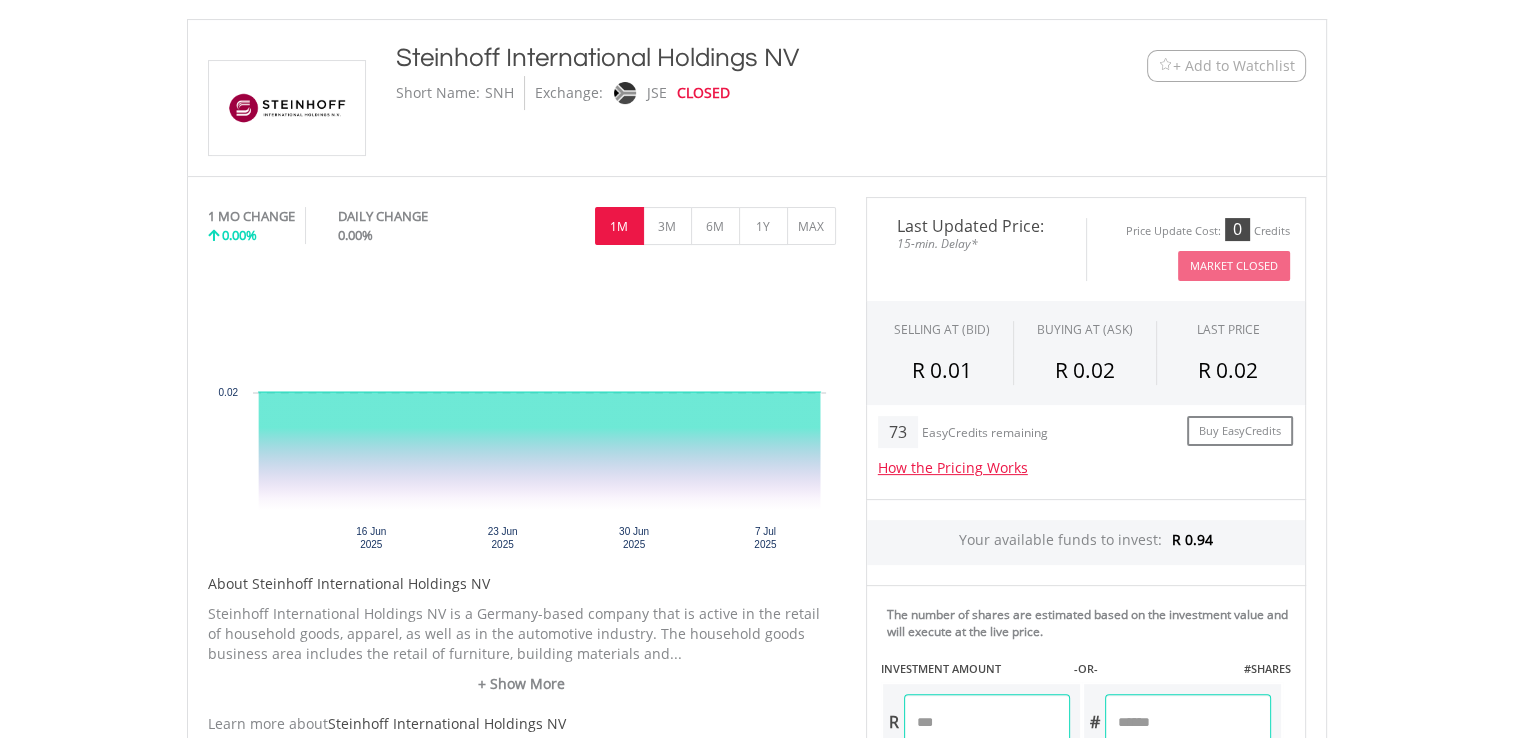 scroll, scrollTop: 423, scrollLeft: 0, axis: vertical 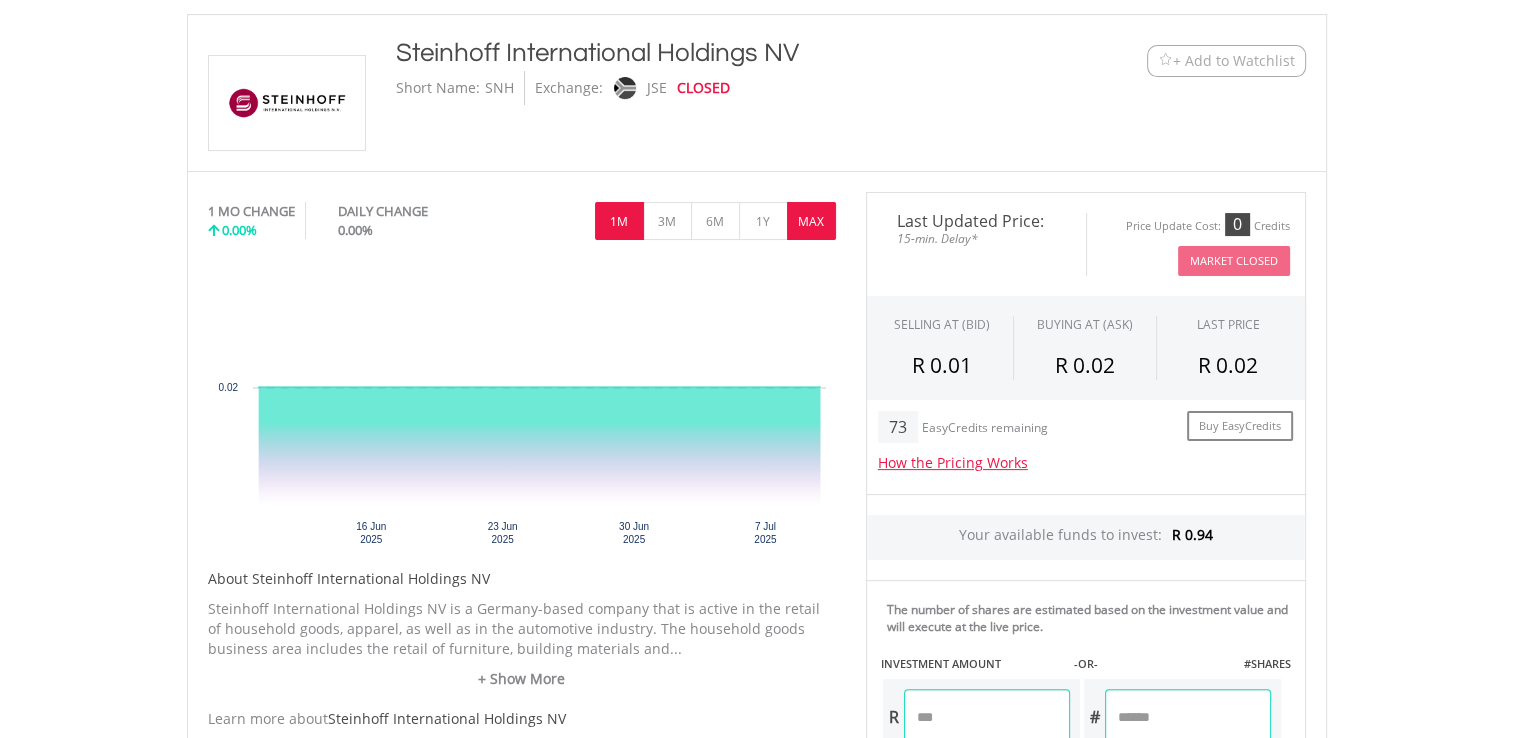 click on "MAX" at bounding box center (811, 221) 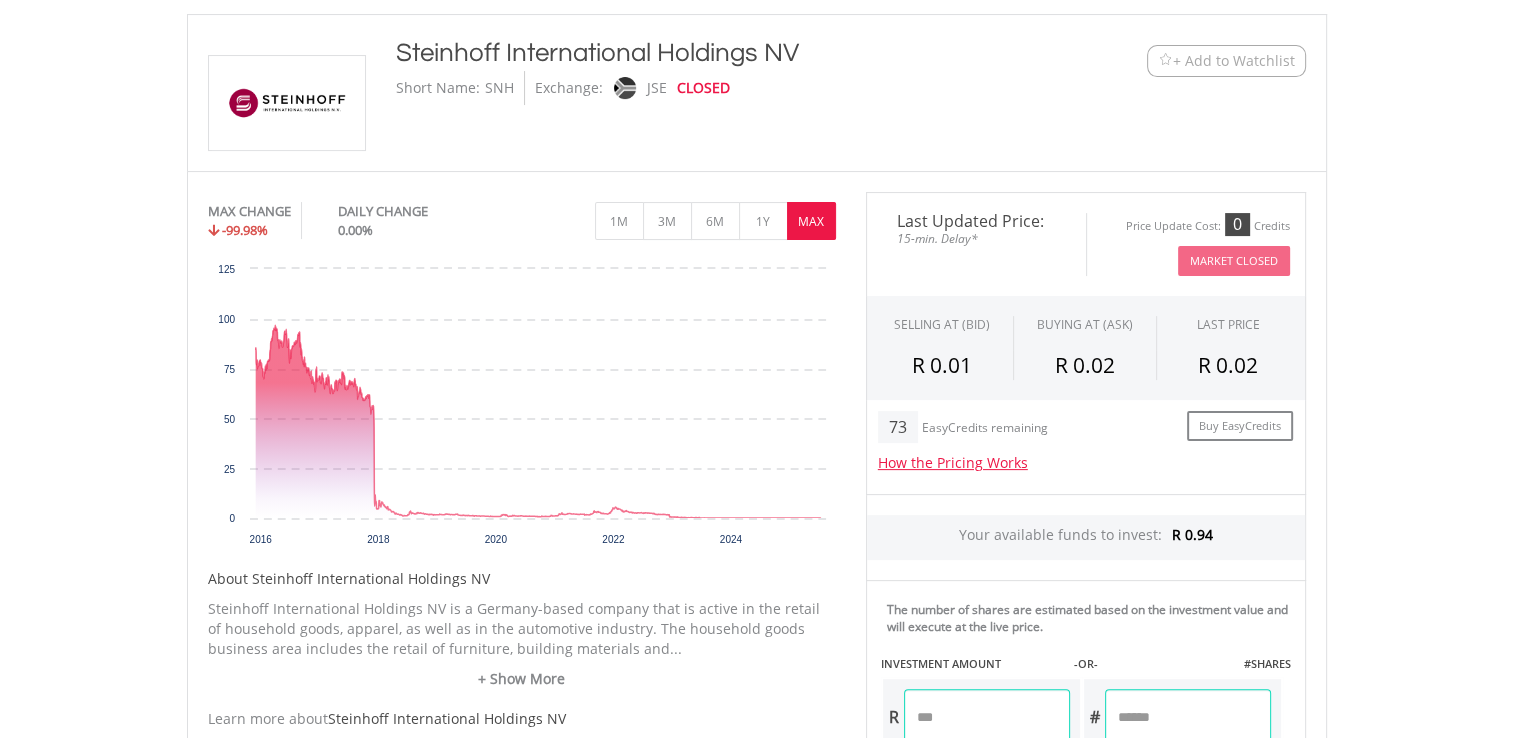 click on "MAX" at bounding box center (811, 221) 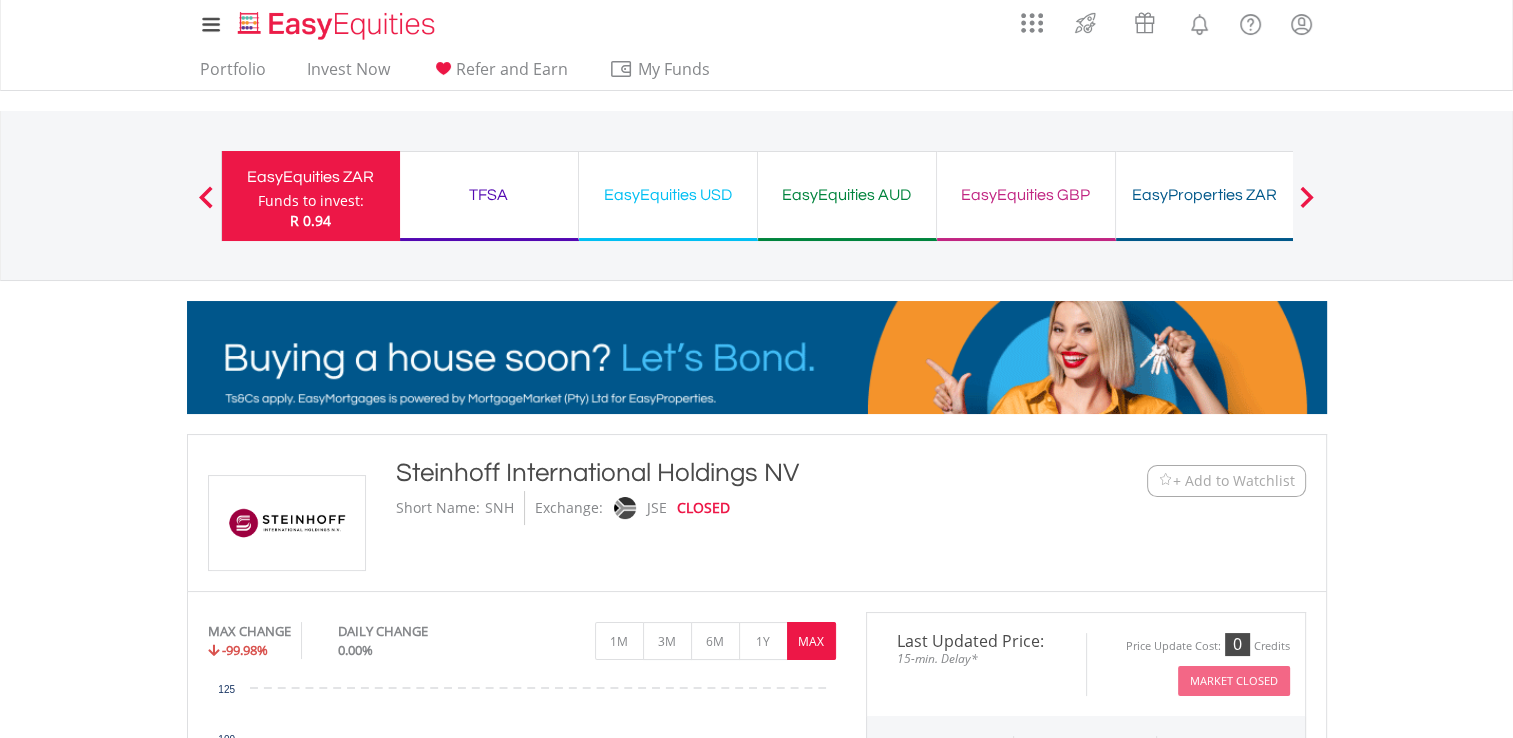 scroll, scrollTop: 0, scrollLeft: 0, axis: both 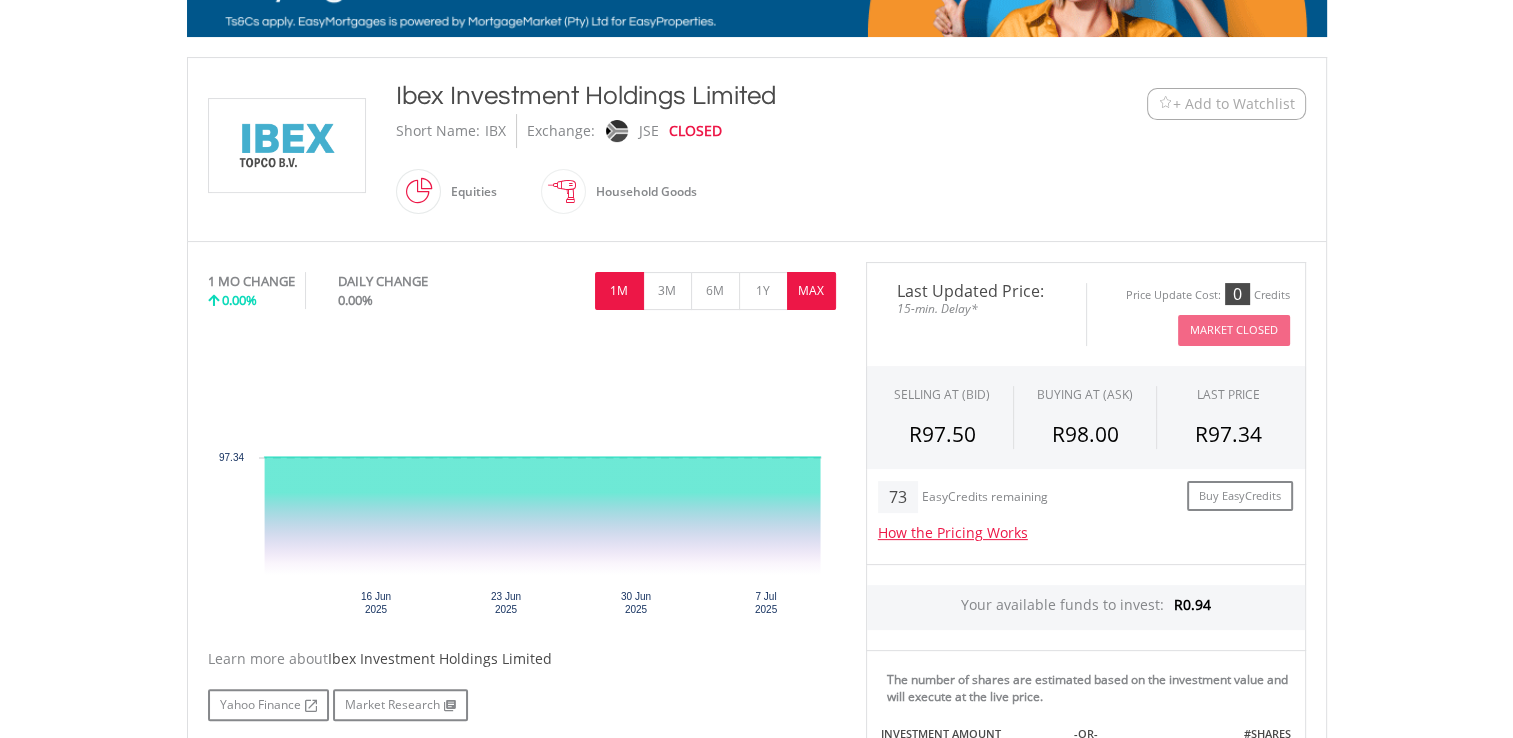 click on "MAX" at bounding box center (811, 291) 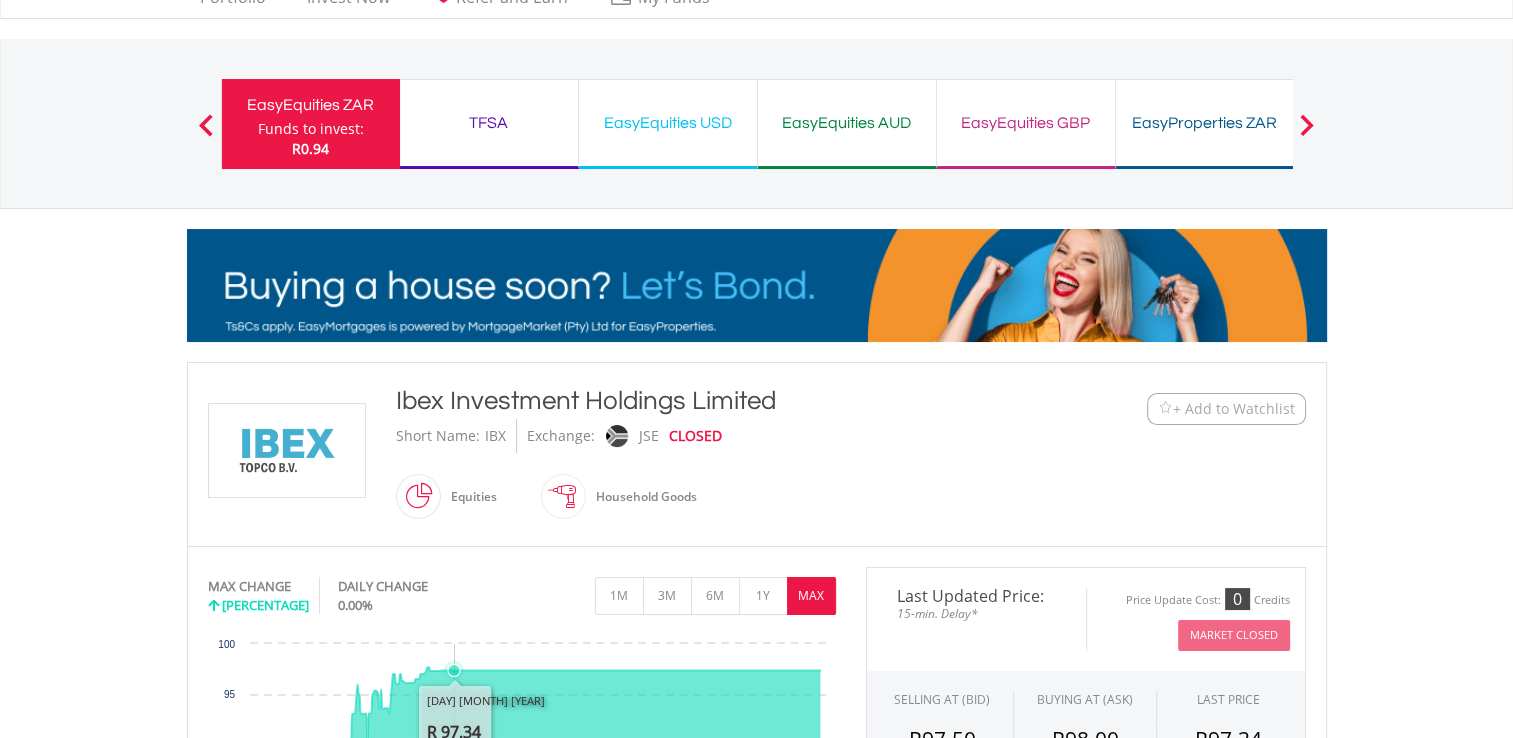 scroll, scrollTop: 56, scrollLeft: 0, axis: vertical 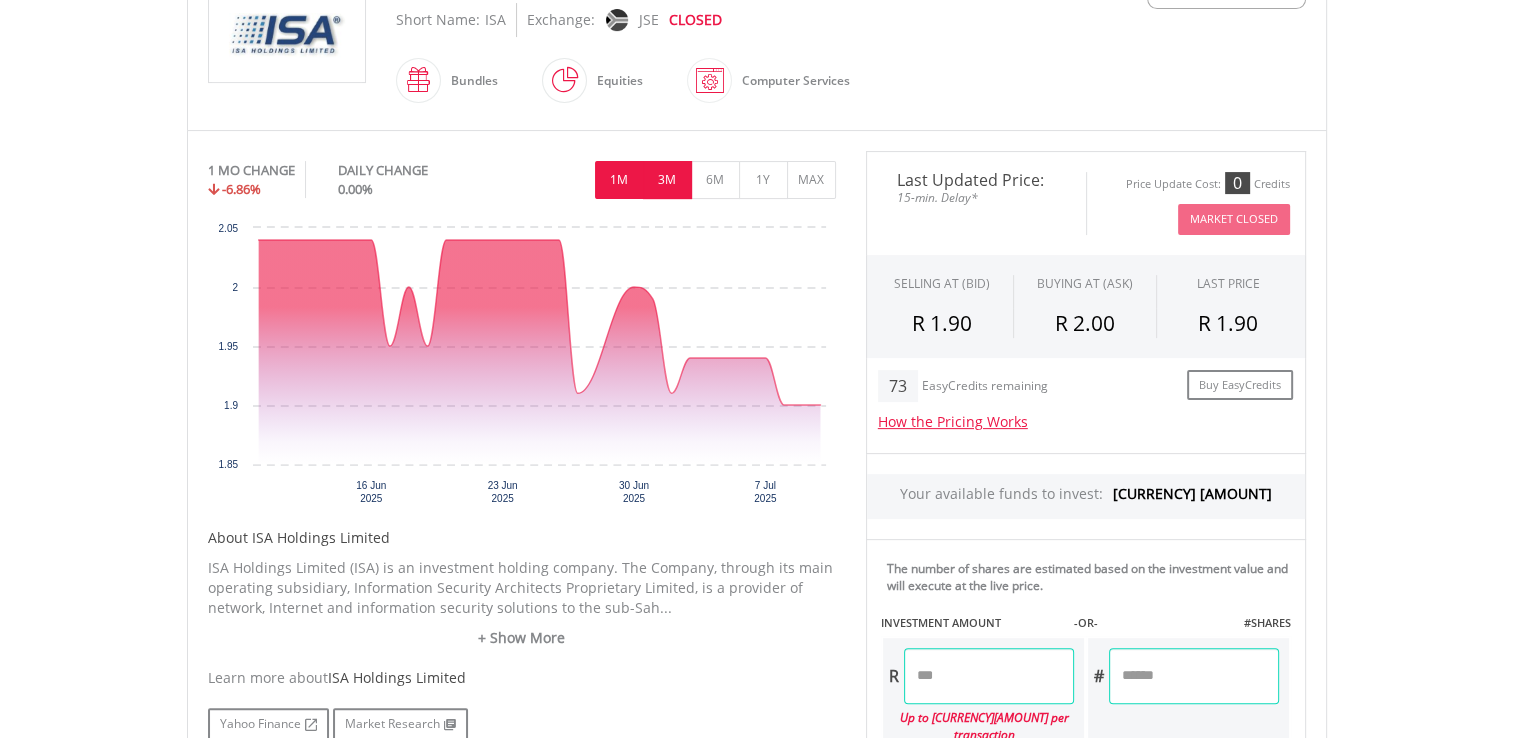 click on "3M" at bounding box center [667, 180] 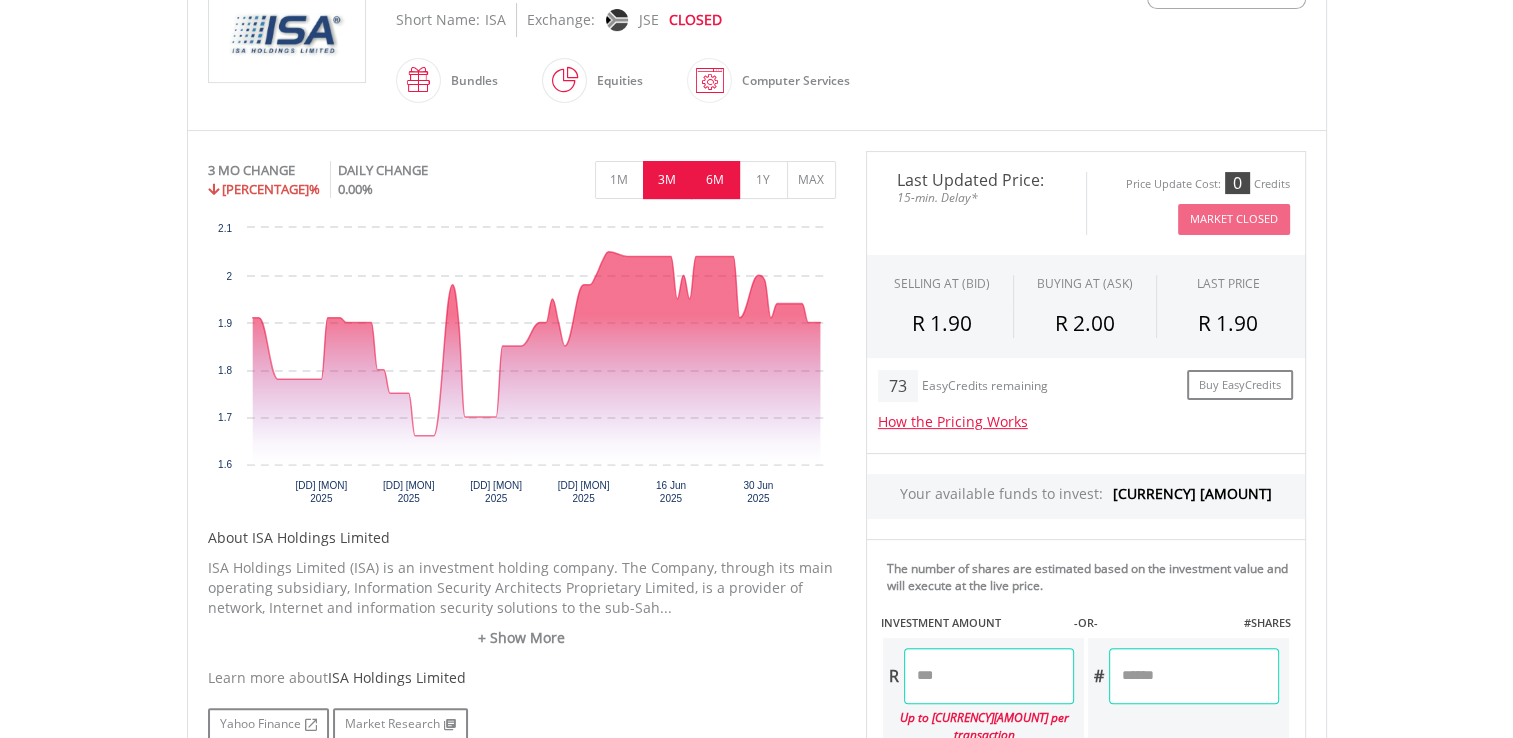 click on "6M" at bounding box center (715, 180) 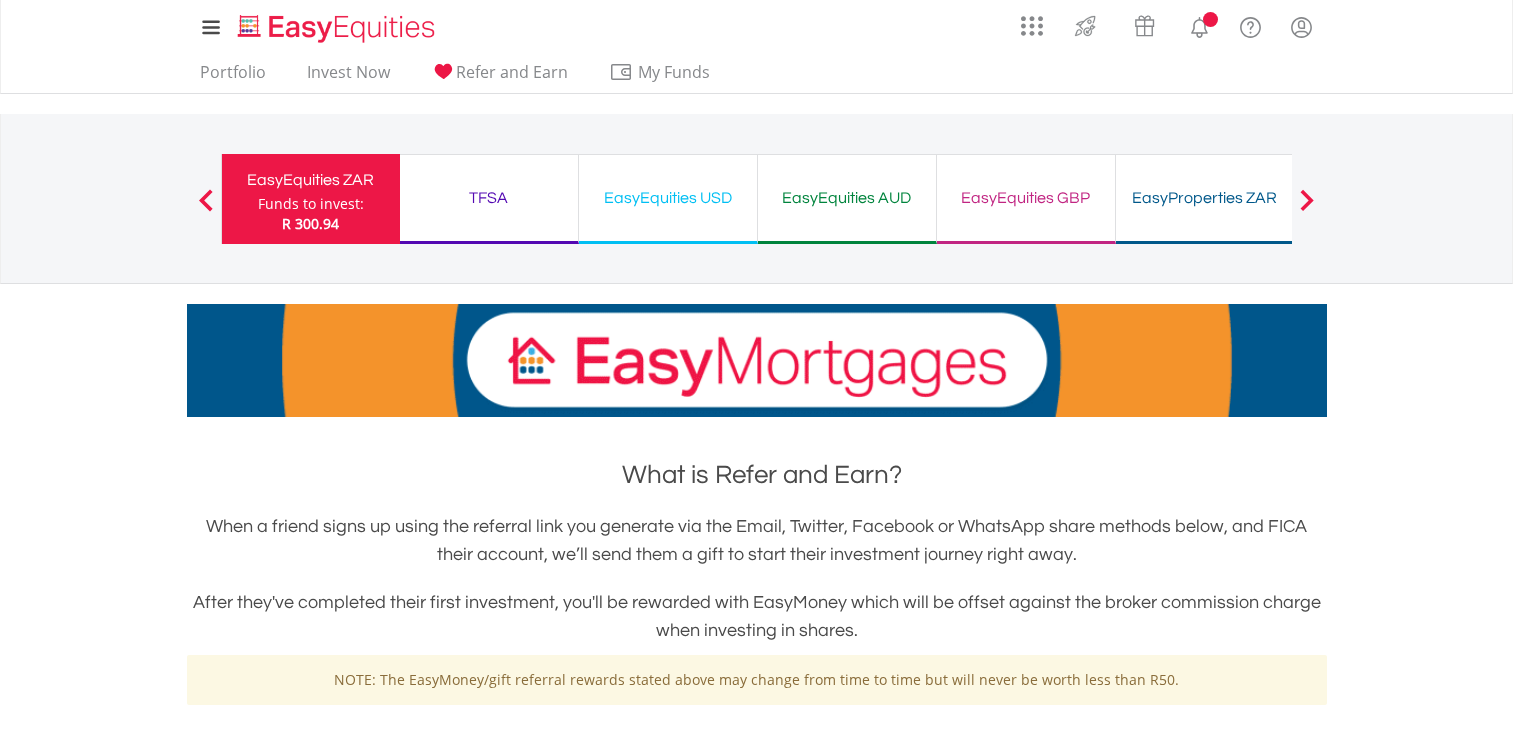 scroll, scrollTop: 0, scrollLeft: 0, axis: both 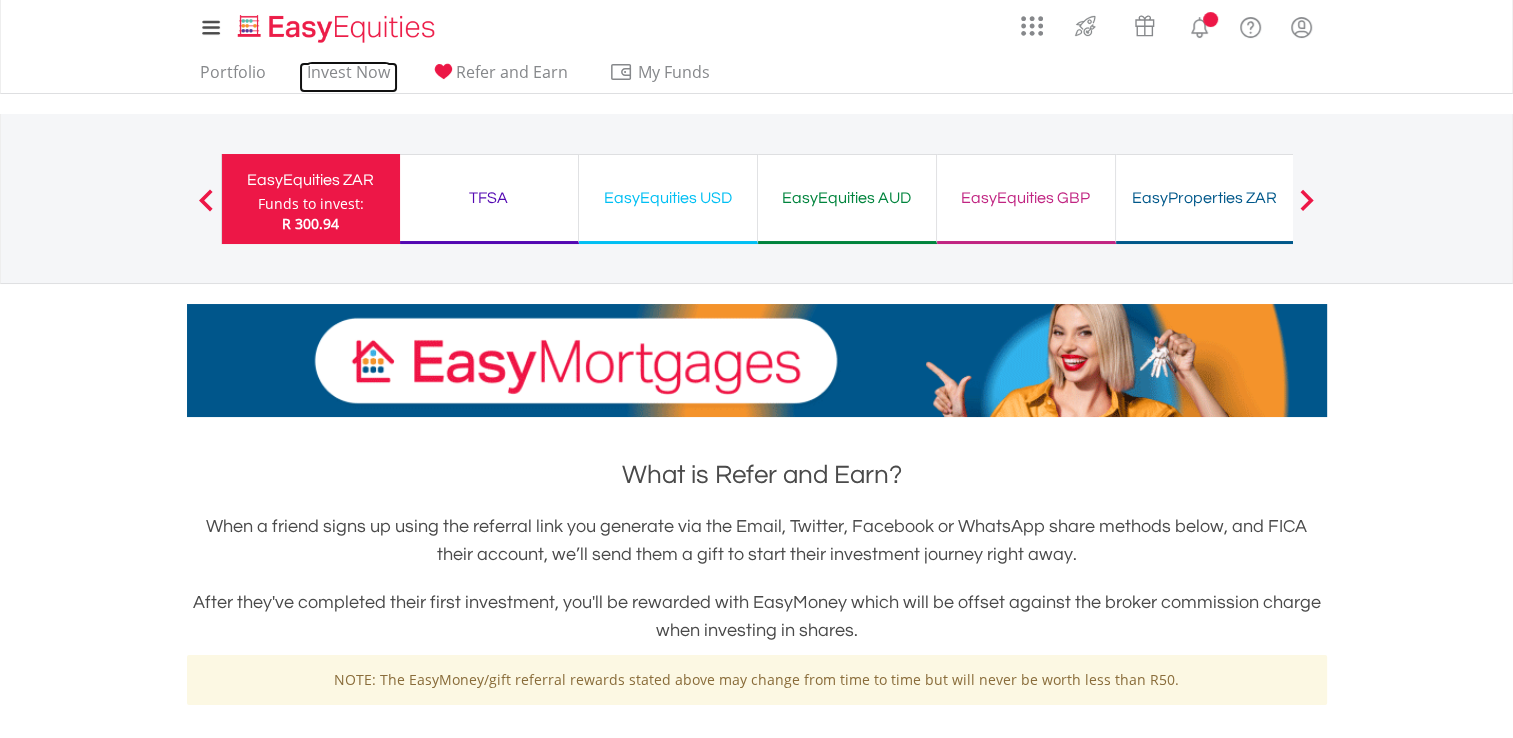 click on "Invest Now" at bounding box center (348, 77) 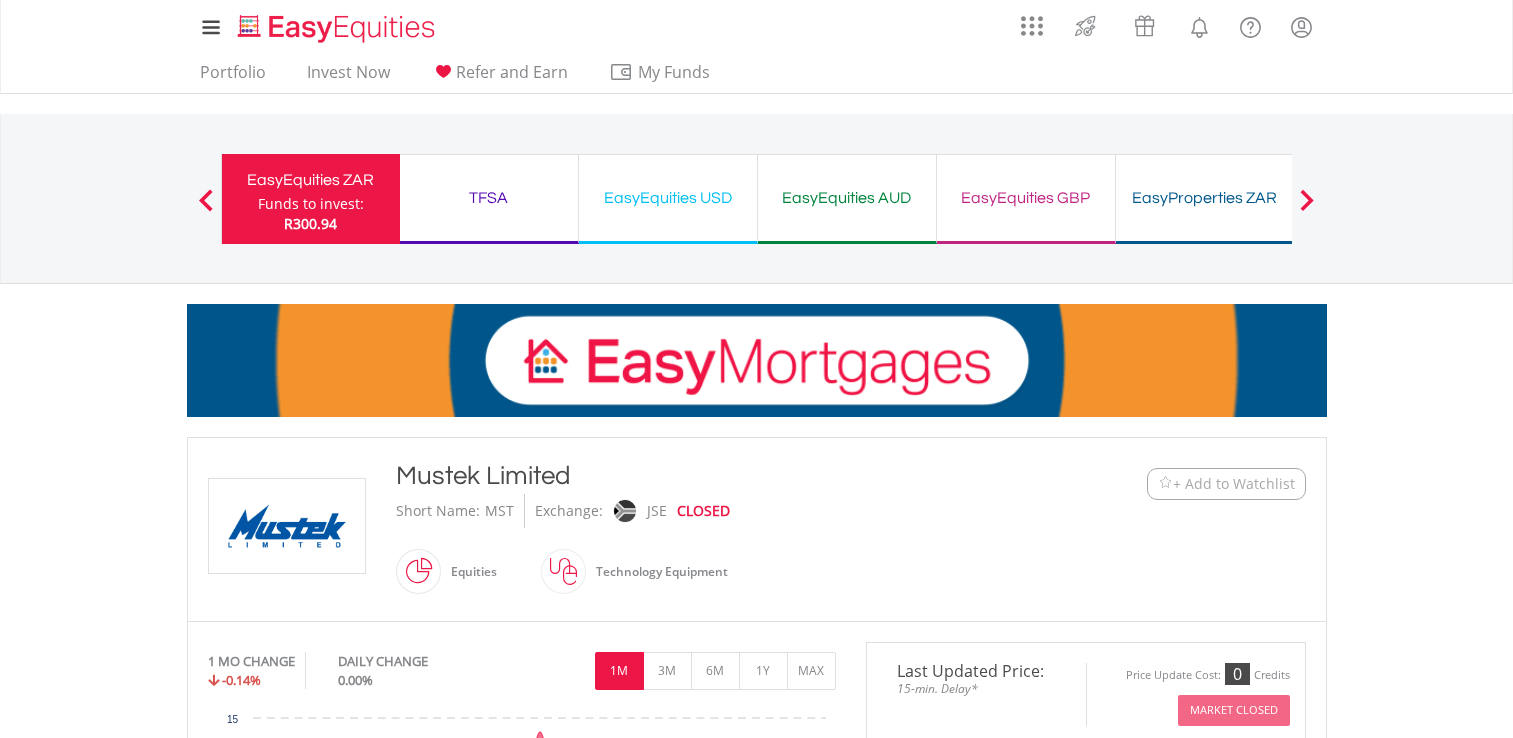 scroll, scrollTop: 356, scrollLeft: 0, axis: vertical 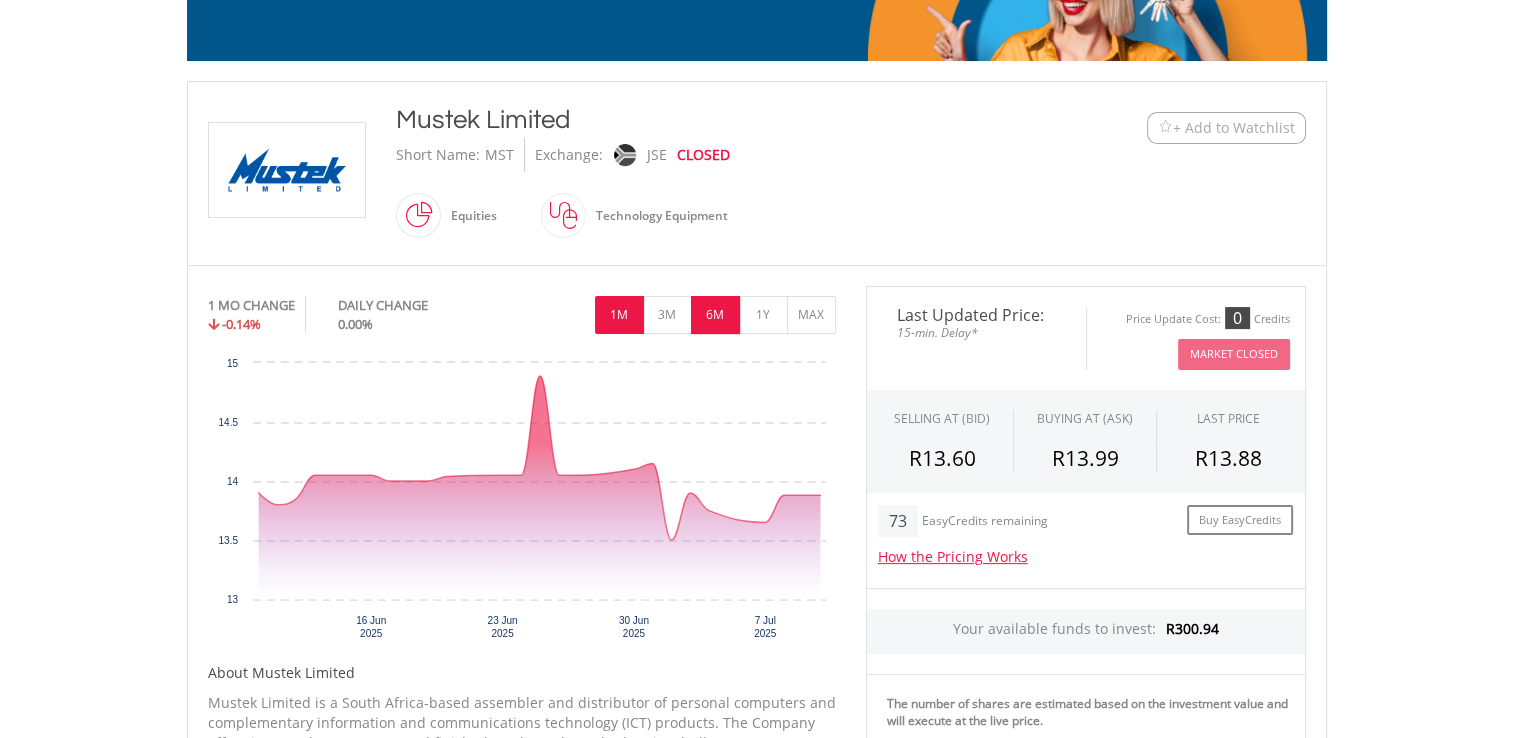 click on "6M" at bounding box center [715, 315] 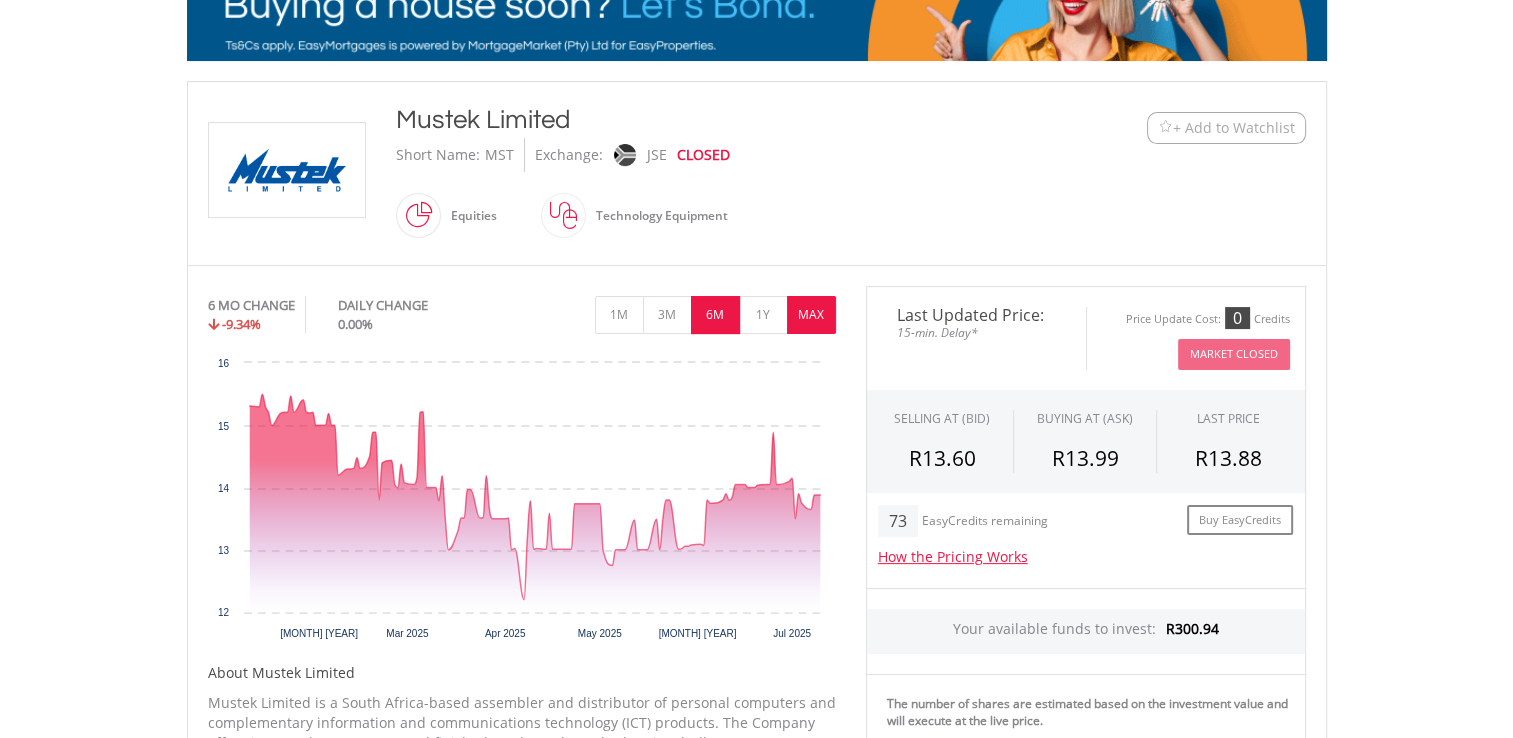 click on "MAX" at bounding box center [811, 315] 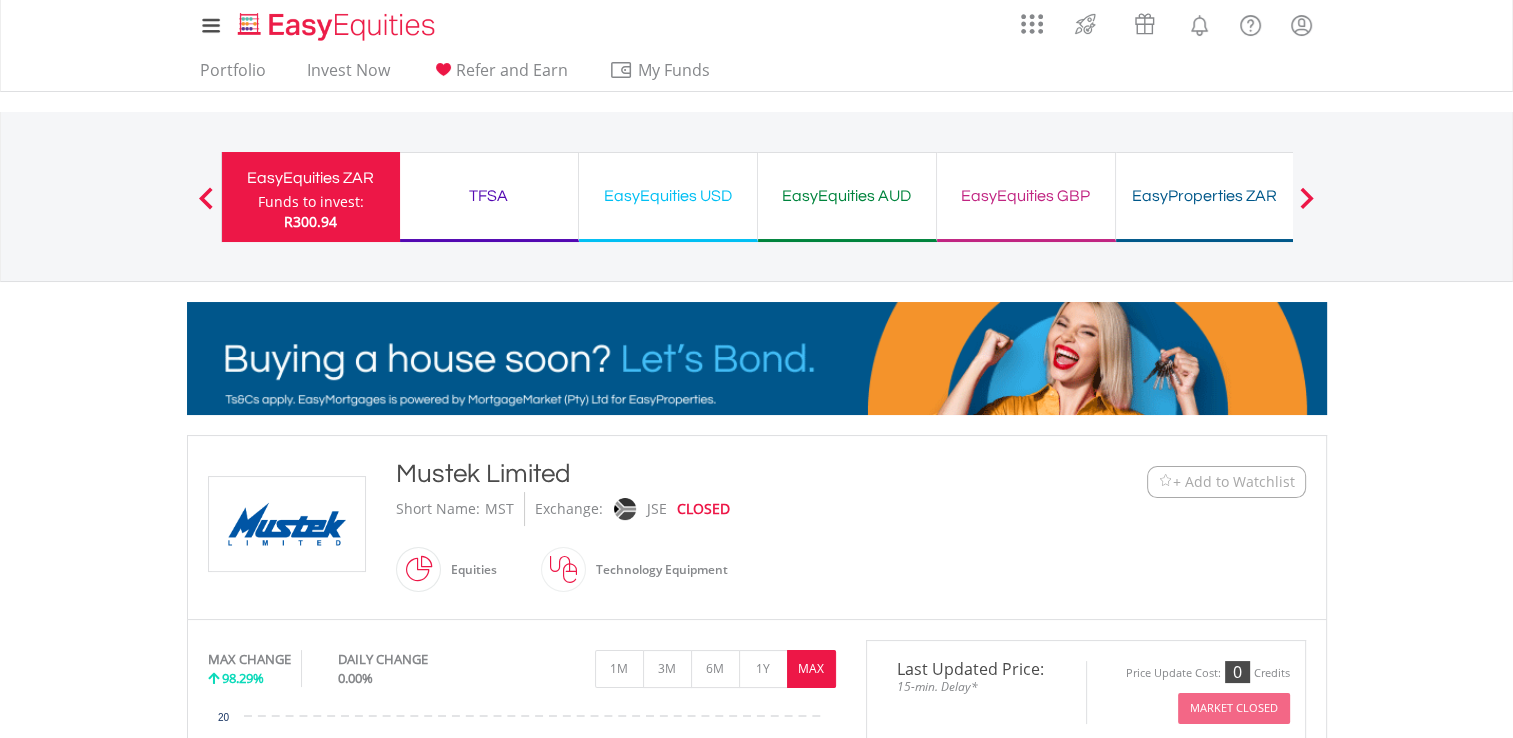 scroll, scrollTop: 0, scrollLeft: 0, axis: both 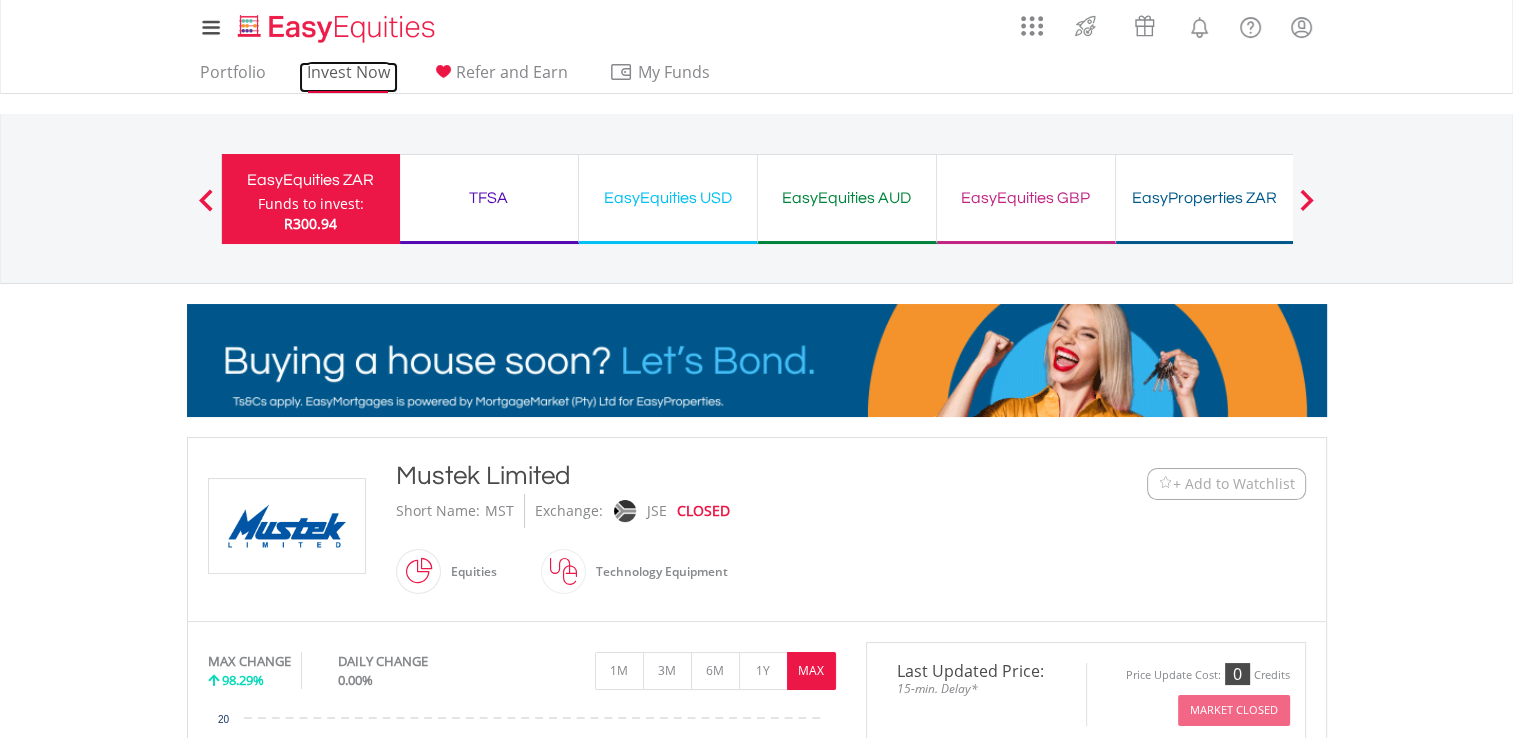 click on "Invest Now" at bounding box center (348, 77) 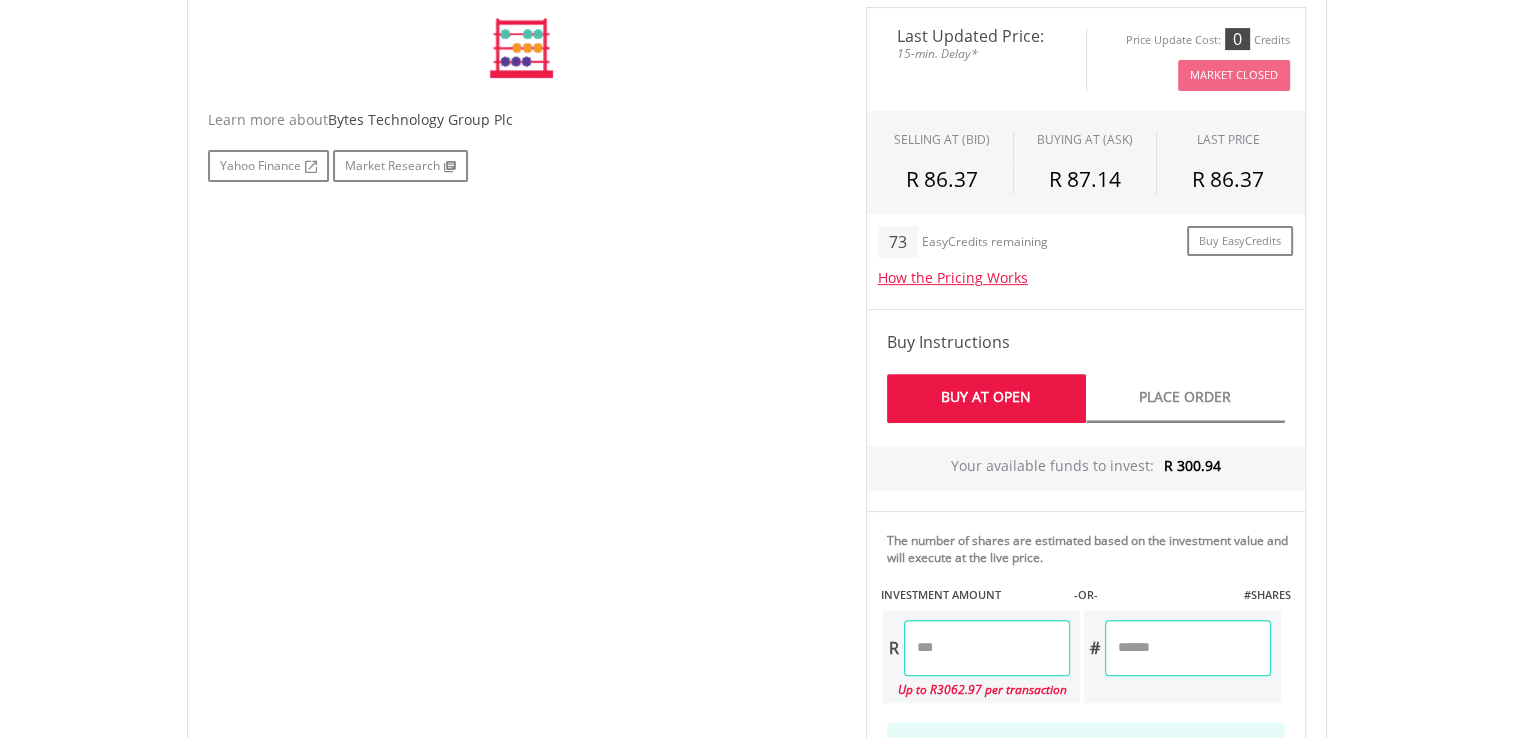 scroll, scrollTop: 888, scrollLeft: 0, axis: vertical 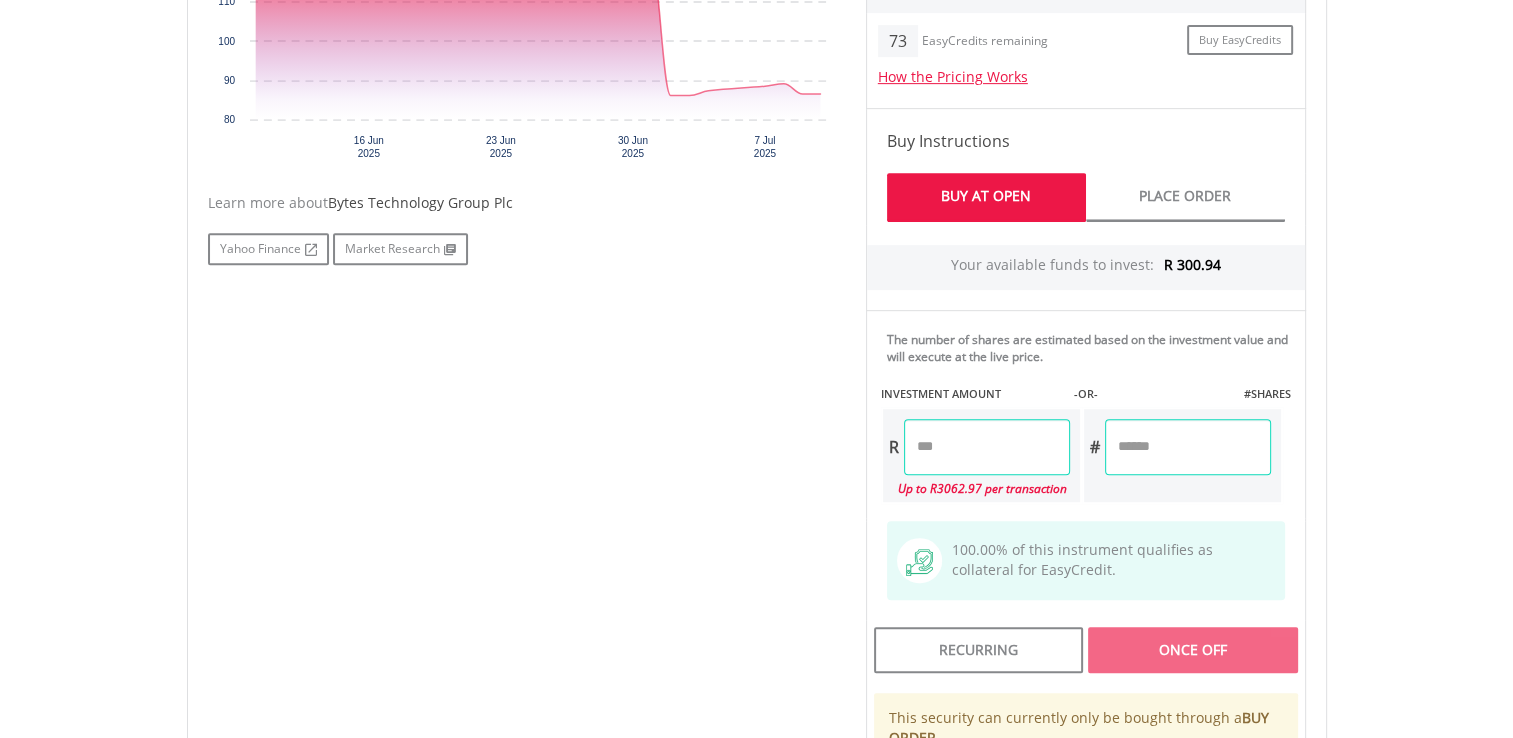 click at bounding box center [987, 447] 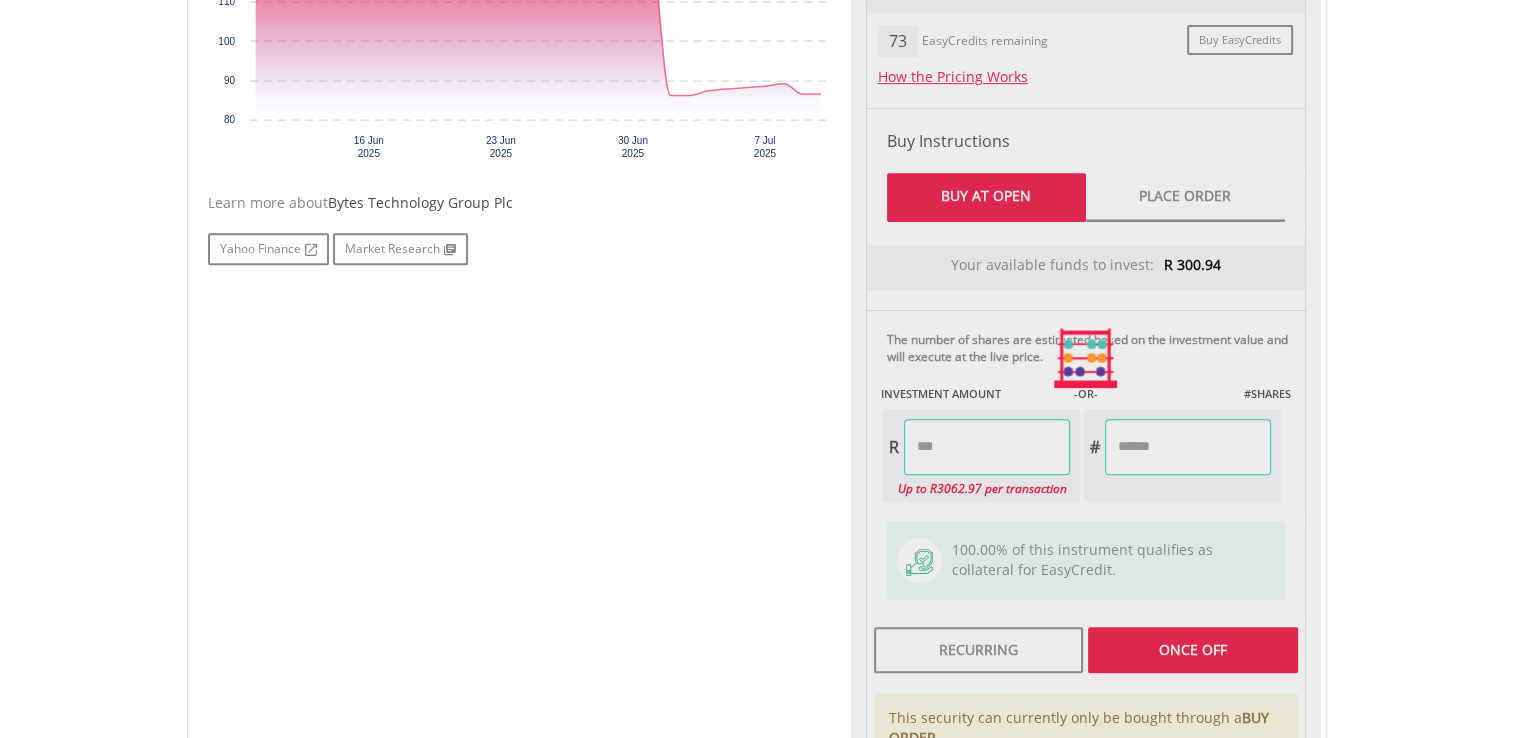 click on "Last Updated Price:
15-min. Delay*
Price Update Cost:
0
Credits
Market Closed
SELLING AT (BID)
BUYING AT                     (ASK)
LAST PRICE
R 86.37
R 87.14
R 86.37
73
R" at bounding box center [1086, 358] 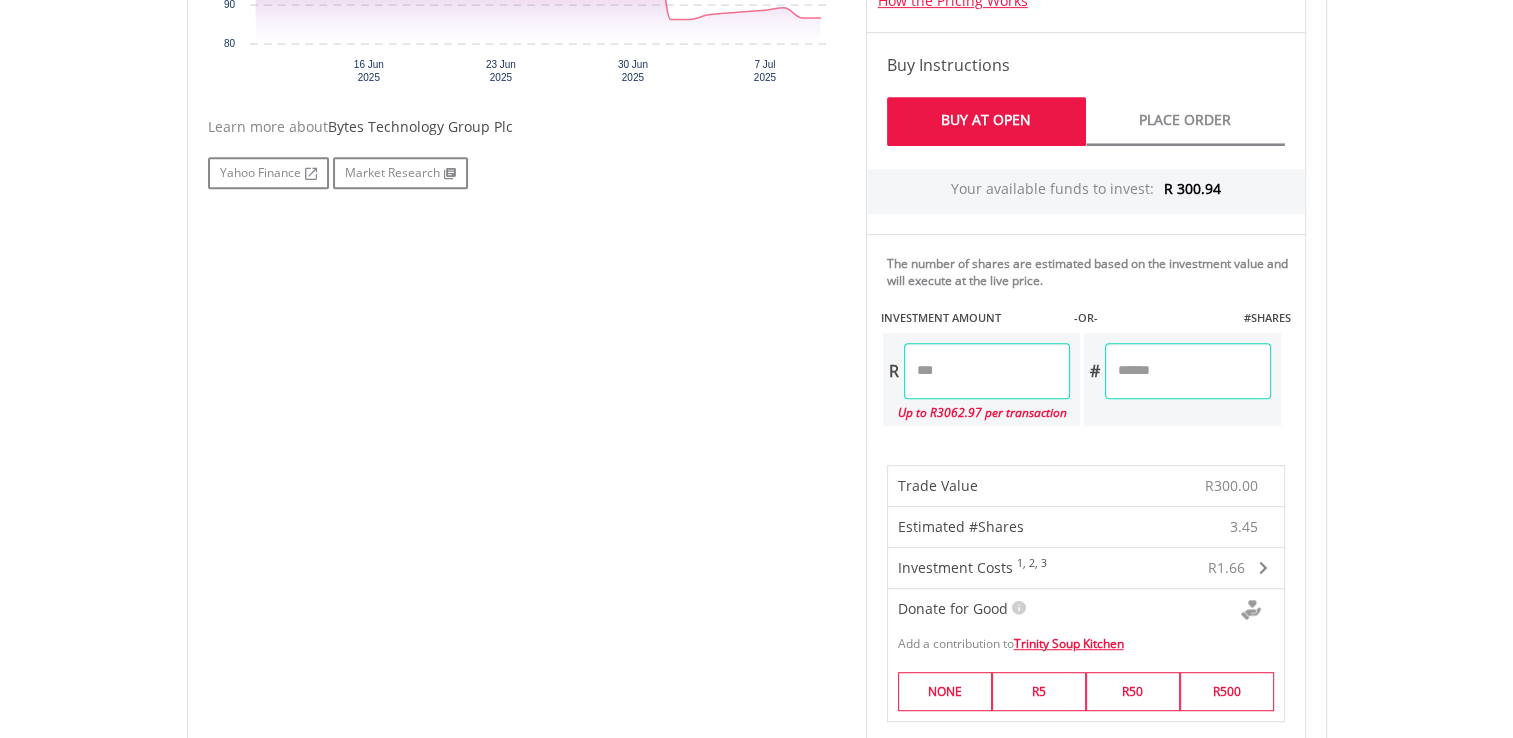 scroll, scrollTop: 924, scrollLeft: 0, axis: vertical 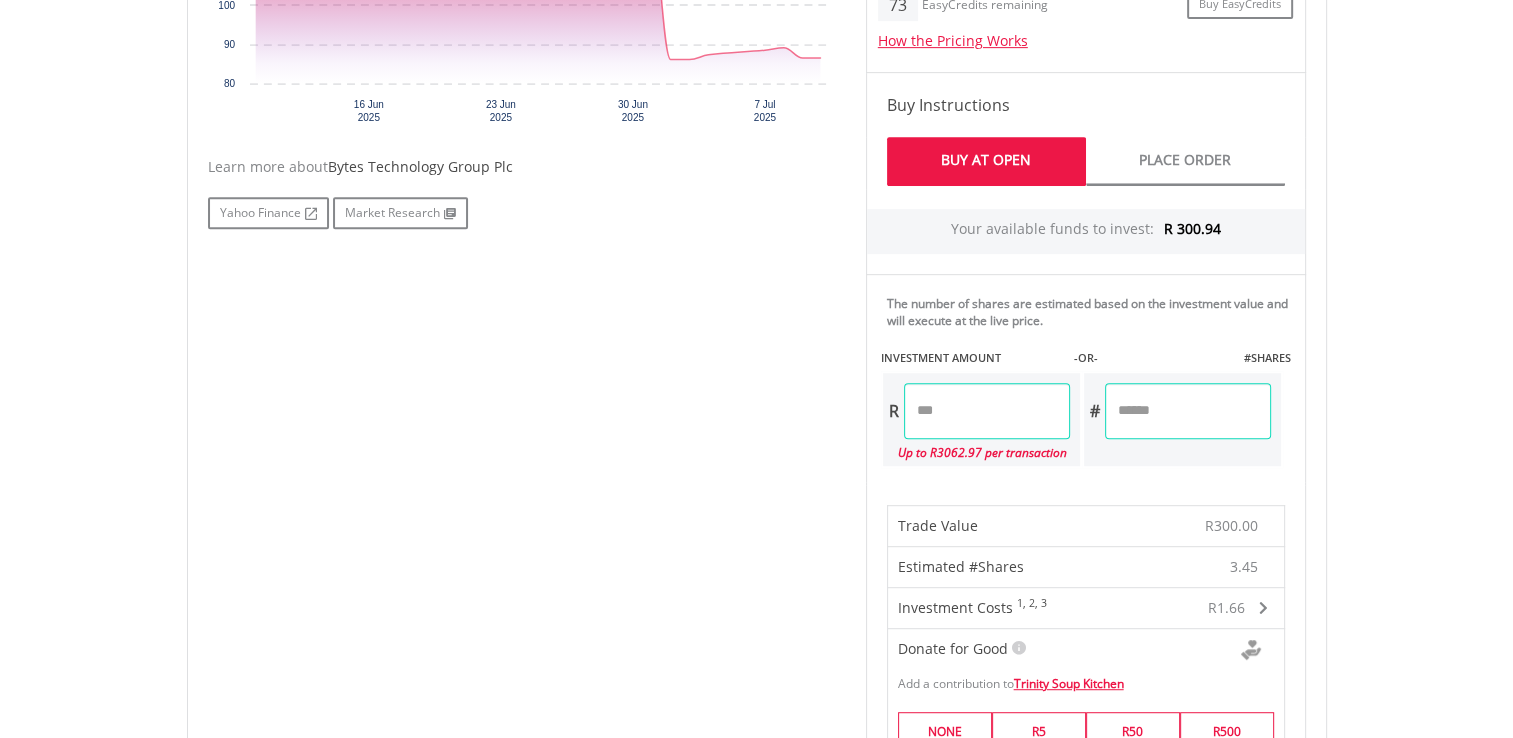 click on "[MASKED]" at bounding box center (987, 411) 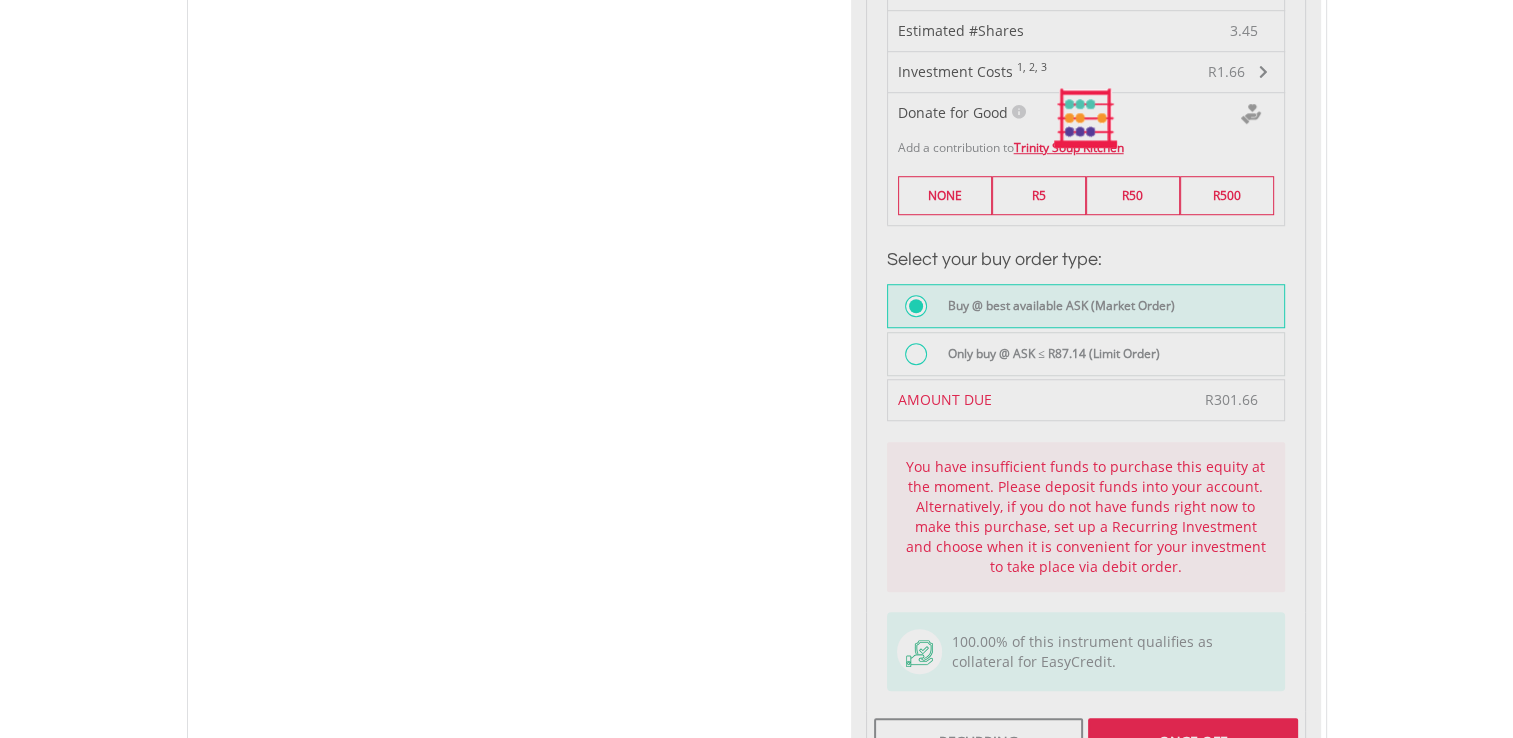 scroll, scrollTop: 1462, scrollLeft: 0, axis: vertical 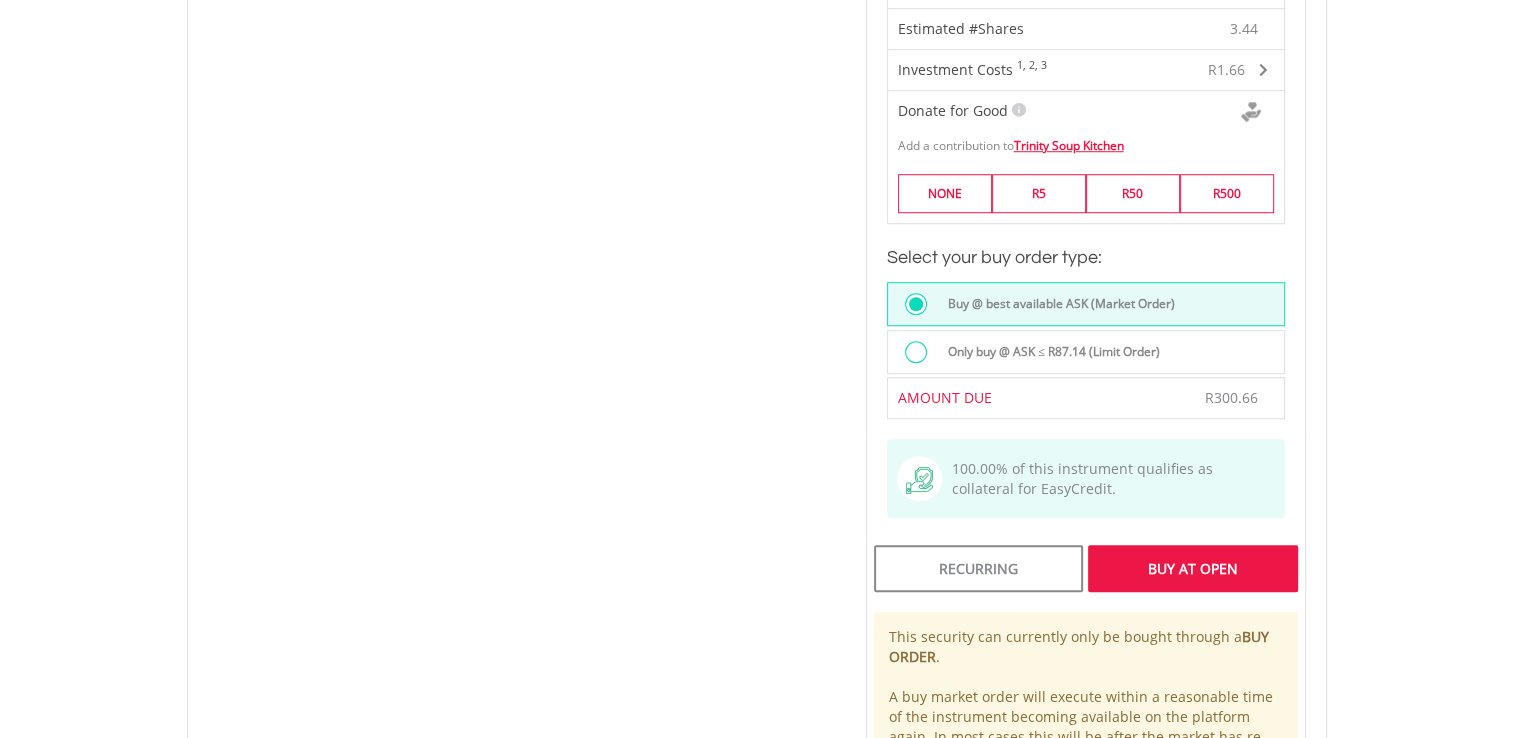 click on "Buy At Open" at bounding box center [1192, 568] 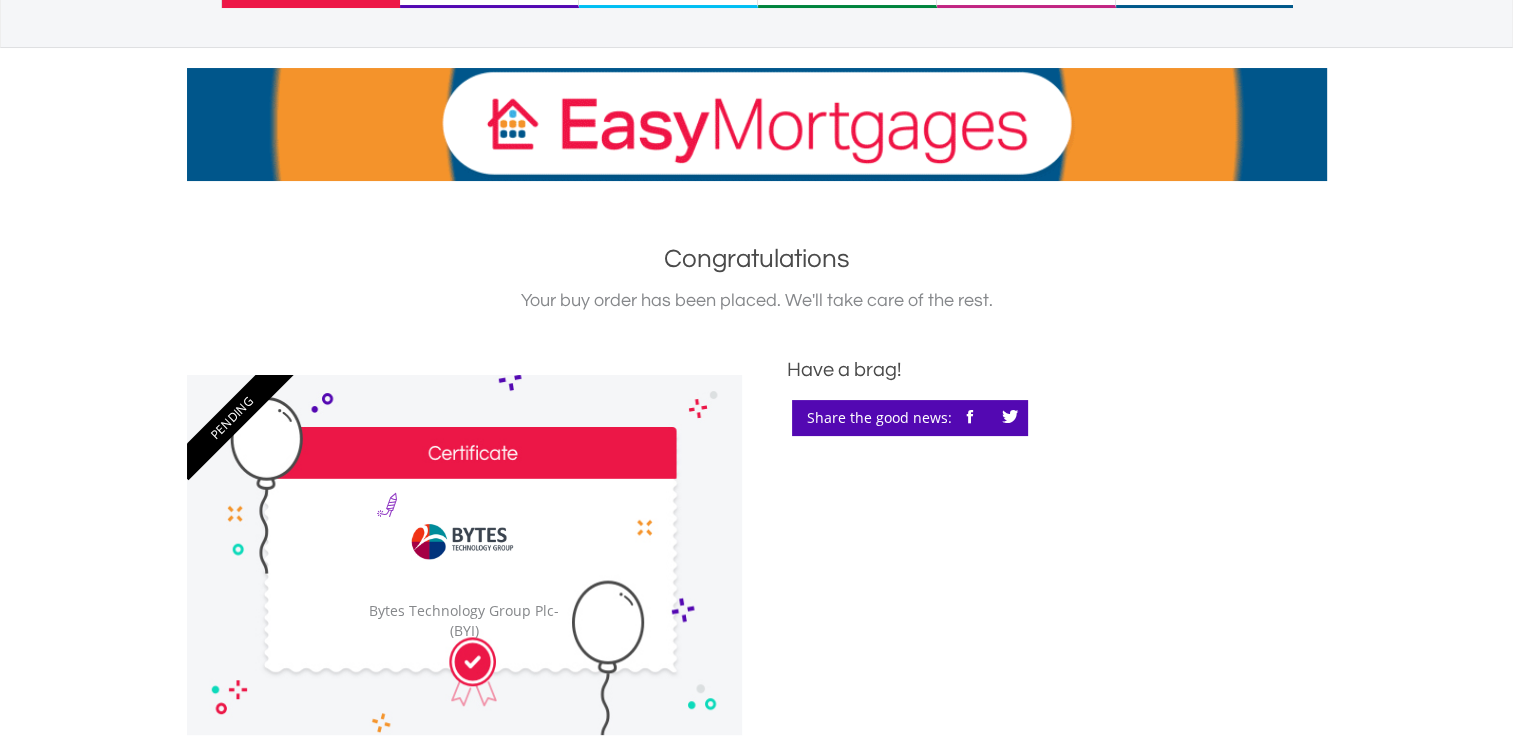 scroll, scrollTop: 0, scrollLeft: 0, axis: both 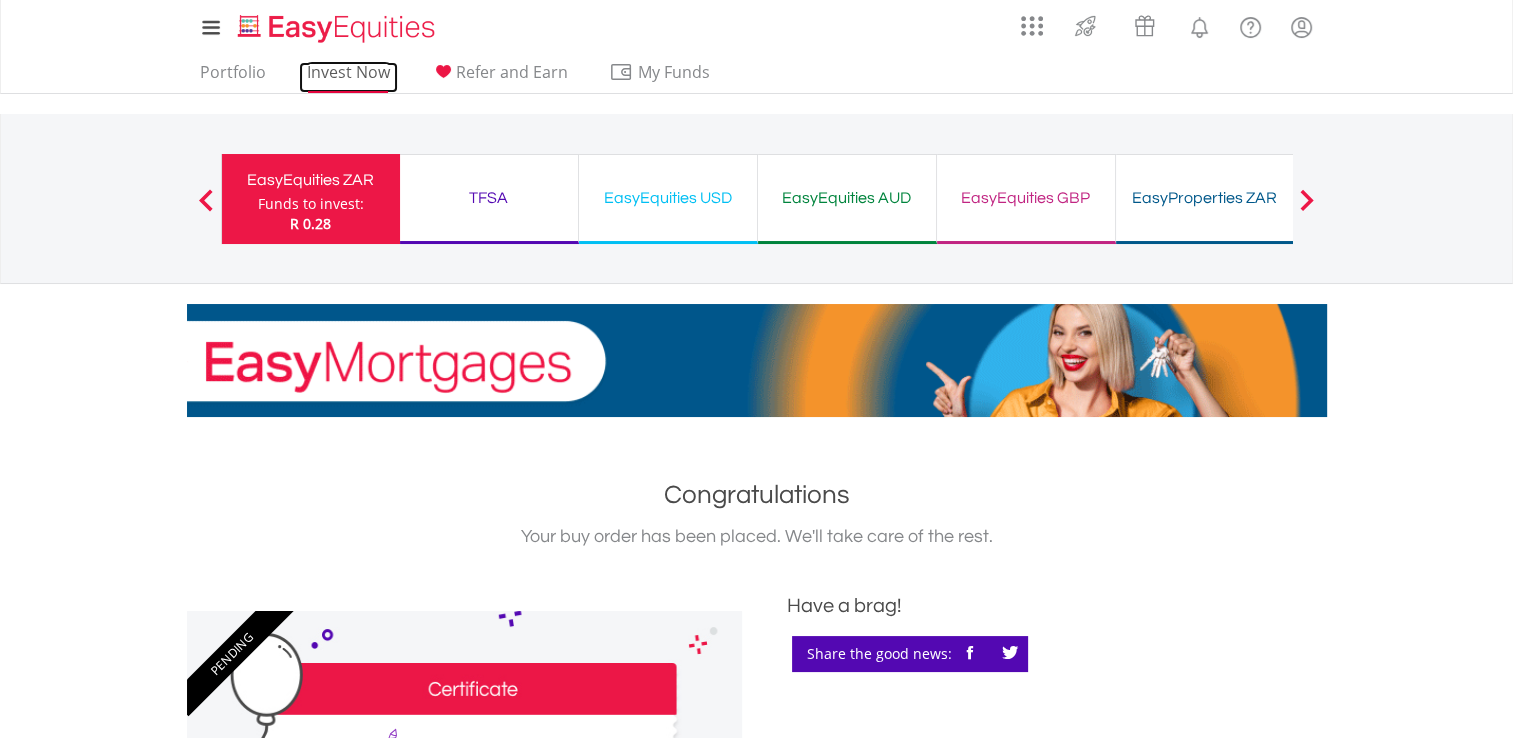 click on "Invest Now" at bounding box center (348, 77) 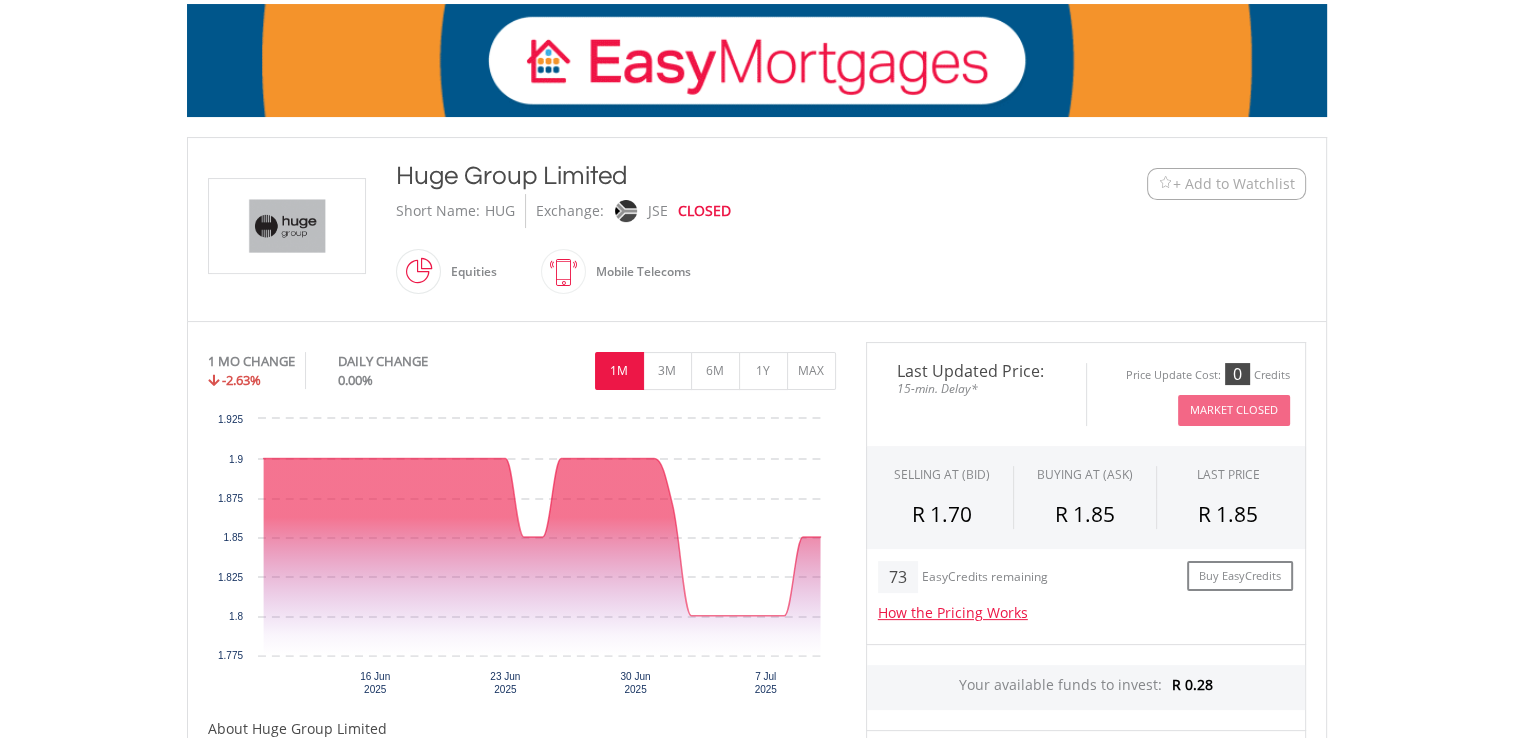 scroll, scrollTop: 300, scrollLeft: 0, axis: vertical 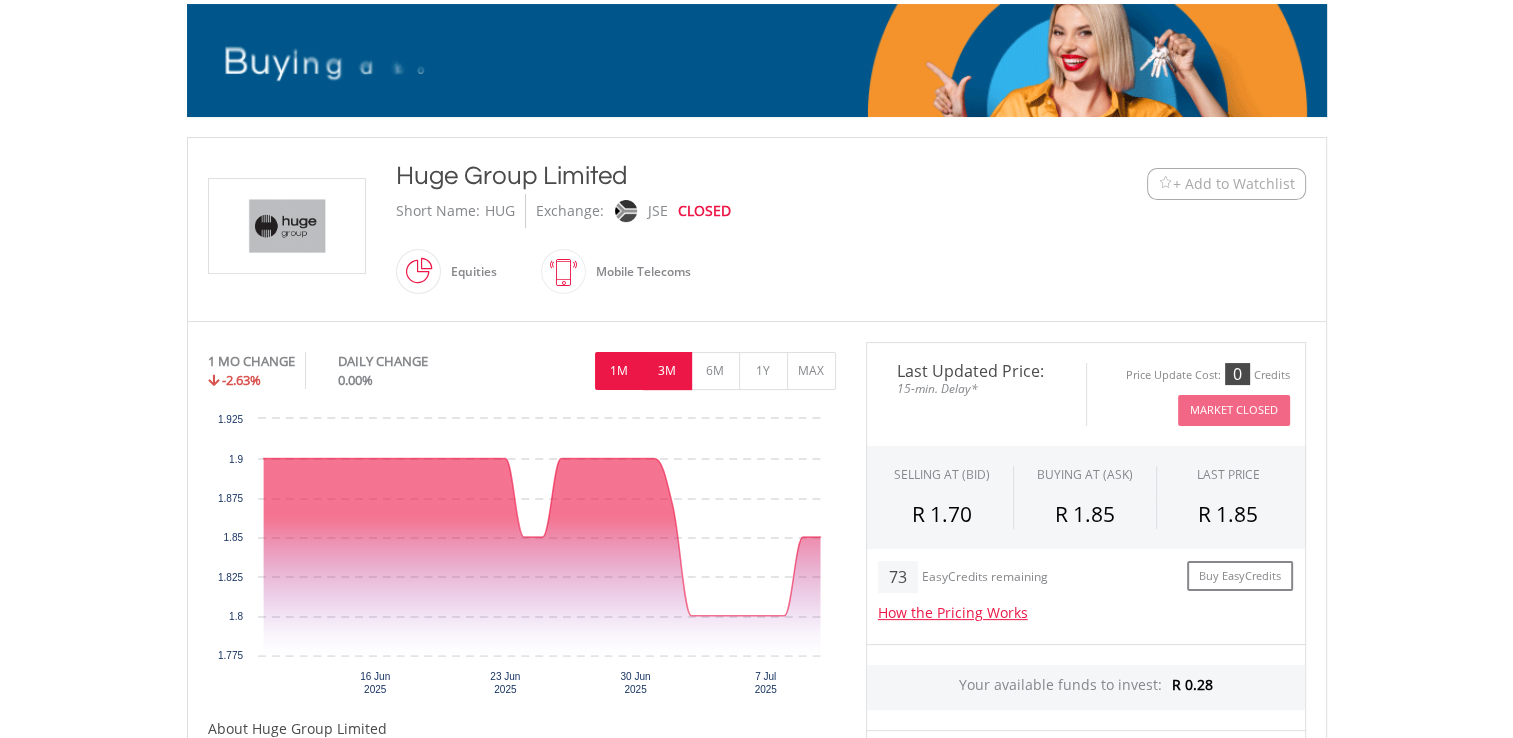click on "3M" at bounding box center [667, 371] 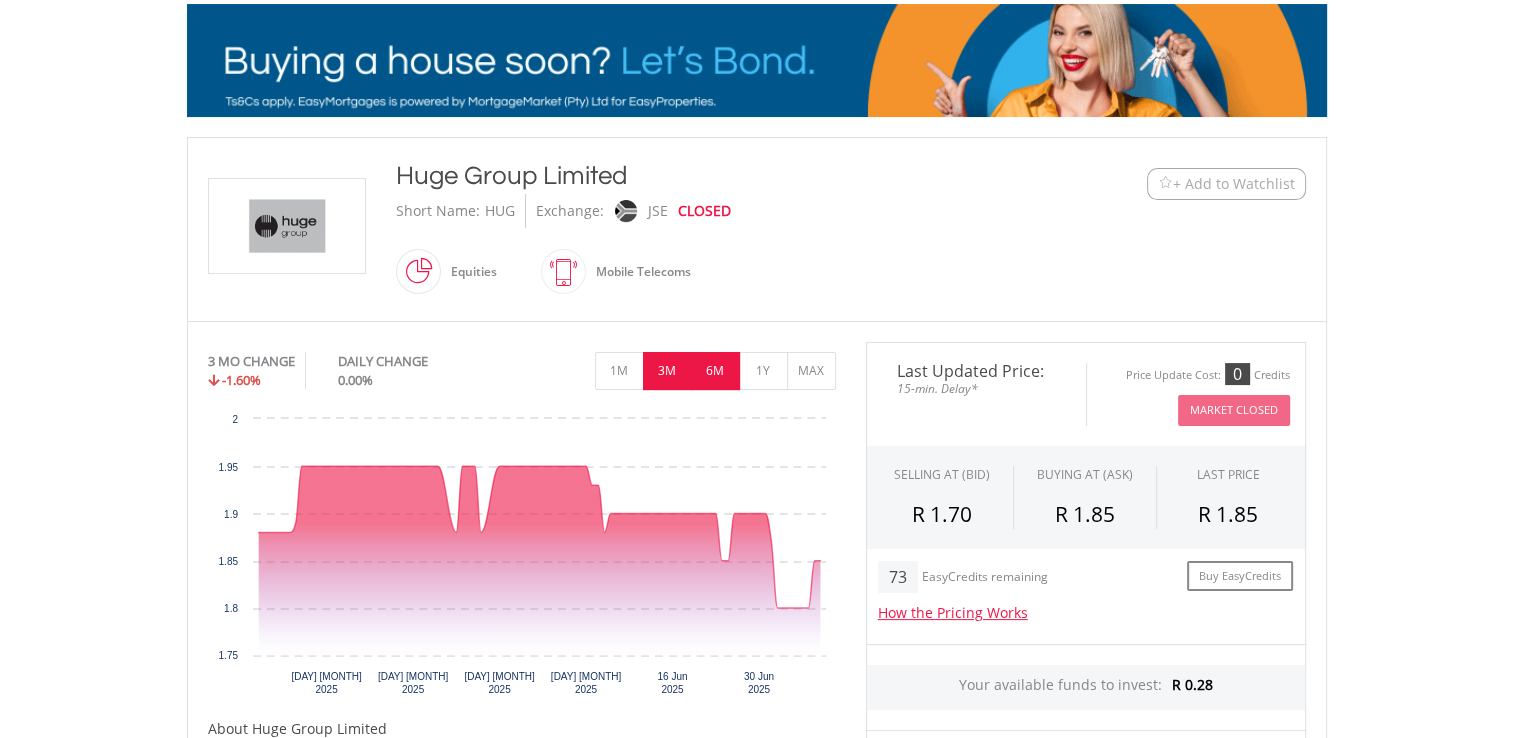 click on "6M" at bounding box center [715, 371] 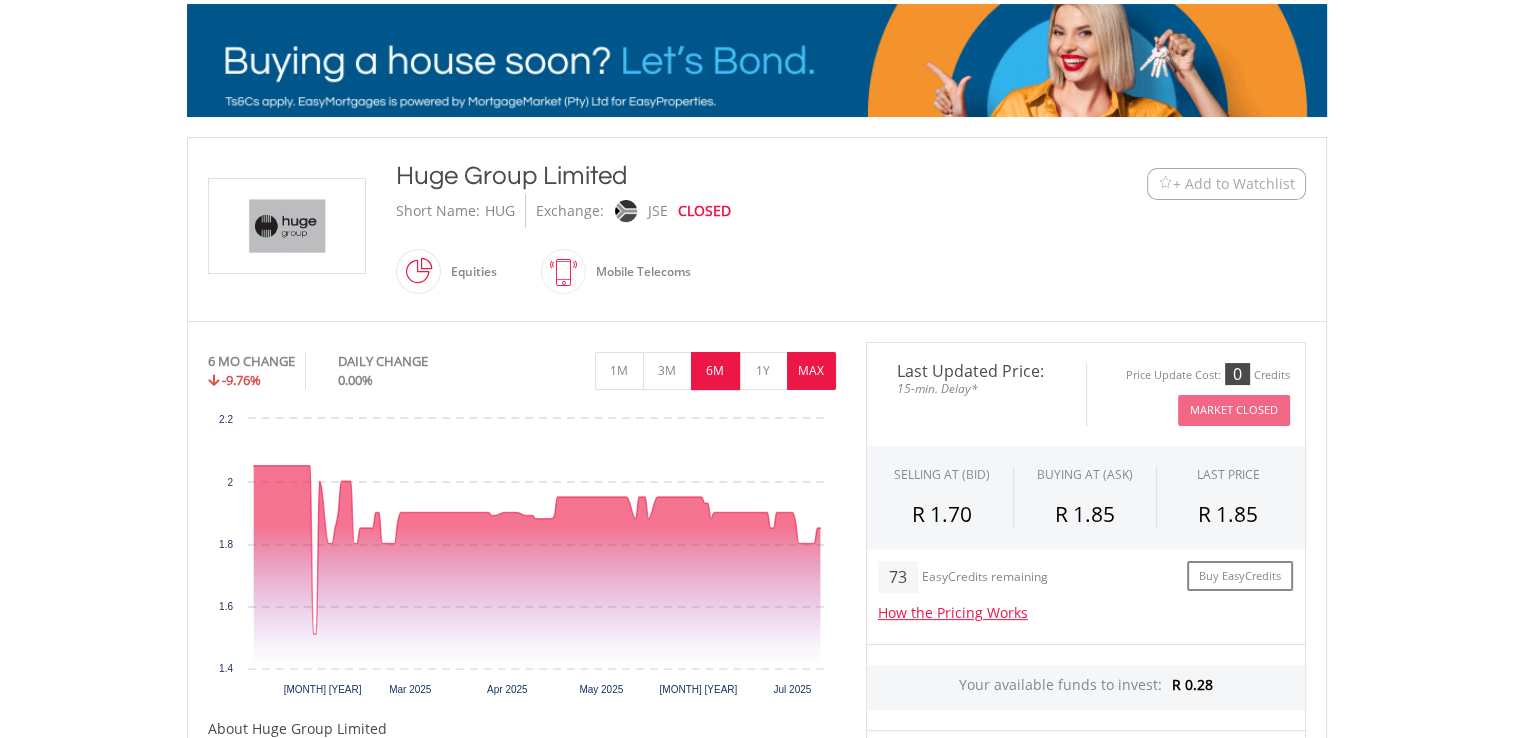 click on "MAX" at bounding box center (811, 371) 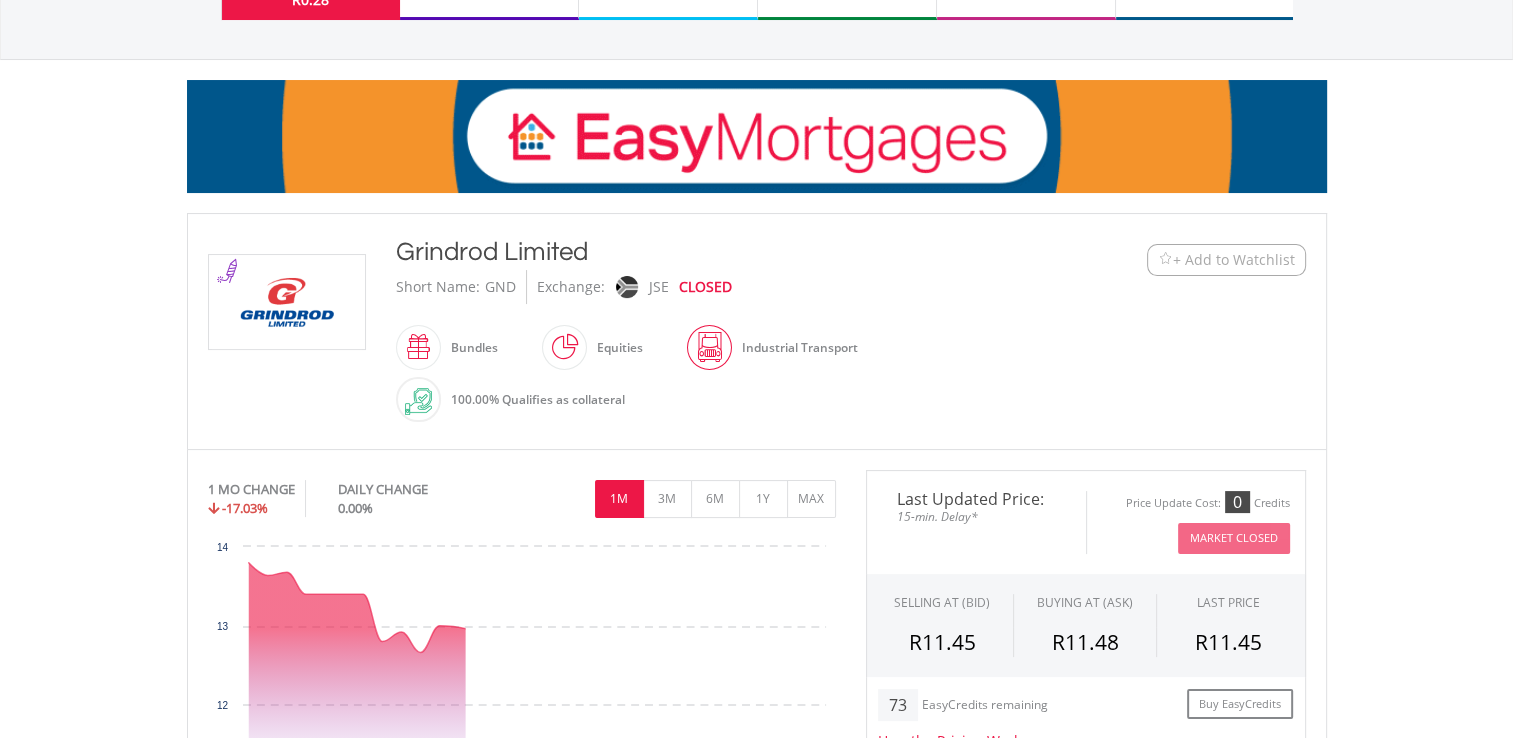 scroll, scrollTop: 328, scrollLeft: 0, axis: vertical 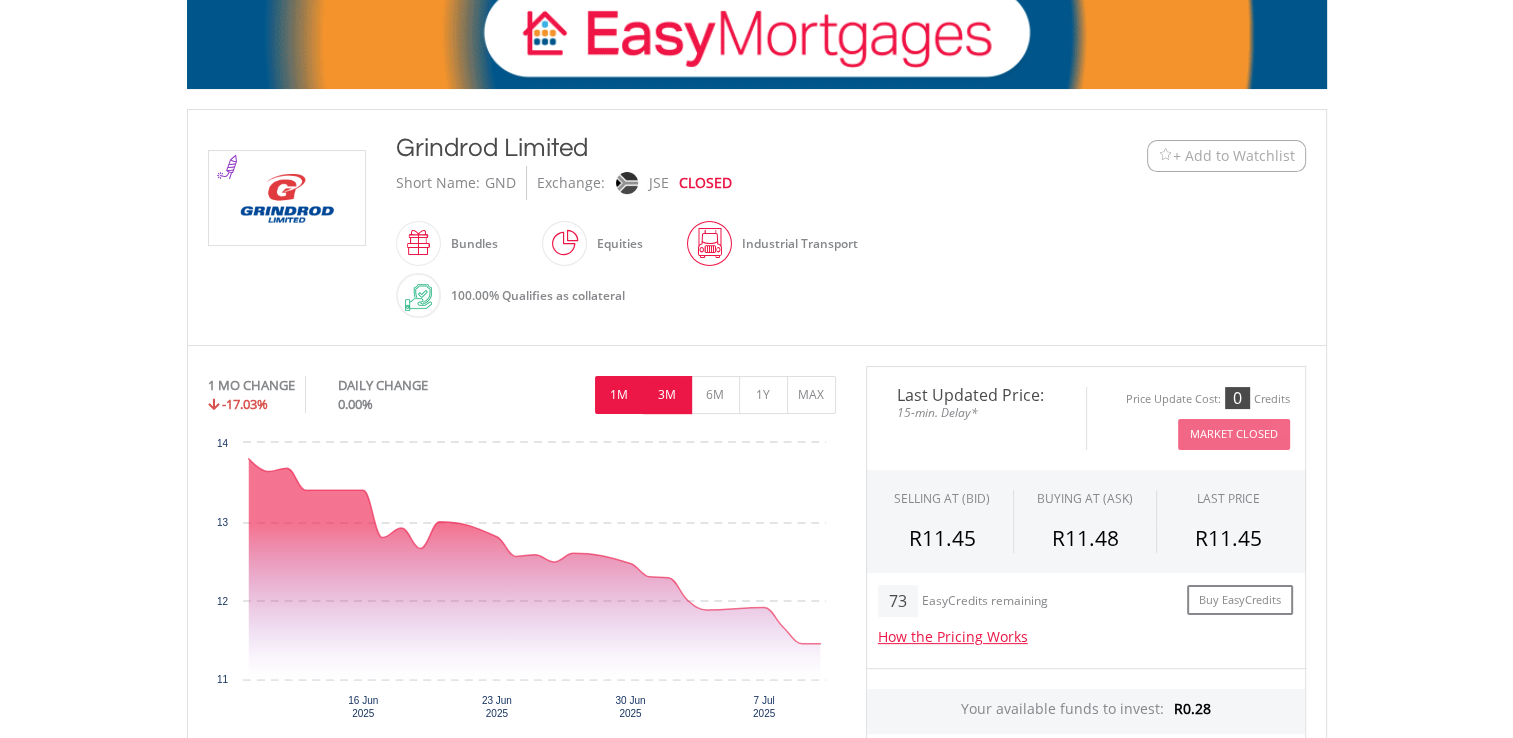 click on "3M" at bounding box center [667, 395] 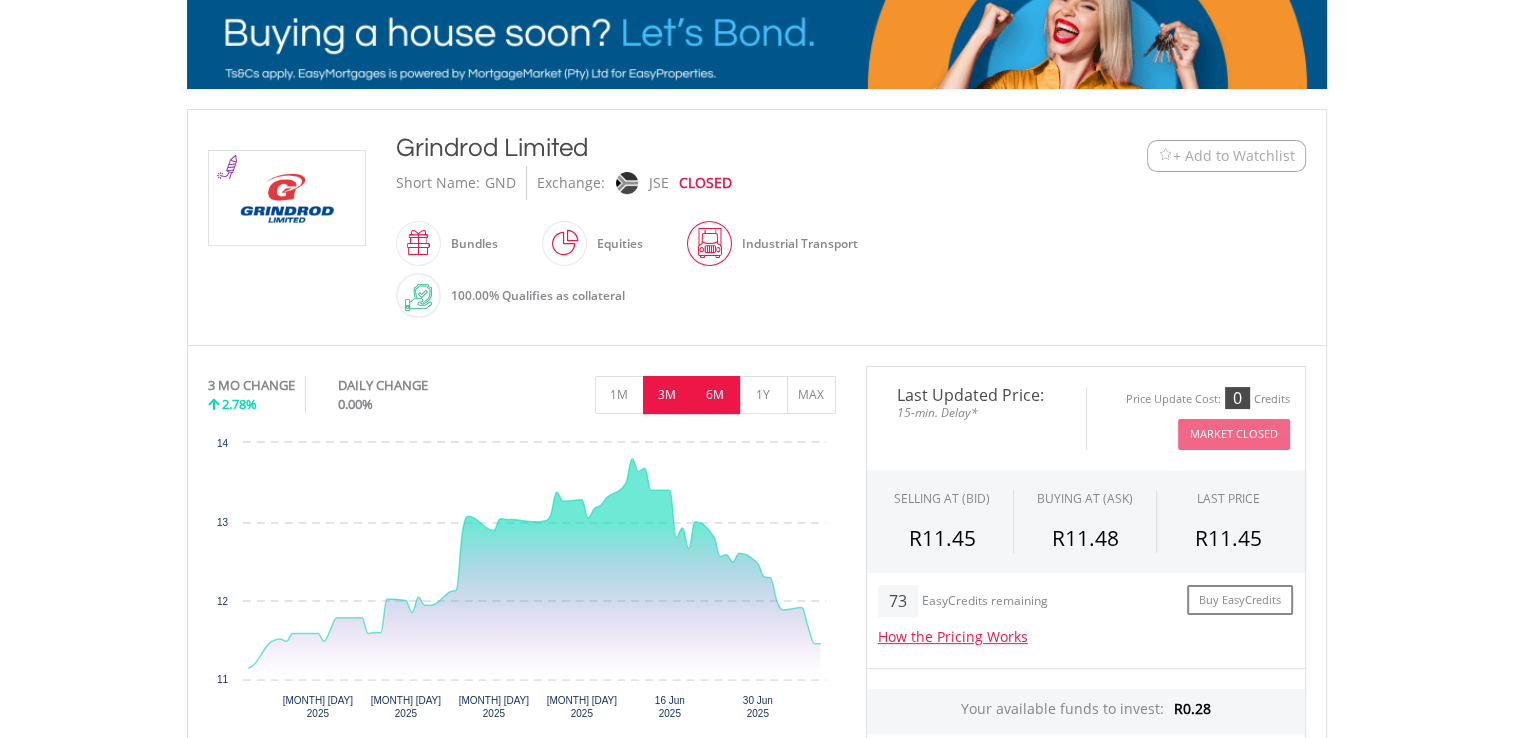 click on "6M" at bounding box center (715, 395) 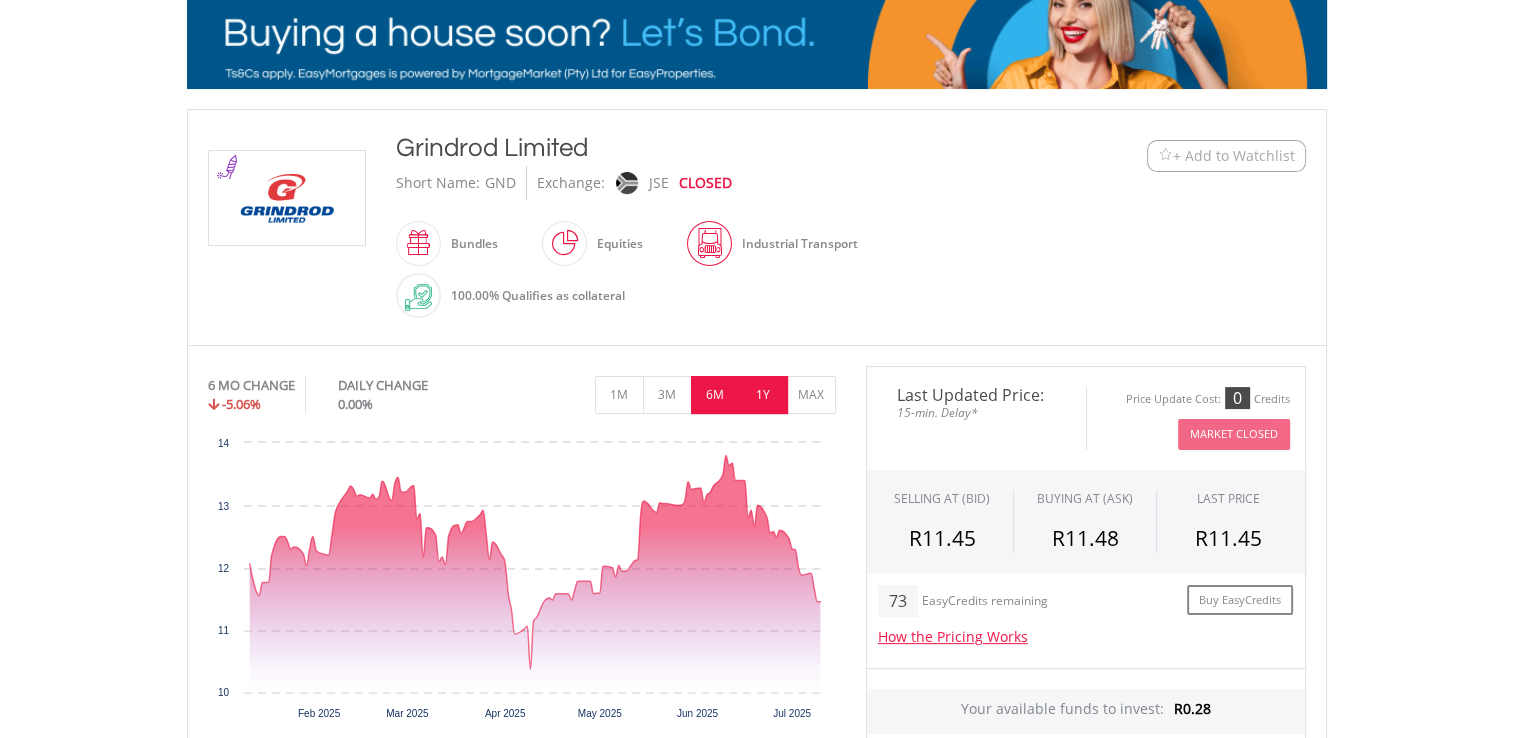 click on "1Y" at bounding box center [763, 395] 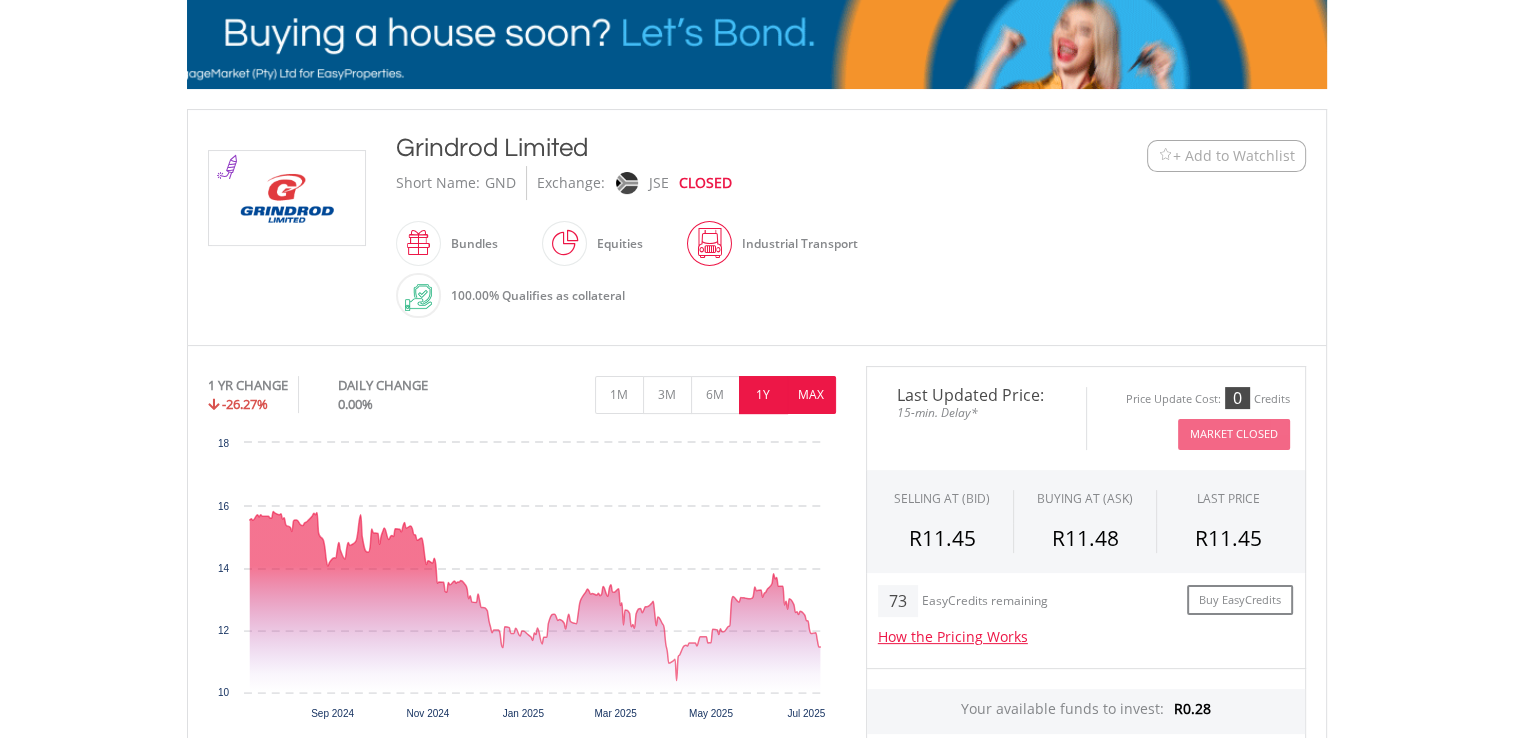 click on "MAX" at bounding box center [811, 395] 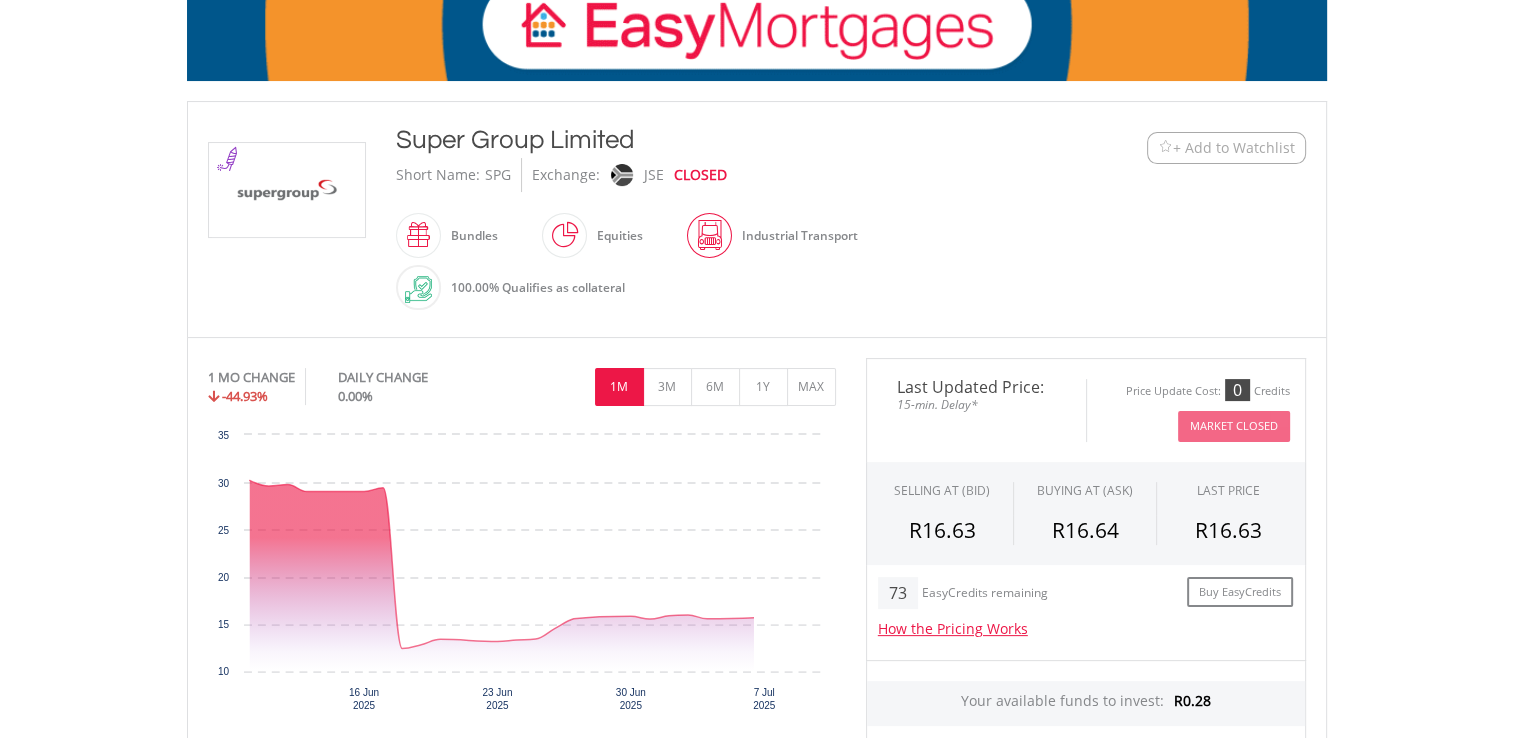 scroll, scrollTop: 338, scrollLeft: 0, axis: vertical 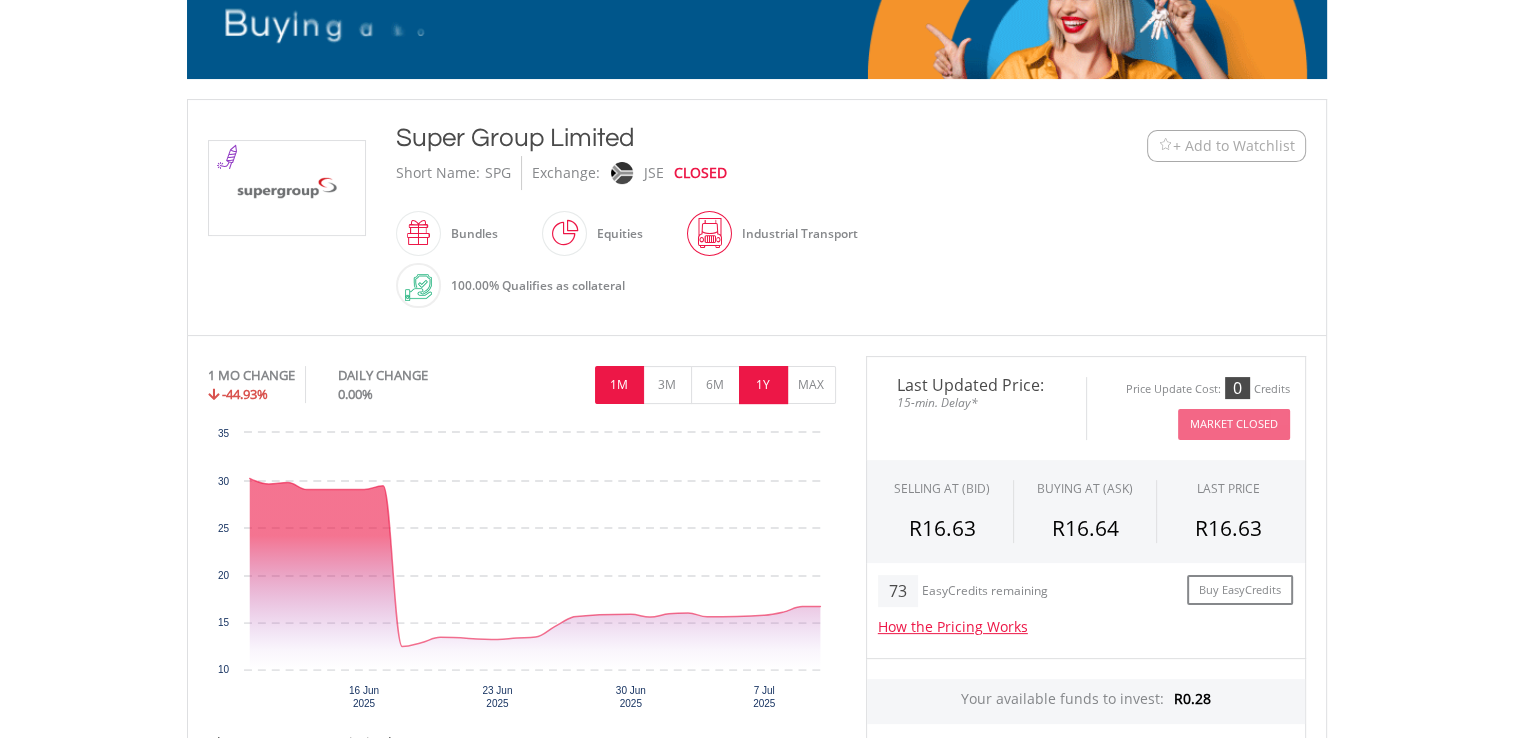 click on "1Y" at bounding box center (763, 385) 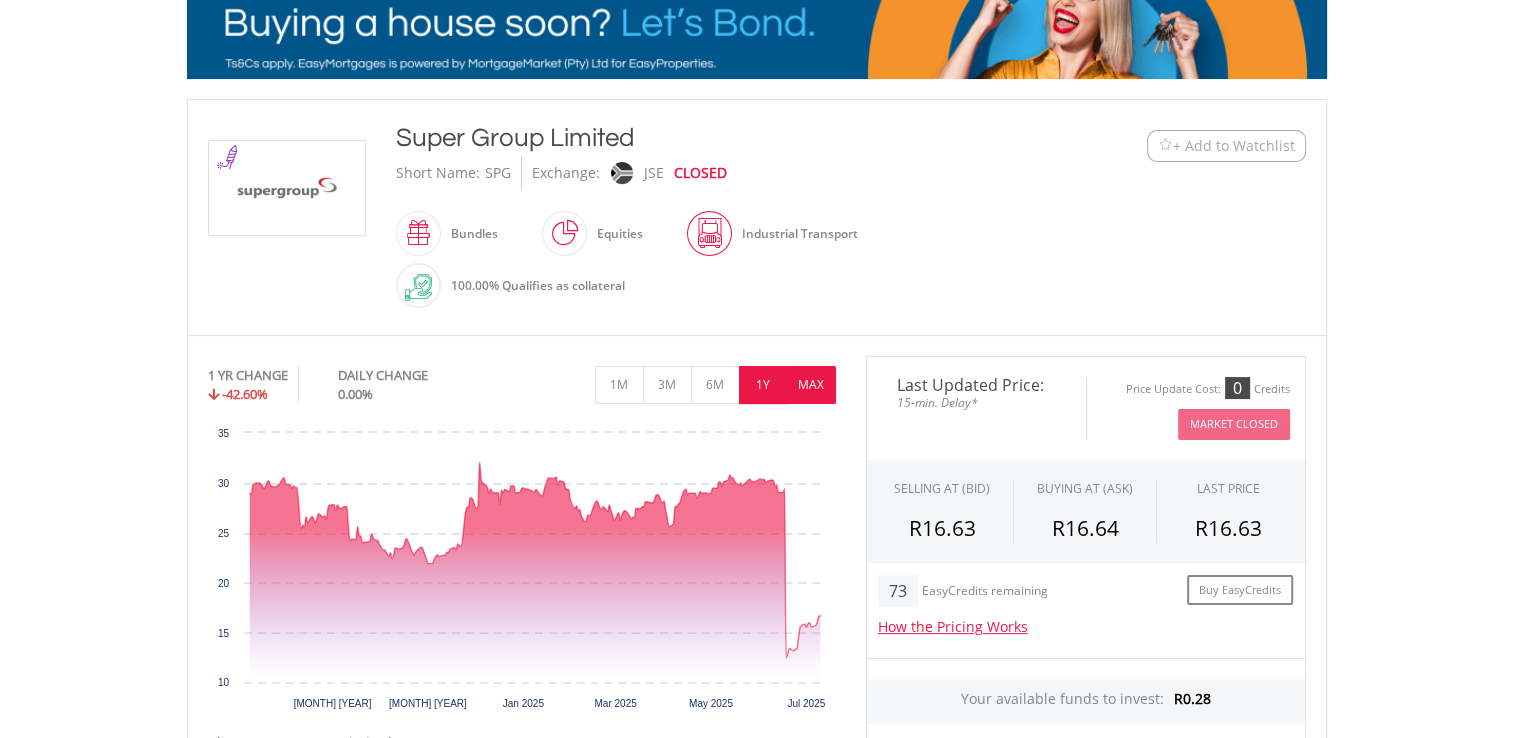 click on "MAX" at bounding box center (811, 385) 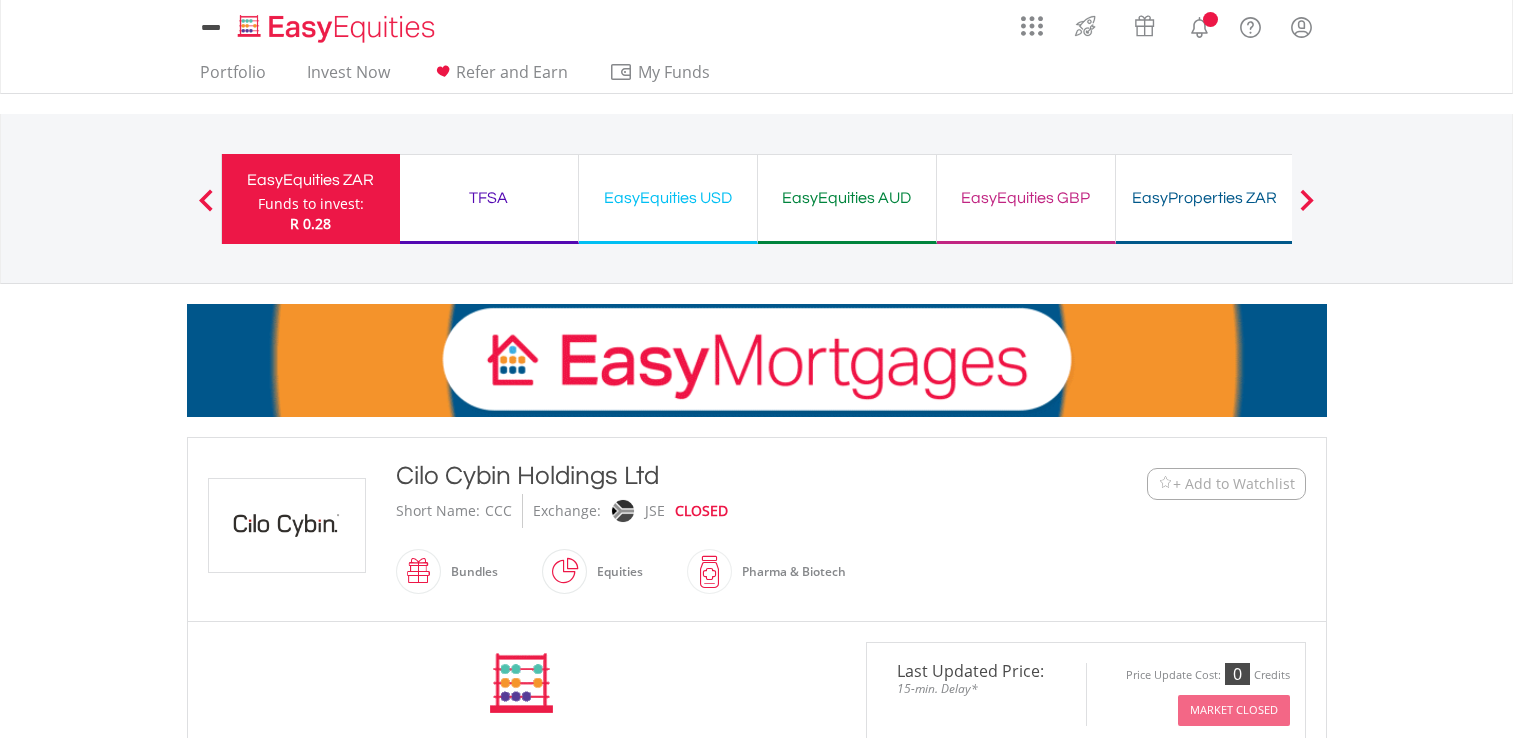 scroll, scrollTop: 263, scrollLeft: 0, axis: vertical 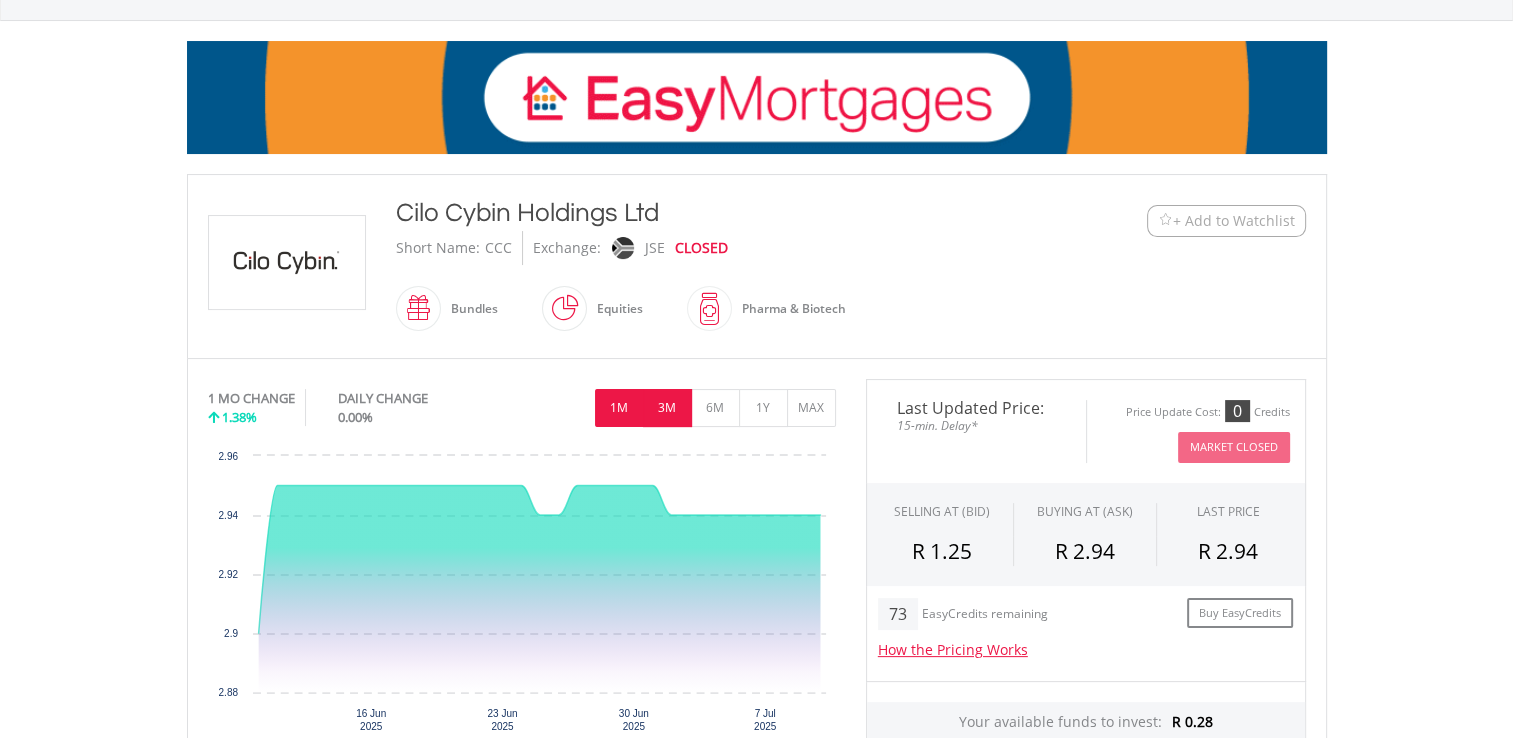 click on "3M" at bounding box center [667, 408] 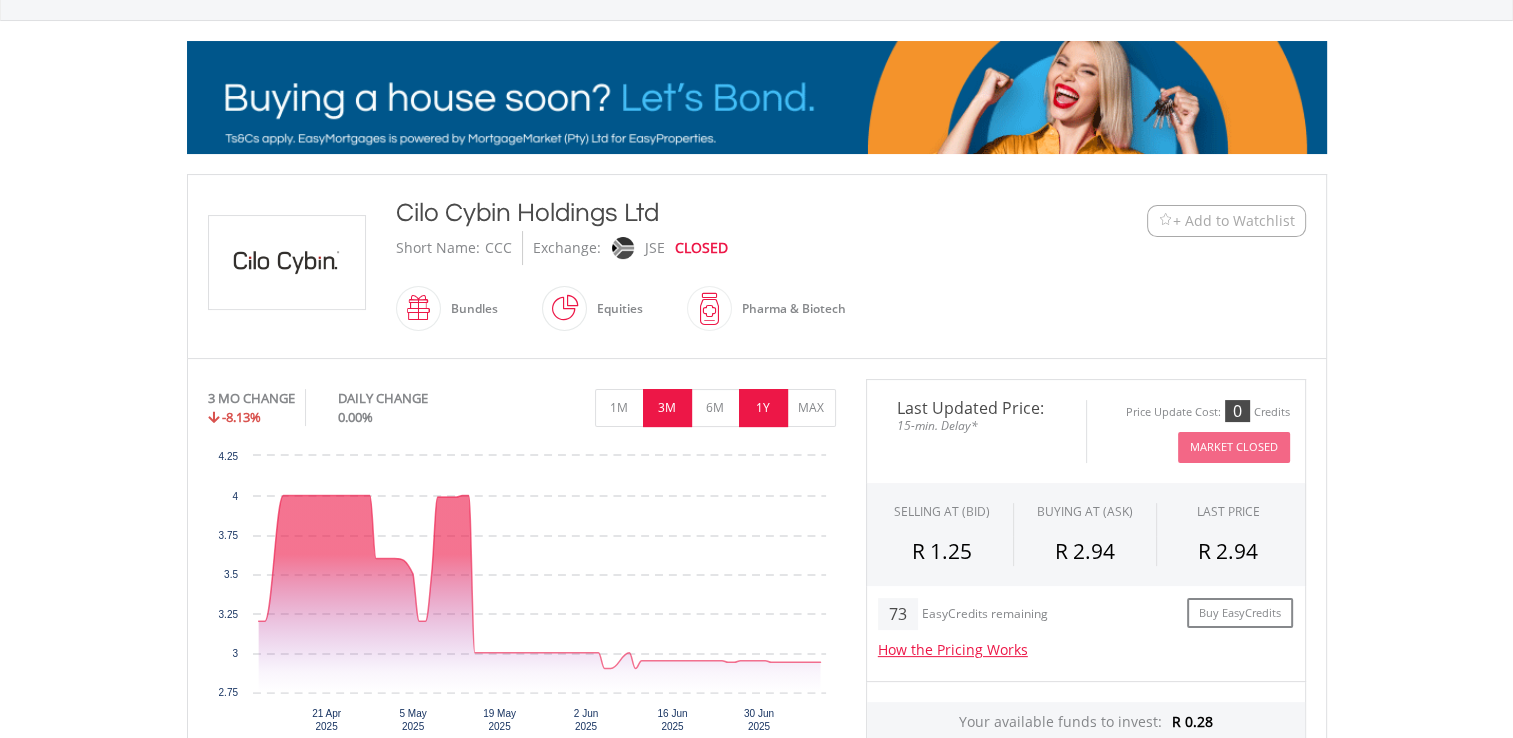 click on "1Y" at bounding box center (763, 408) 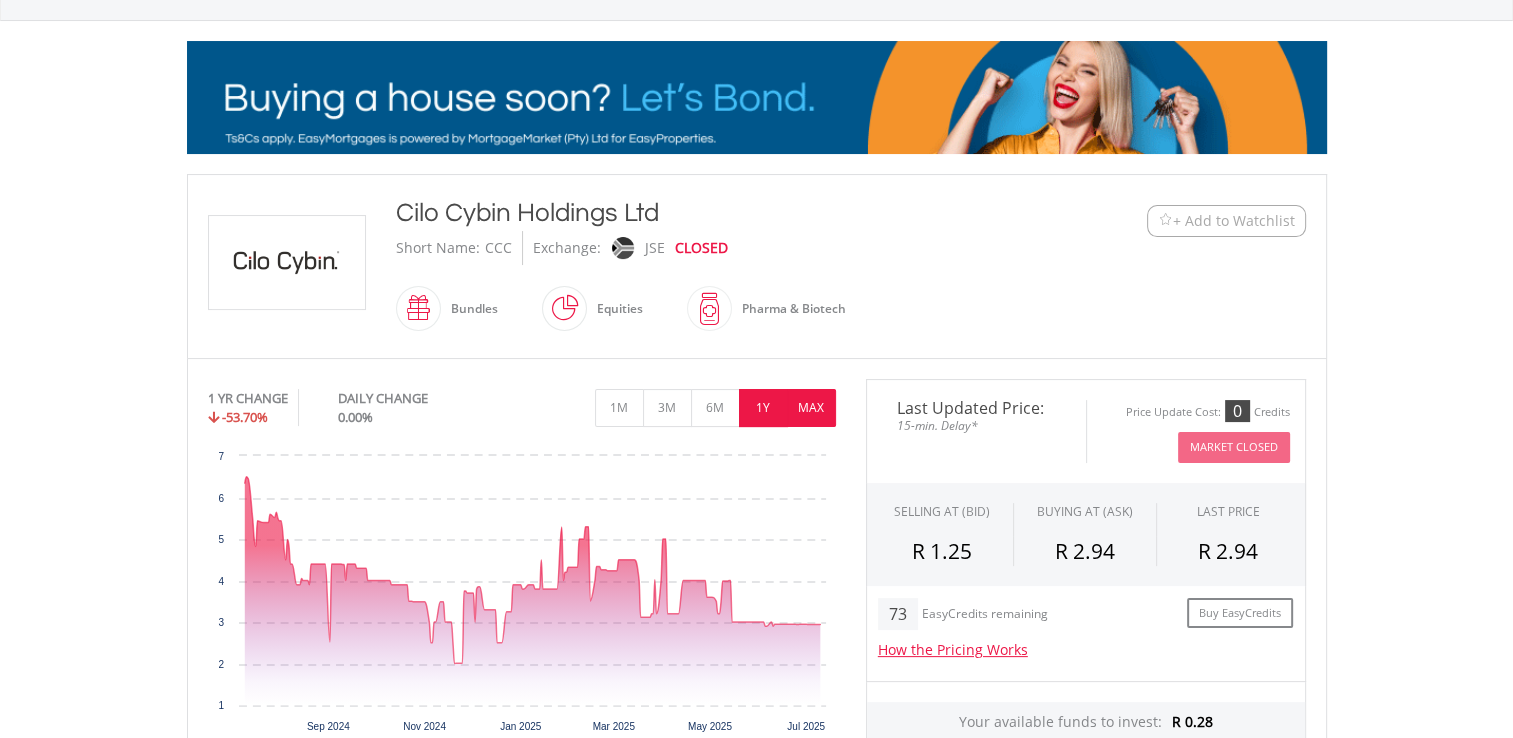 click on "MAX" at bounding box center (811, 408) 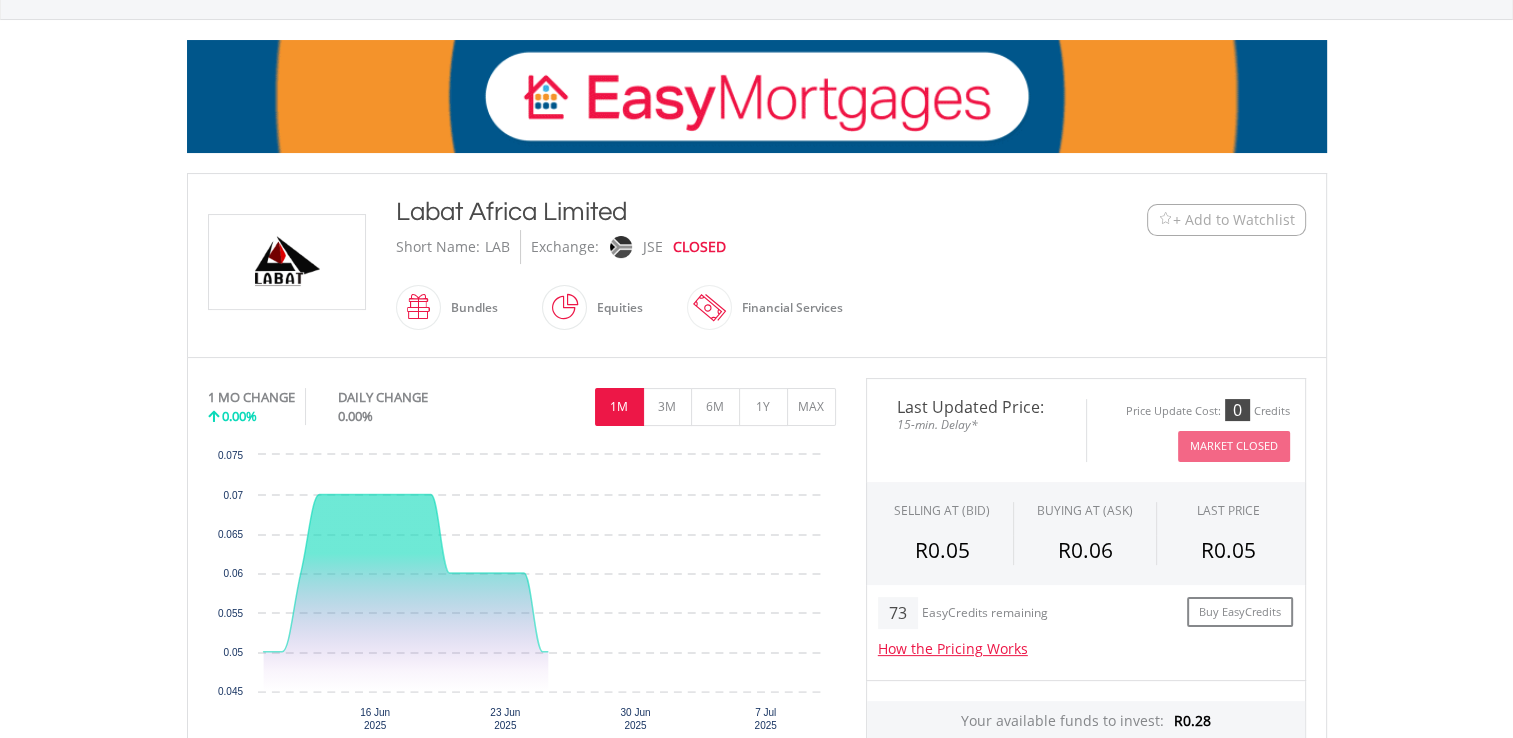 scroll, scrollTop: 272, scrollLeft: 0, axis: vertical 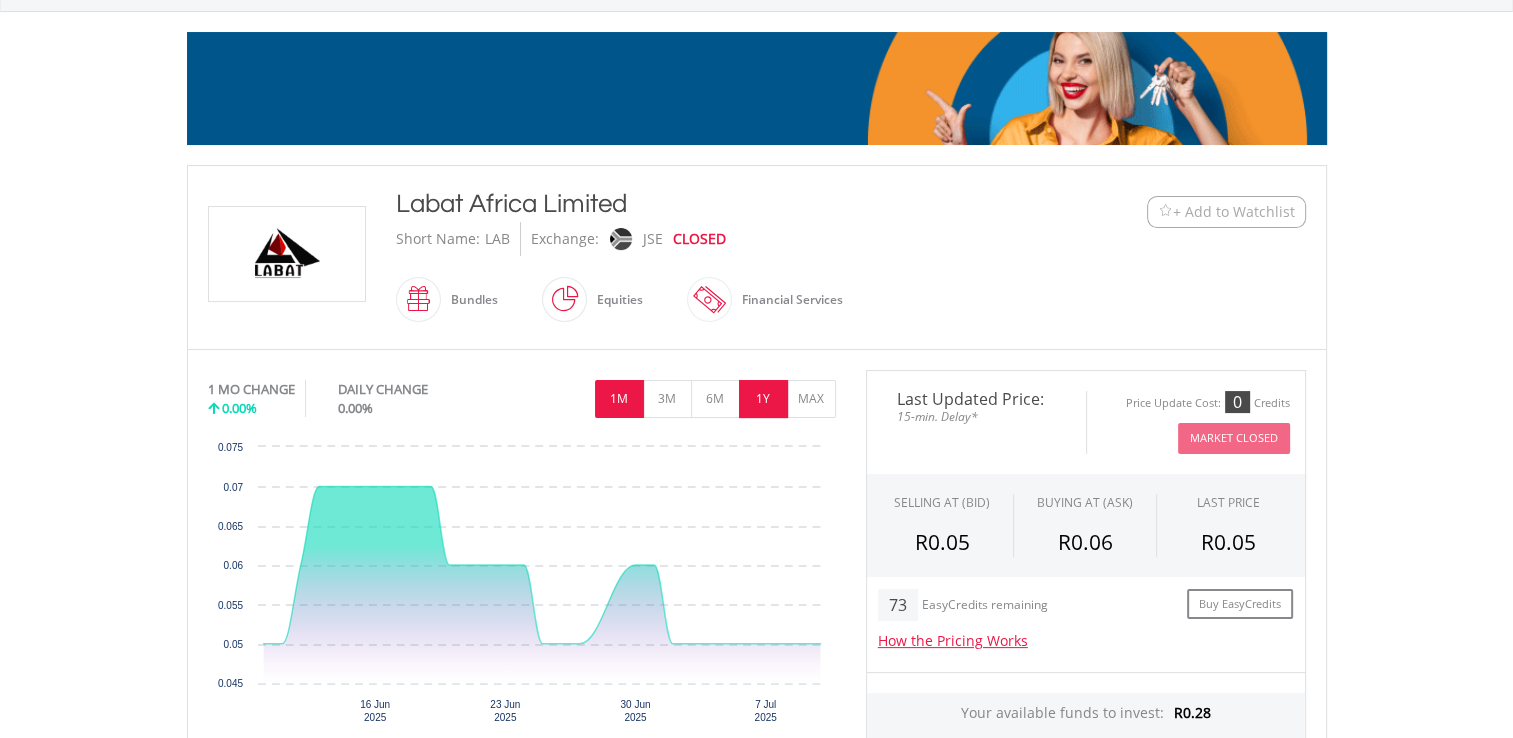 click on "1Y" at bounding box center [763, 399] 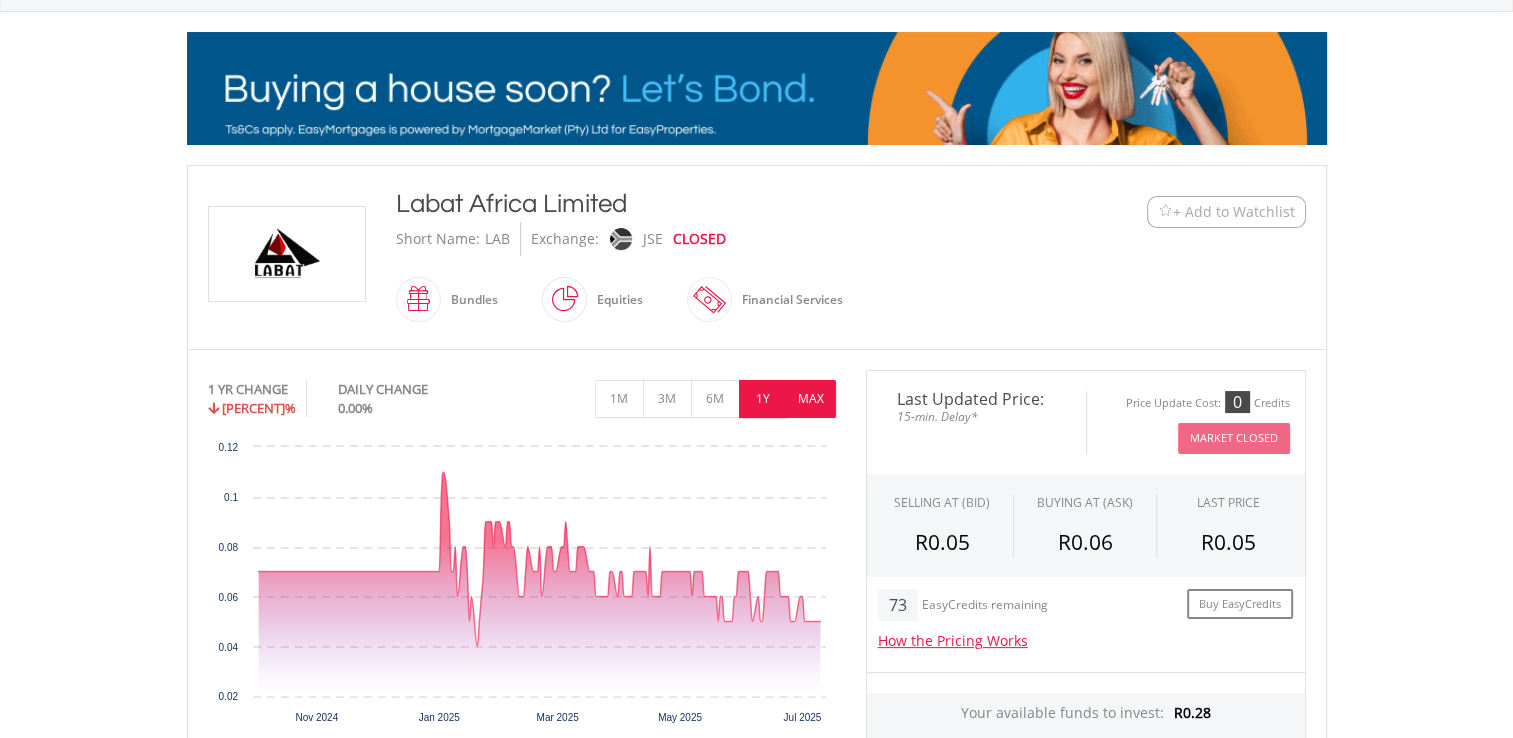 click on "MAX" at bounding box center [811, 399] 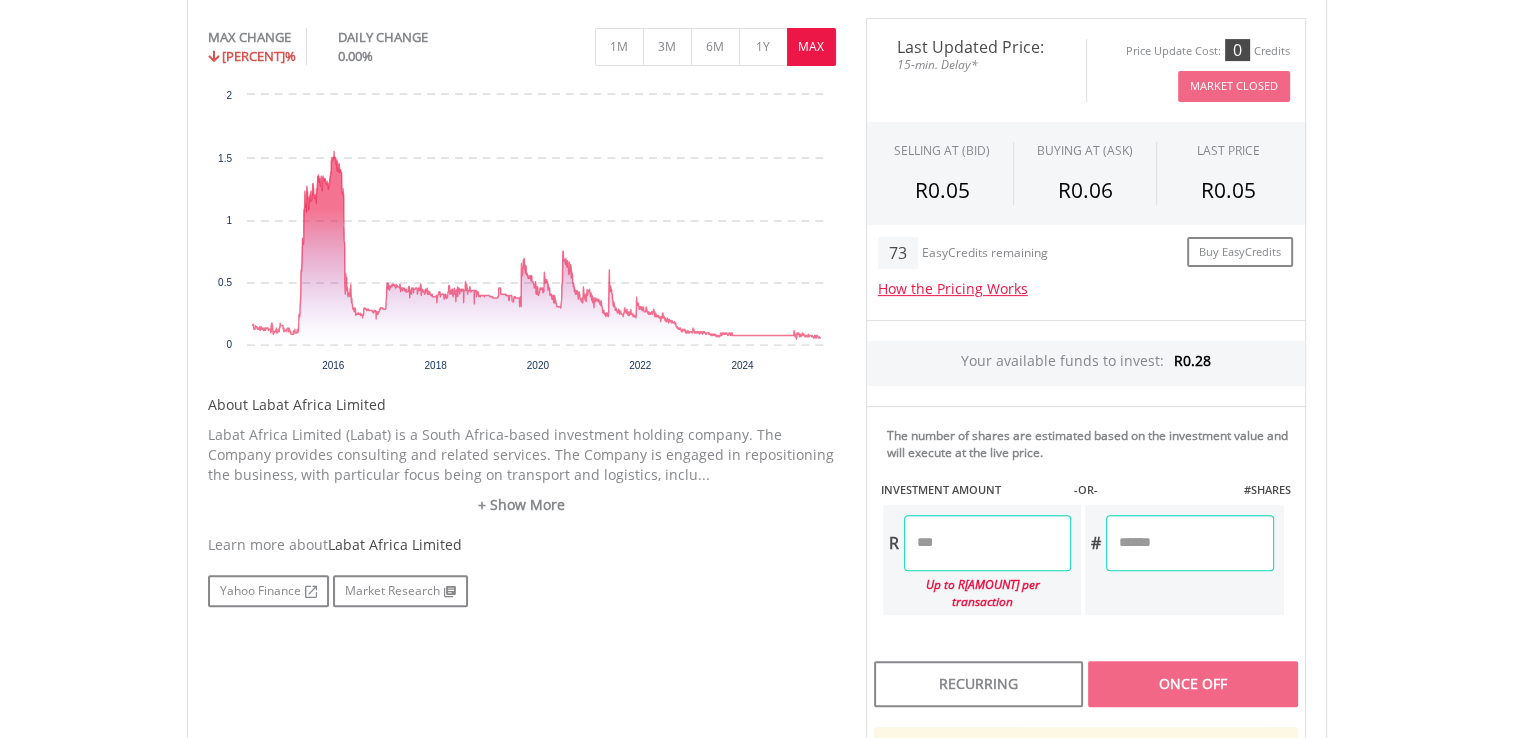 scroll, scrollTop: 620, scrollLeft: 0, axis: vertical 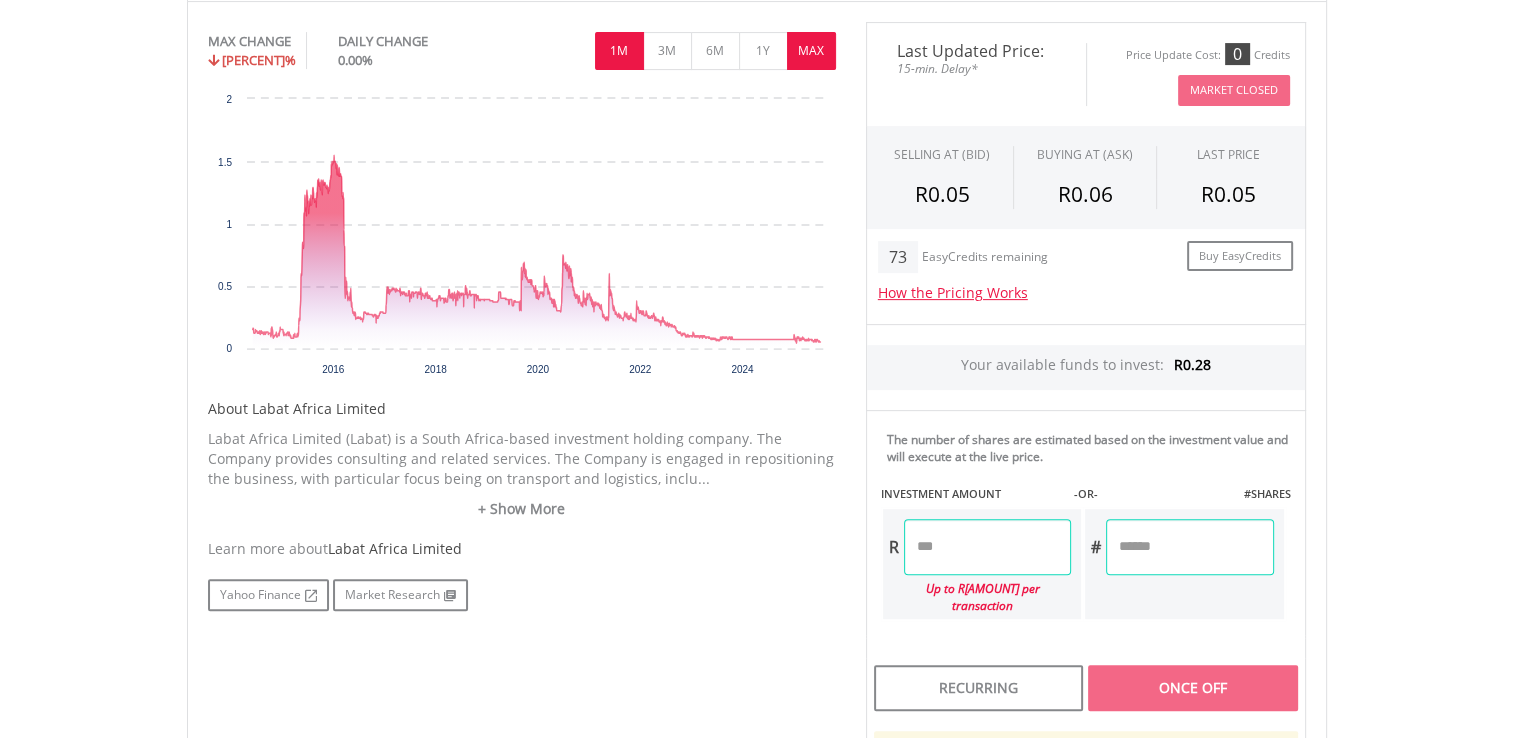 click on "1M" at bounding box center (619, 51) 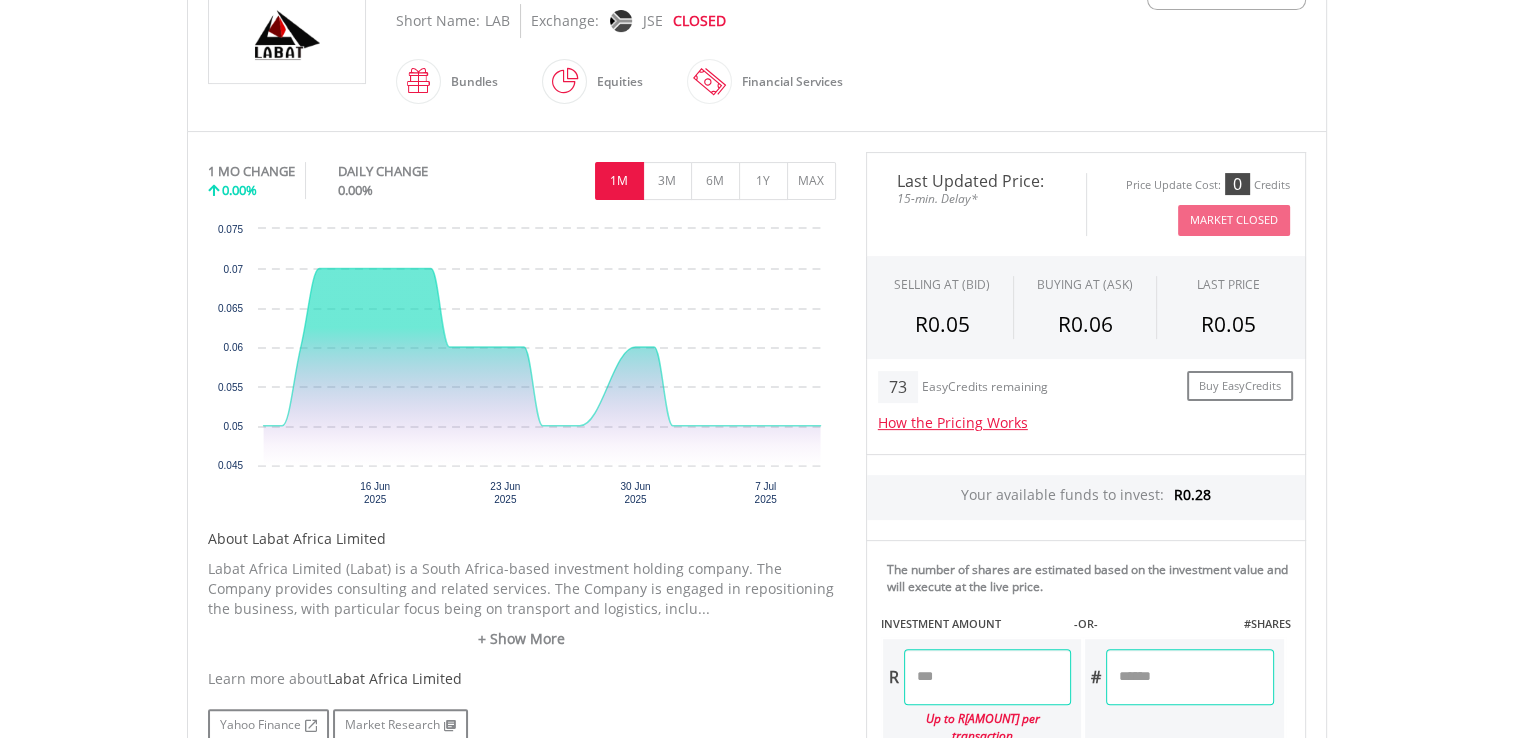 scroll, scrollTop: 484, scrollLeft: 0, axis: vertical 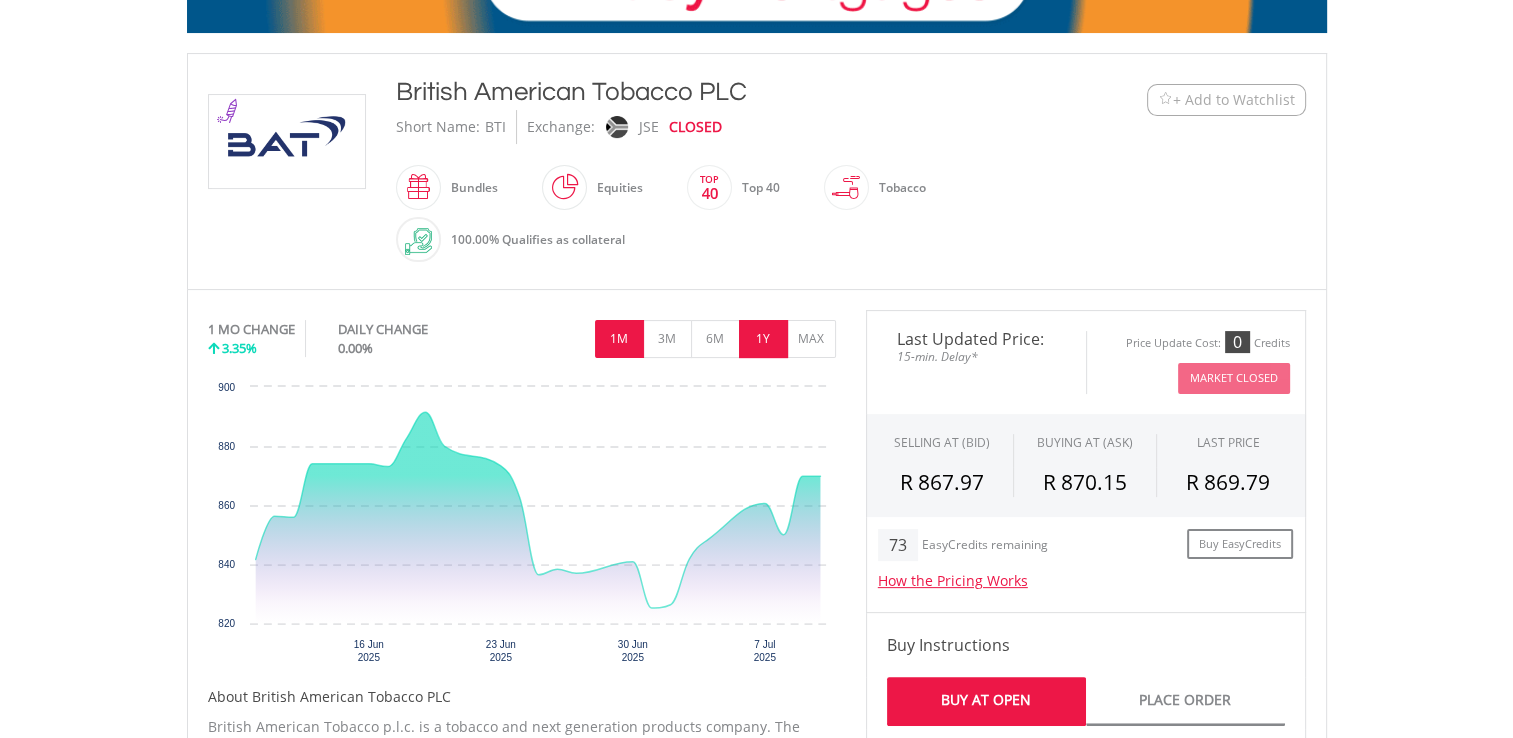 click on "1Y" at bounding box center [763, 339] 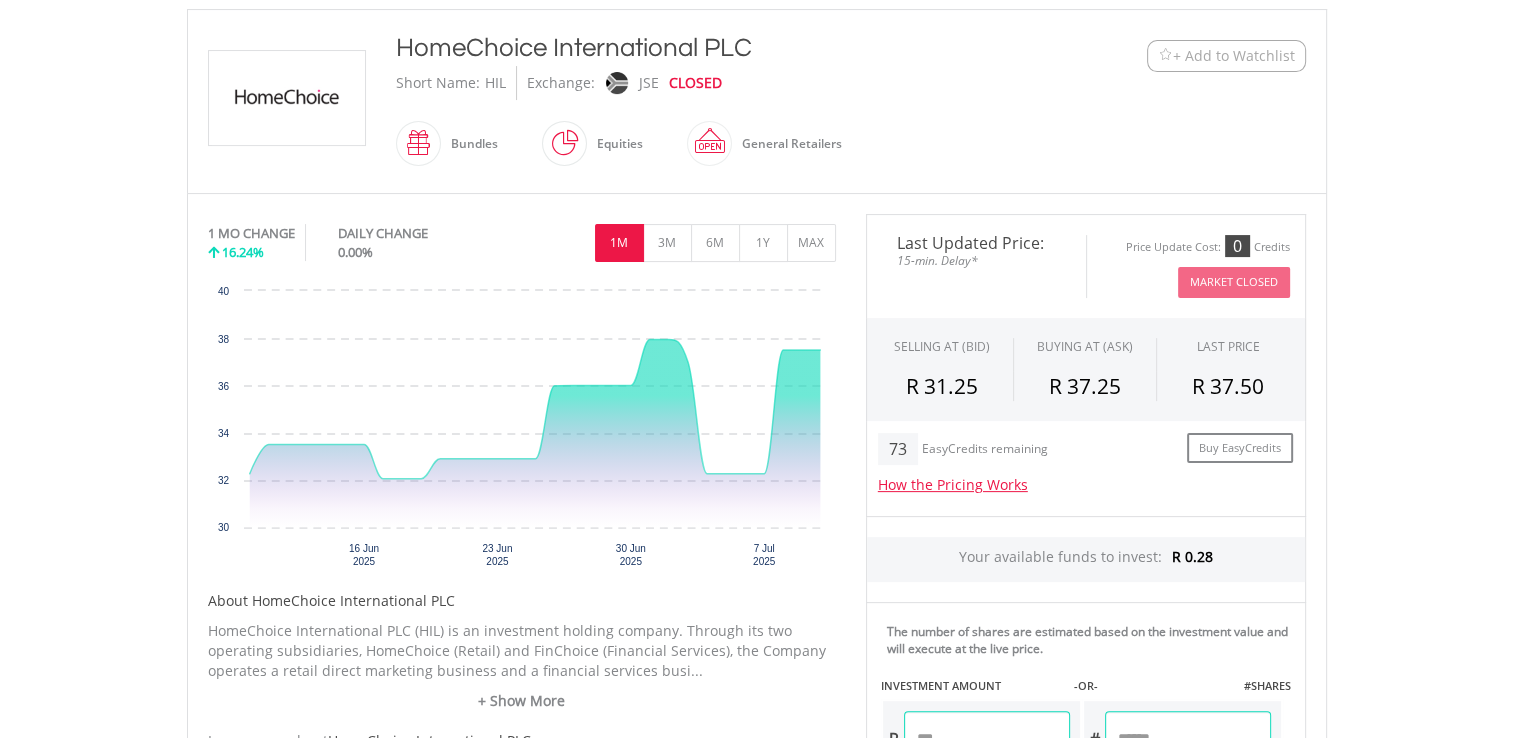 scroll, scrollTop: 428, scrollLeft: 0, axis: vertical 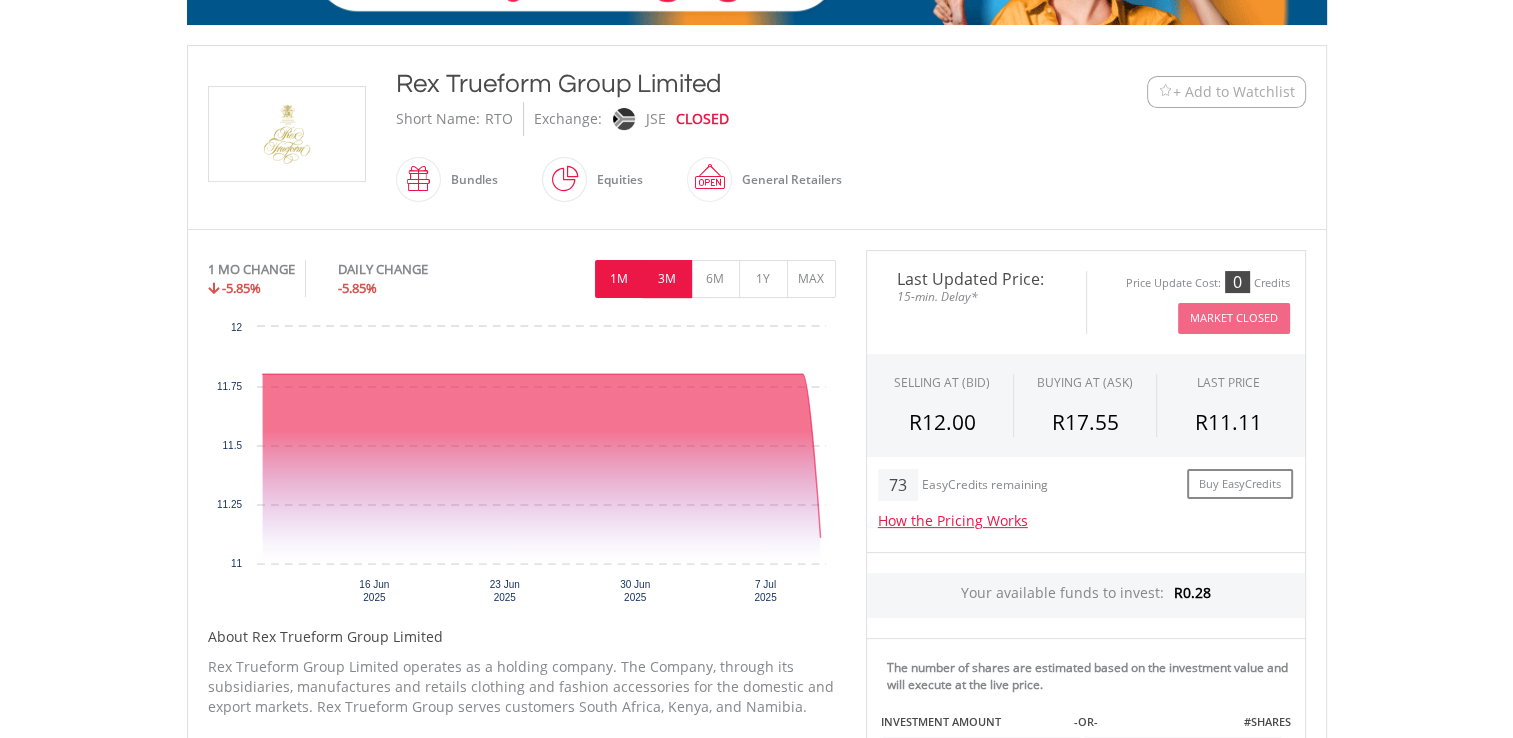 click on "3M" at bounding box center [667, 279] 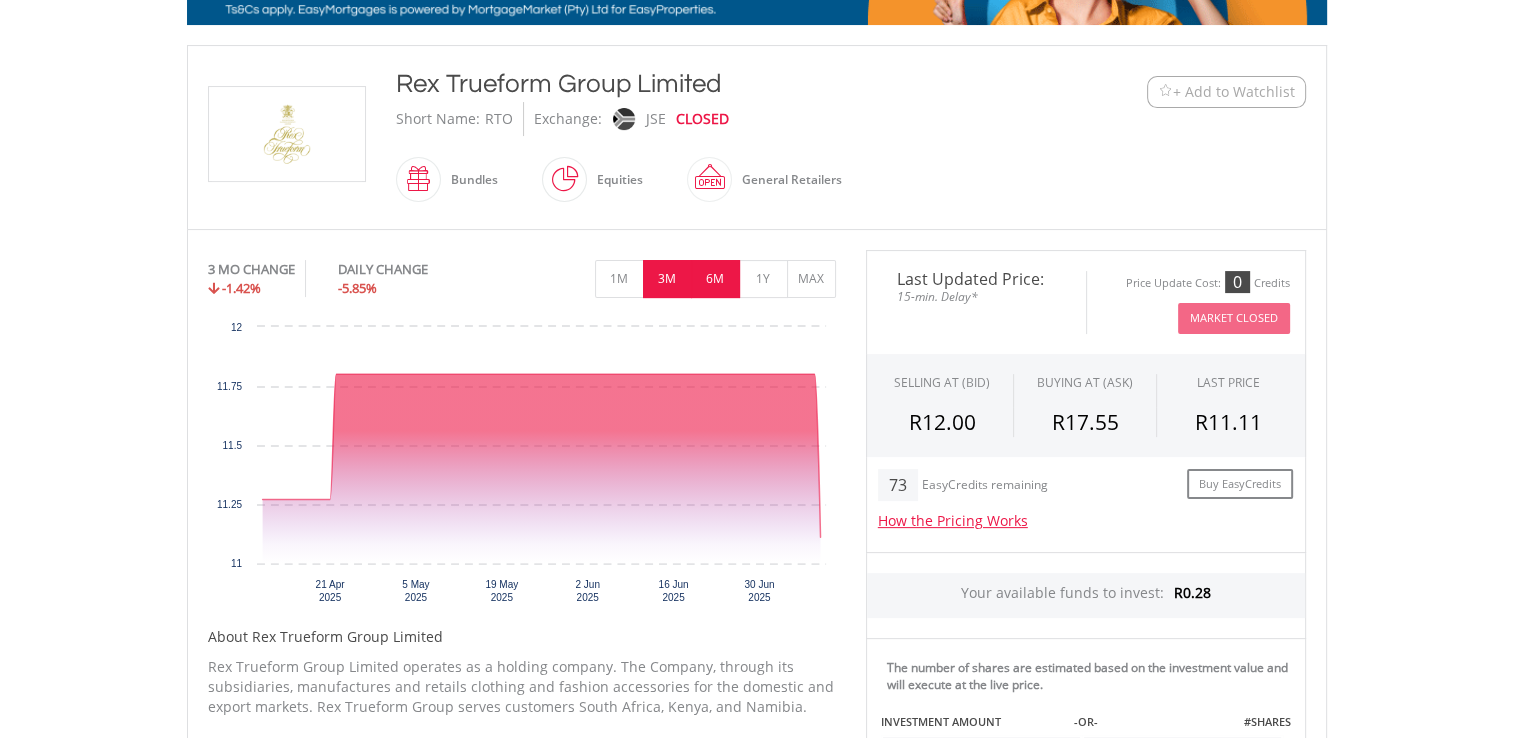 click on "6M" at bounding box center [715, 279] 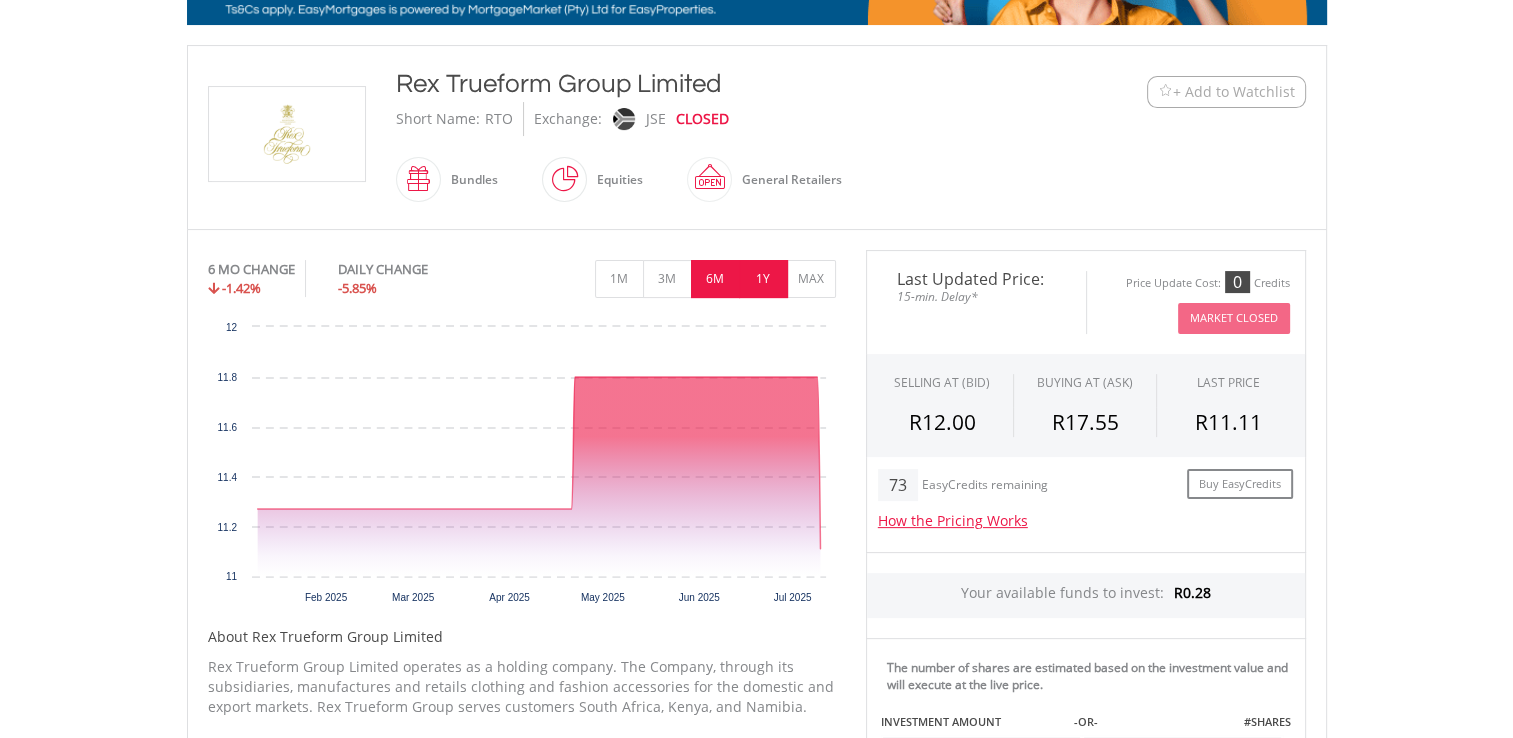 click on "1Y" at bounding box center (763, 279) 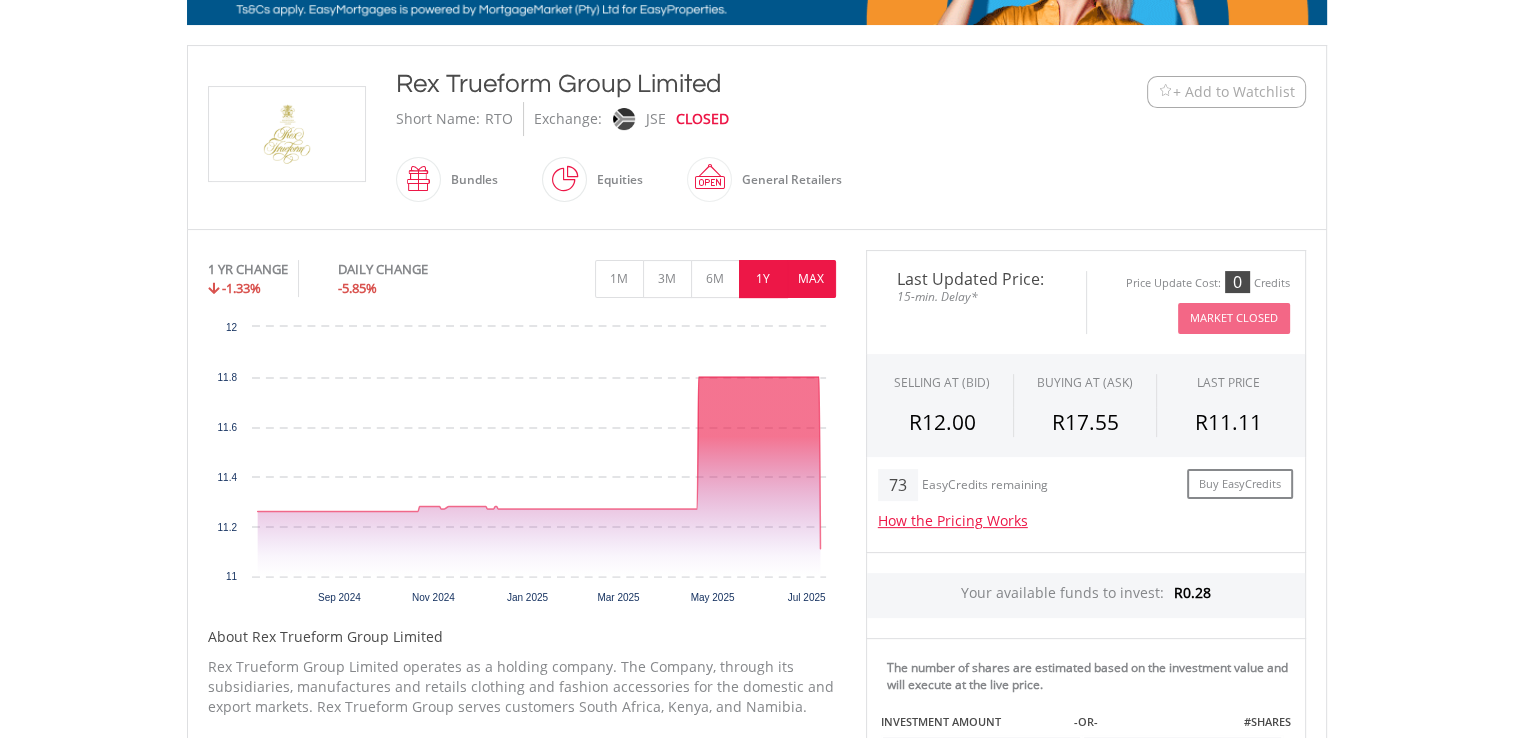 click on "MAX" at bounding box center (811, 279) 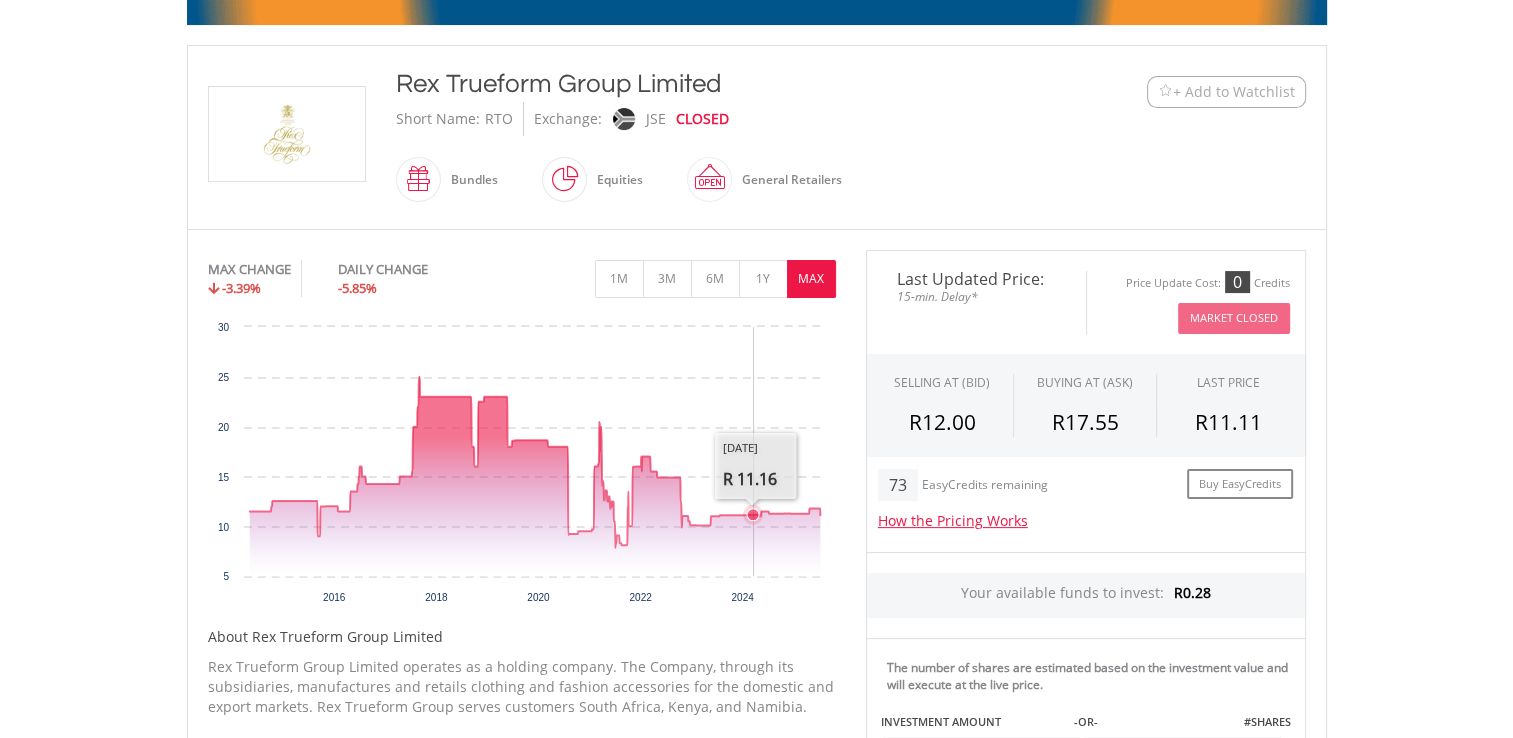 scroll, scrollTop: 391, scrollLeft: 0, axis: vertical 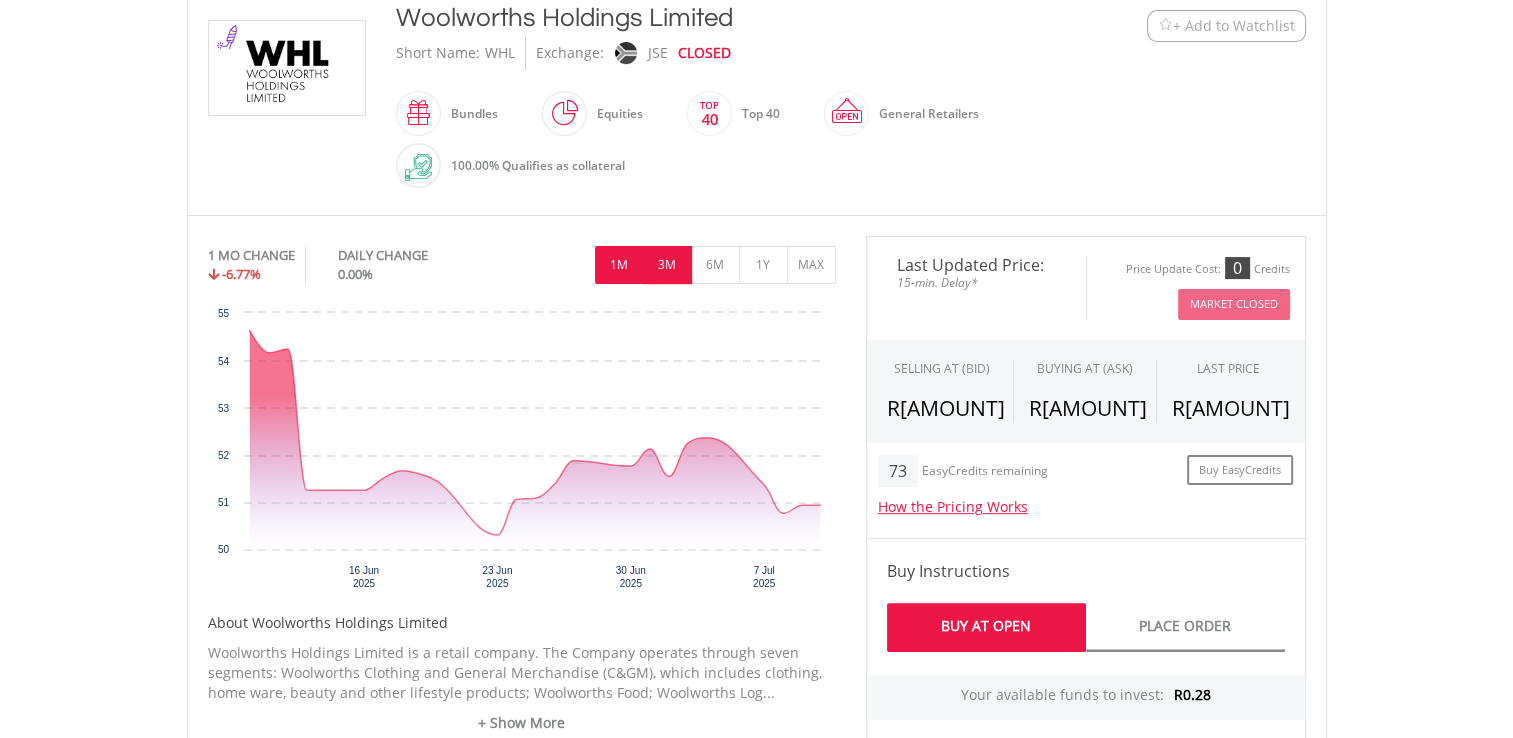 click on "3M" at bounding box center [667, 265] 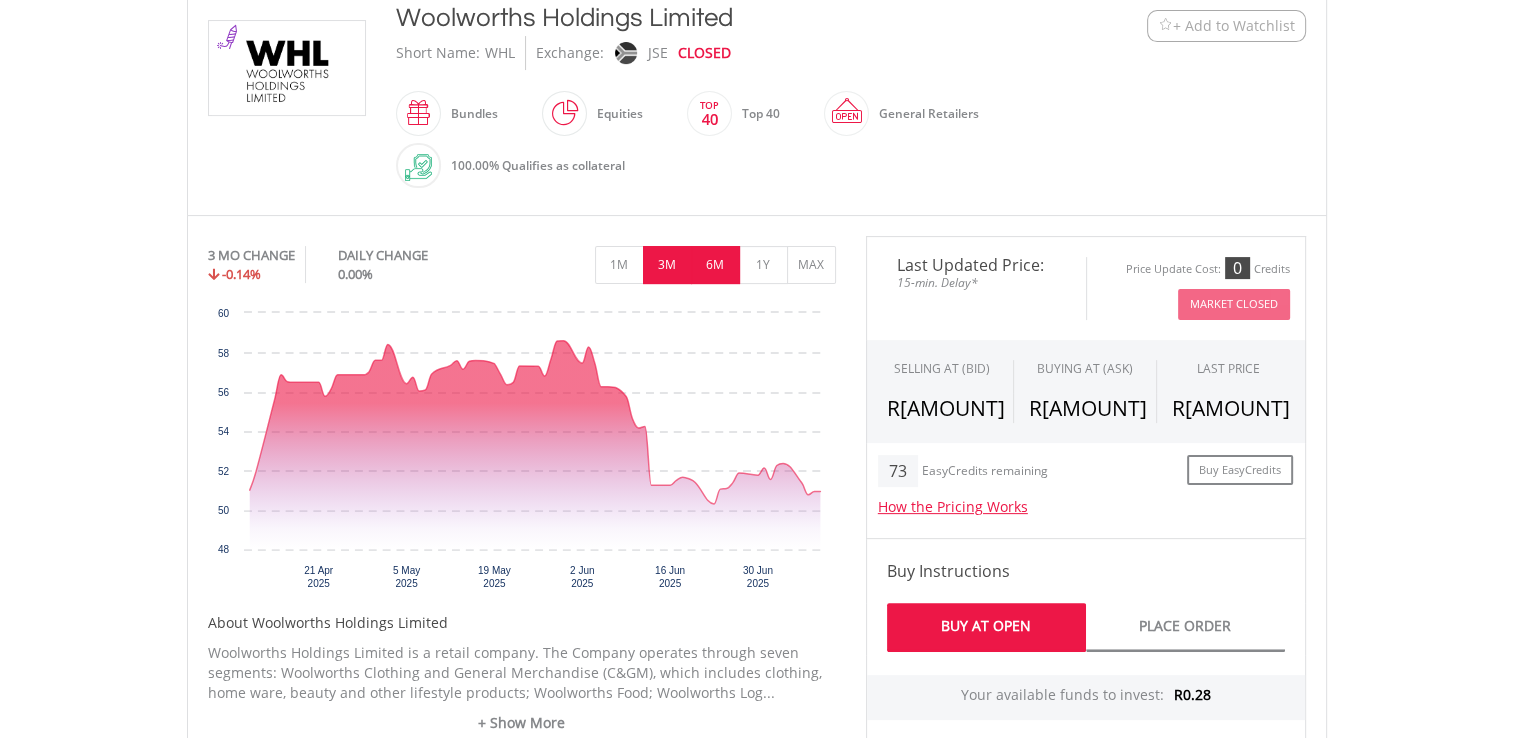 click on "6M" at bounding box center [715, 265] 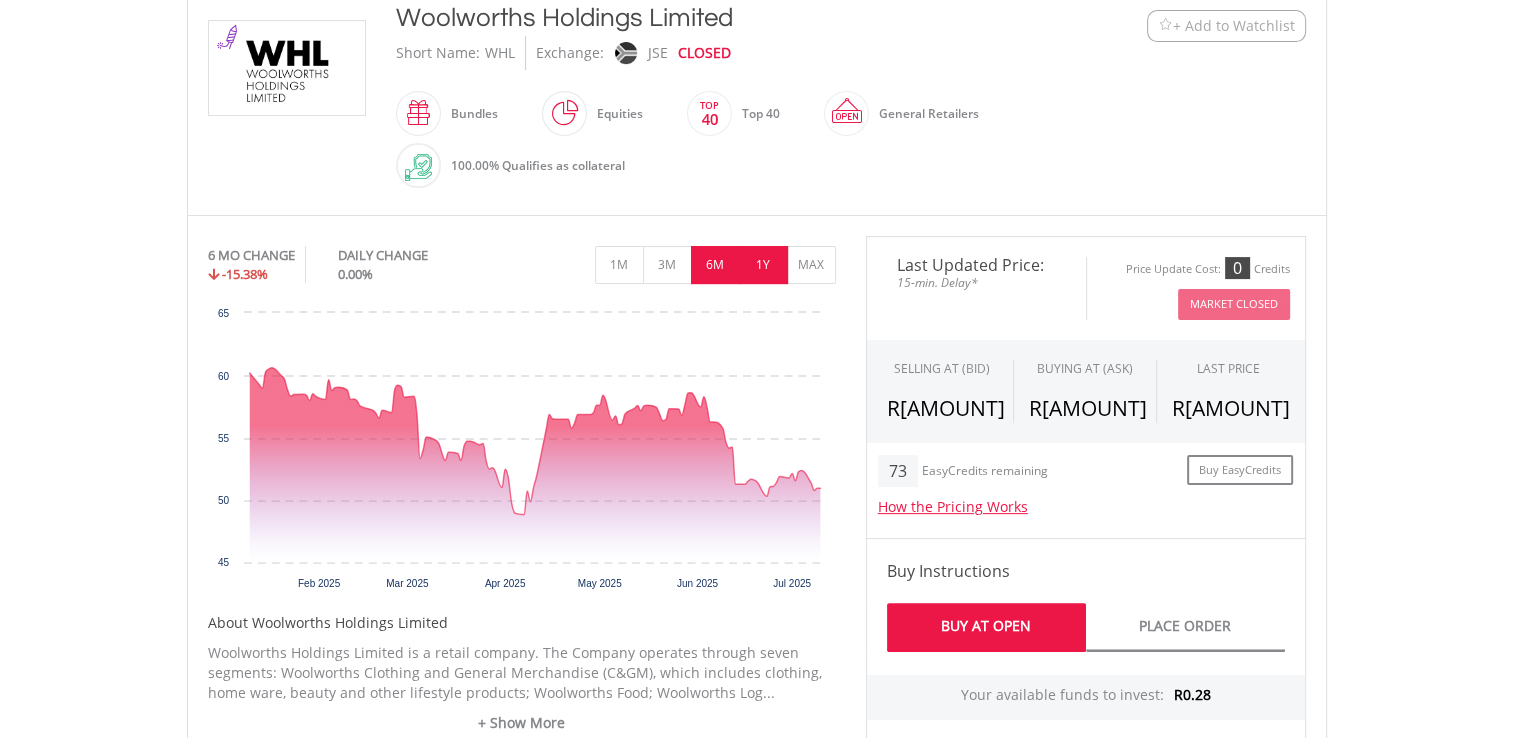 click on "1Y" at bounding box center [763, 265] 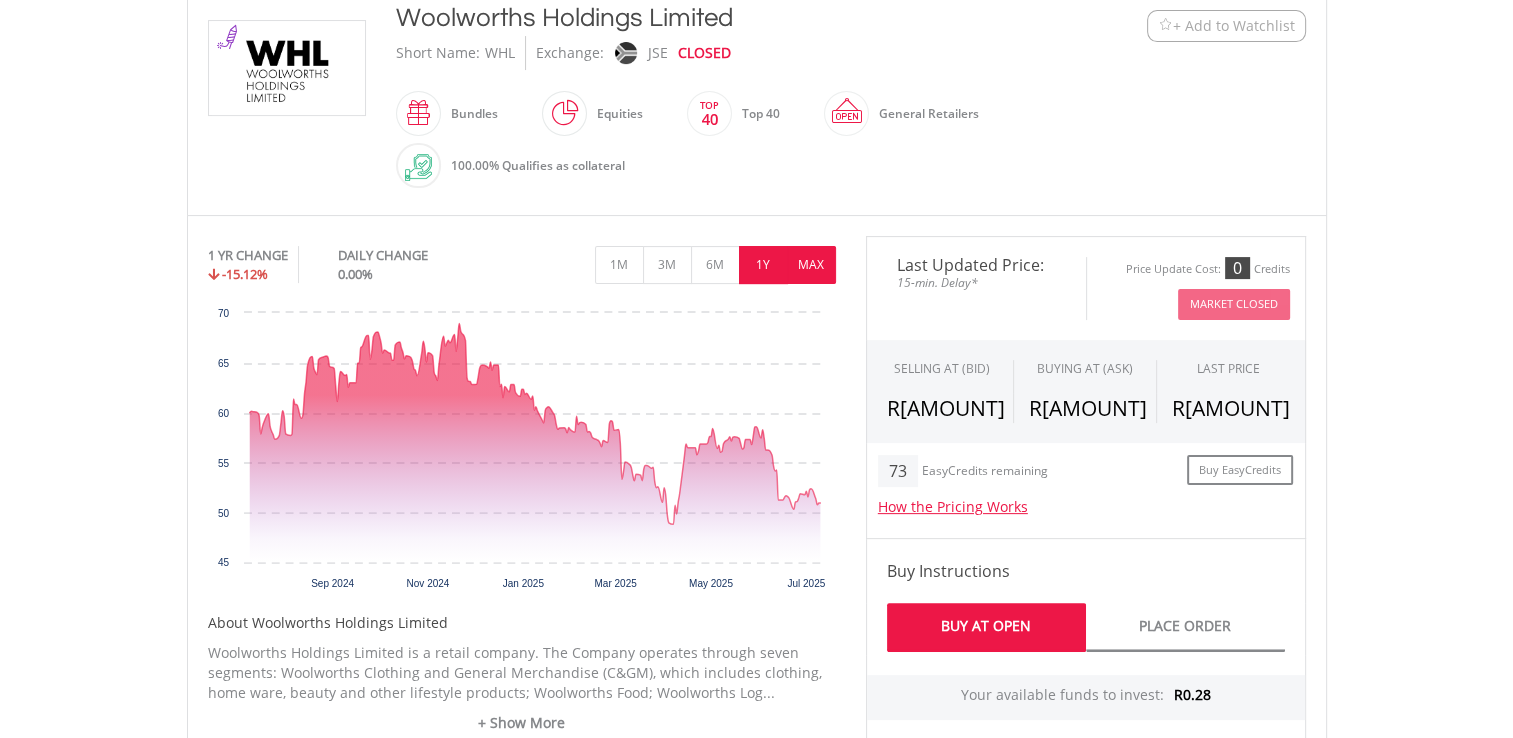 click on "MAX" at bounding box center (811, 265) 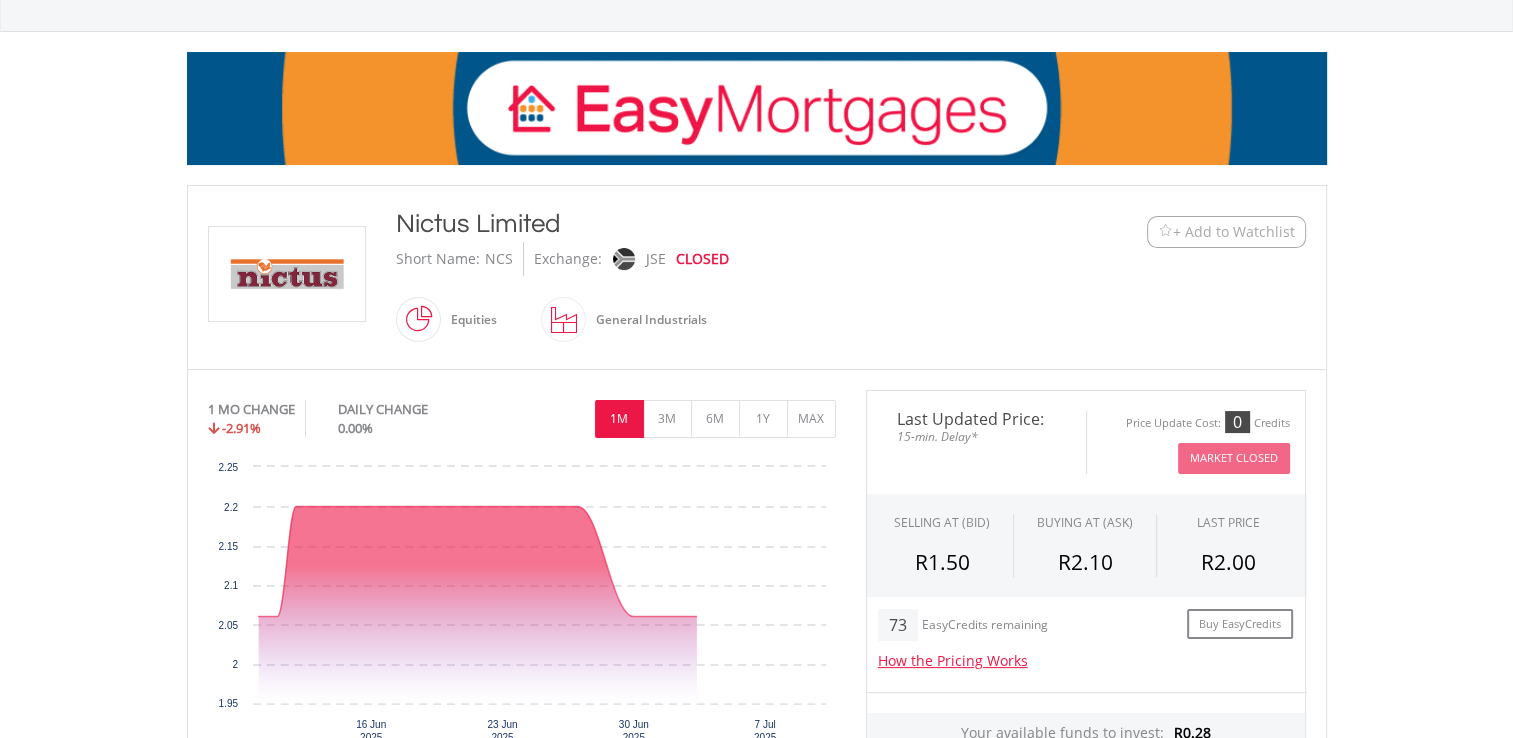 scroll, scrollTop: 420, scrollLeft: 0, axis: vertical 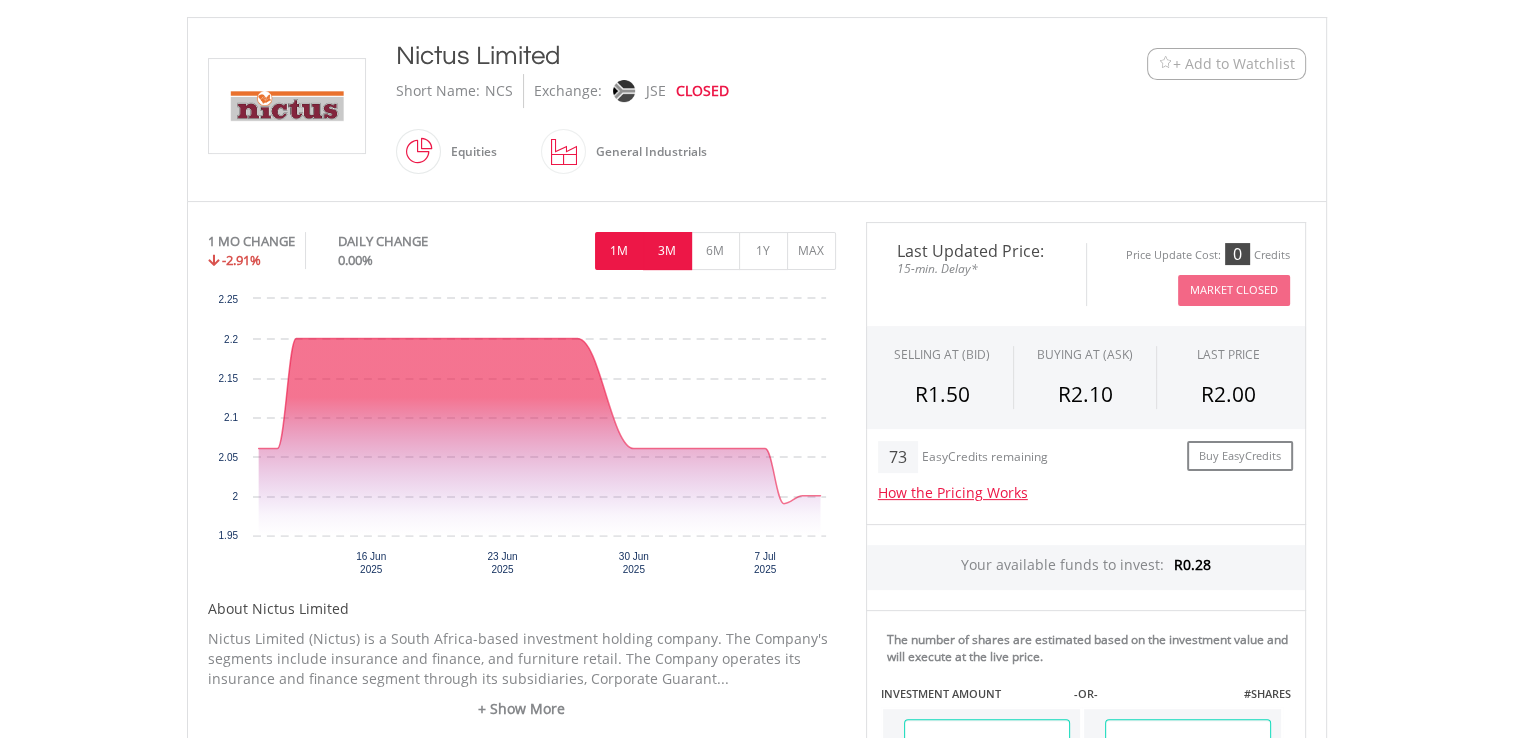 click on "3M" at bounding box center (667, 251) 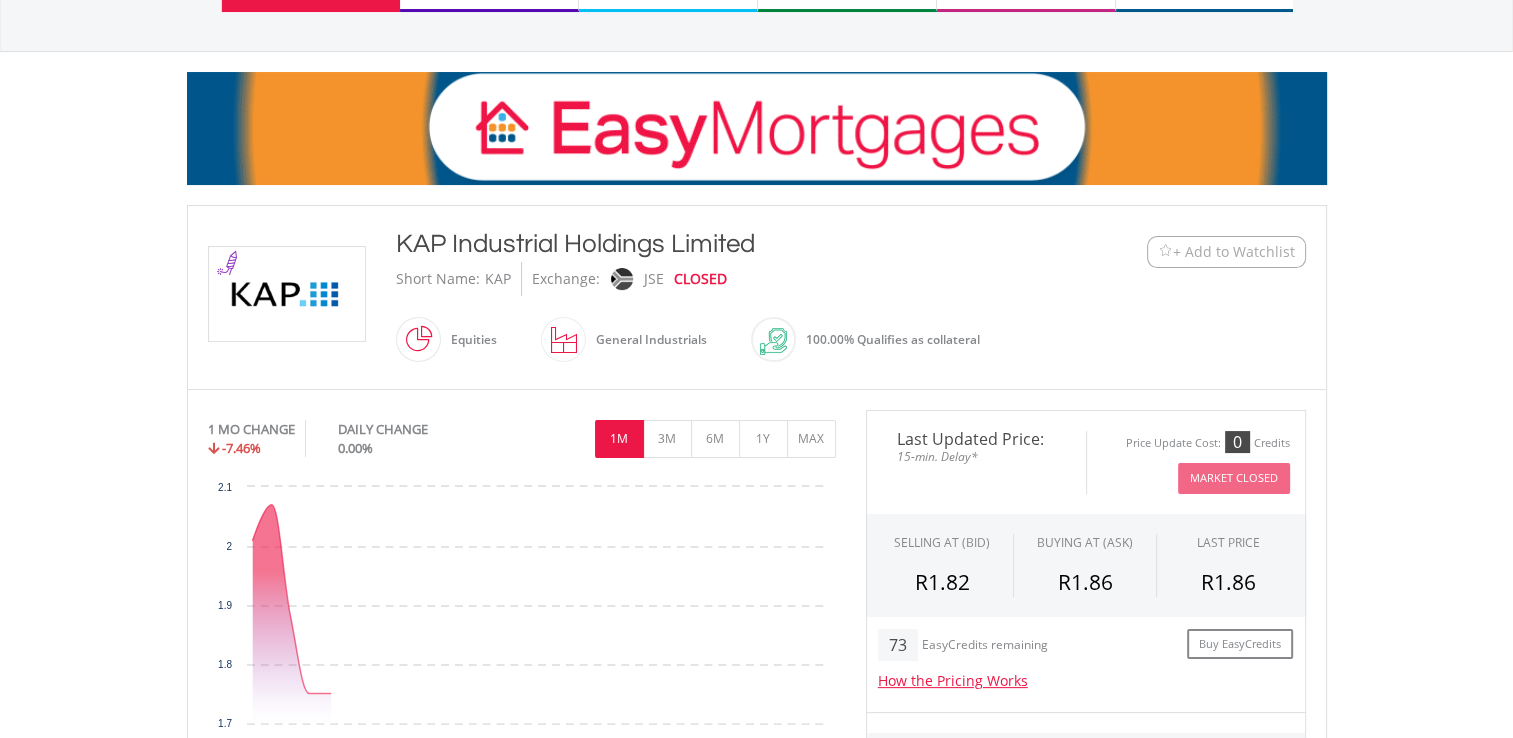 scroll, scrollTop: 235, scrollLeft: 0, axis: vertical 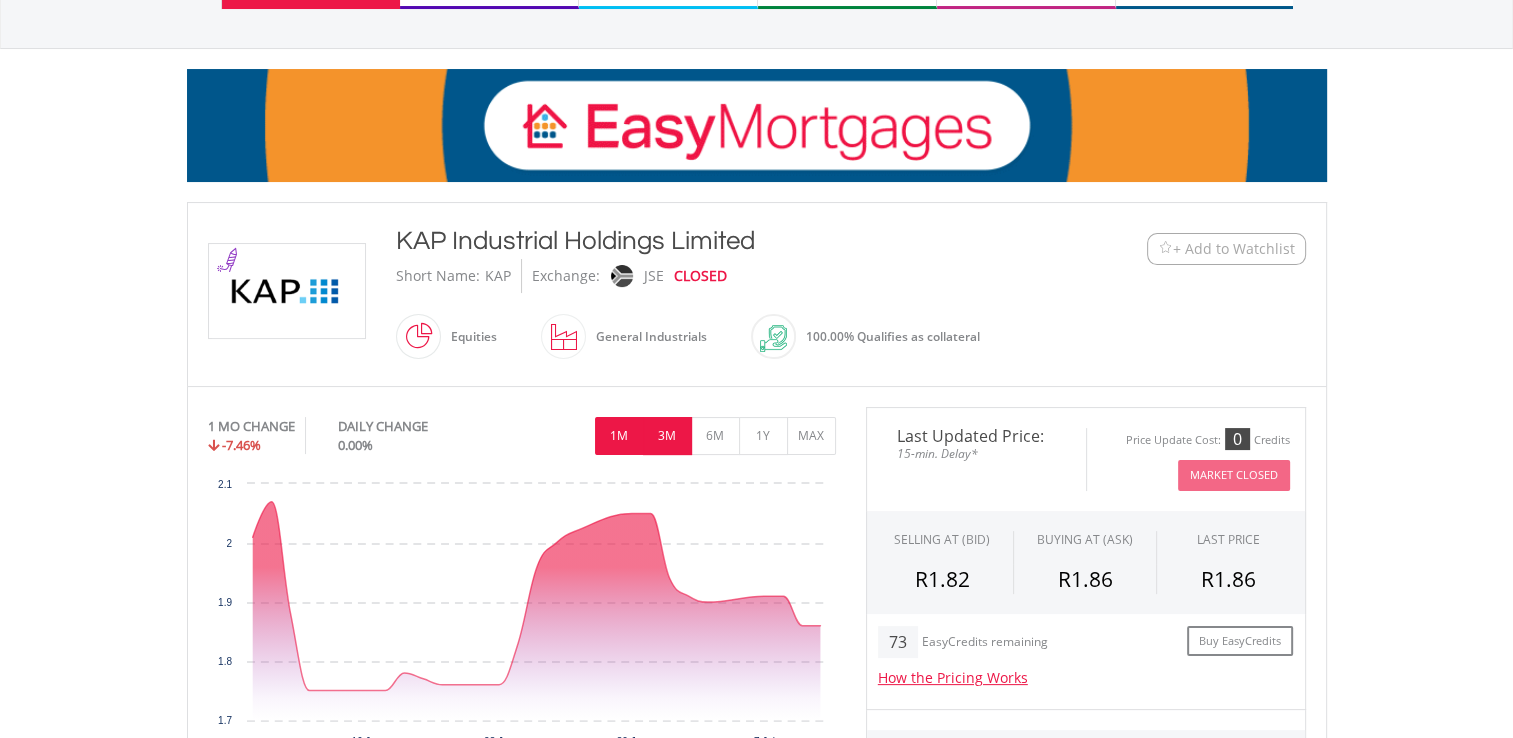 click on "3M" at bounding box center (667, 436) 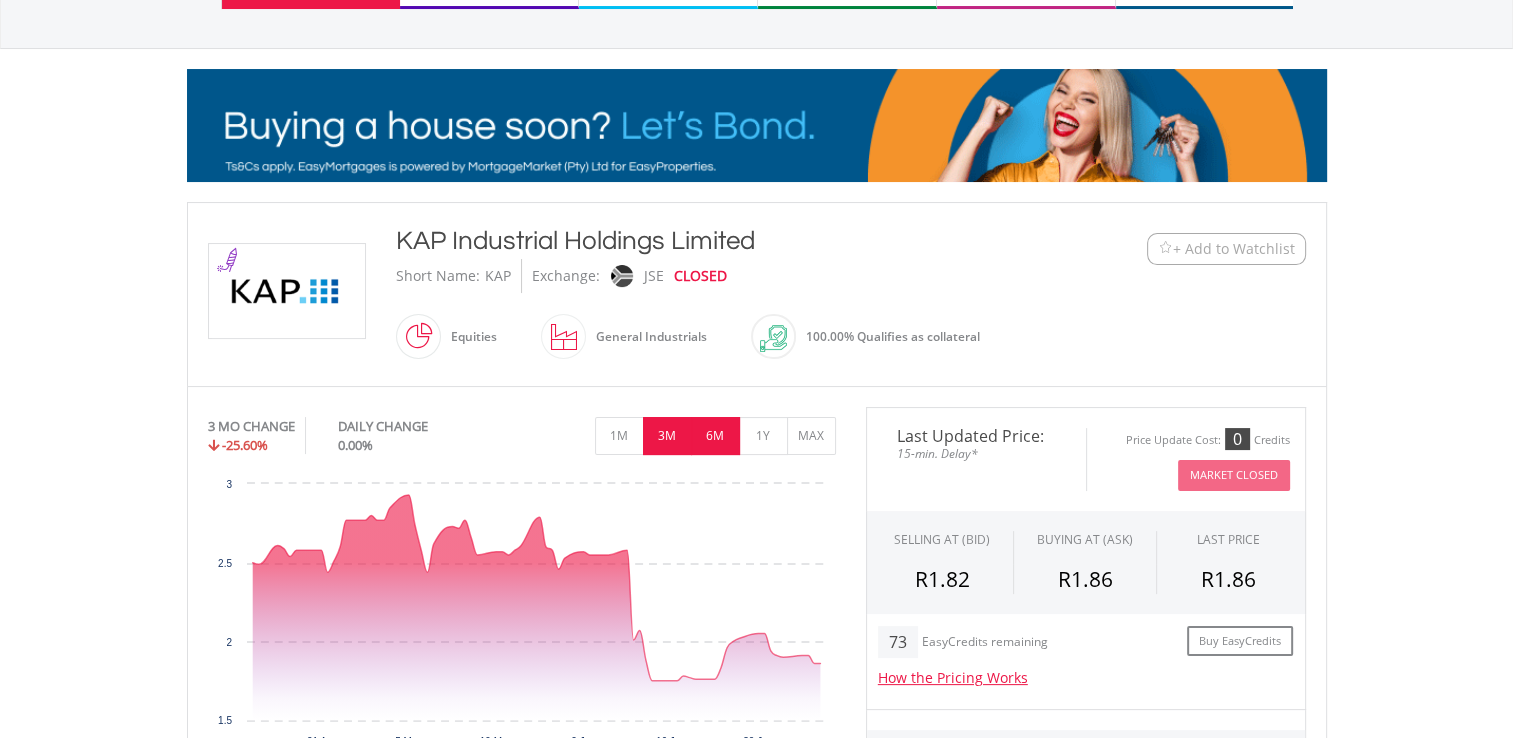 click on "6M" at bounding box center [715, 436] 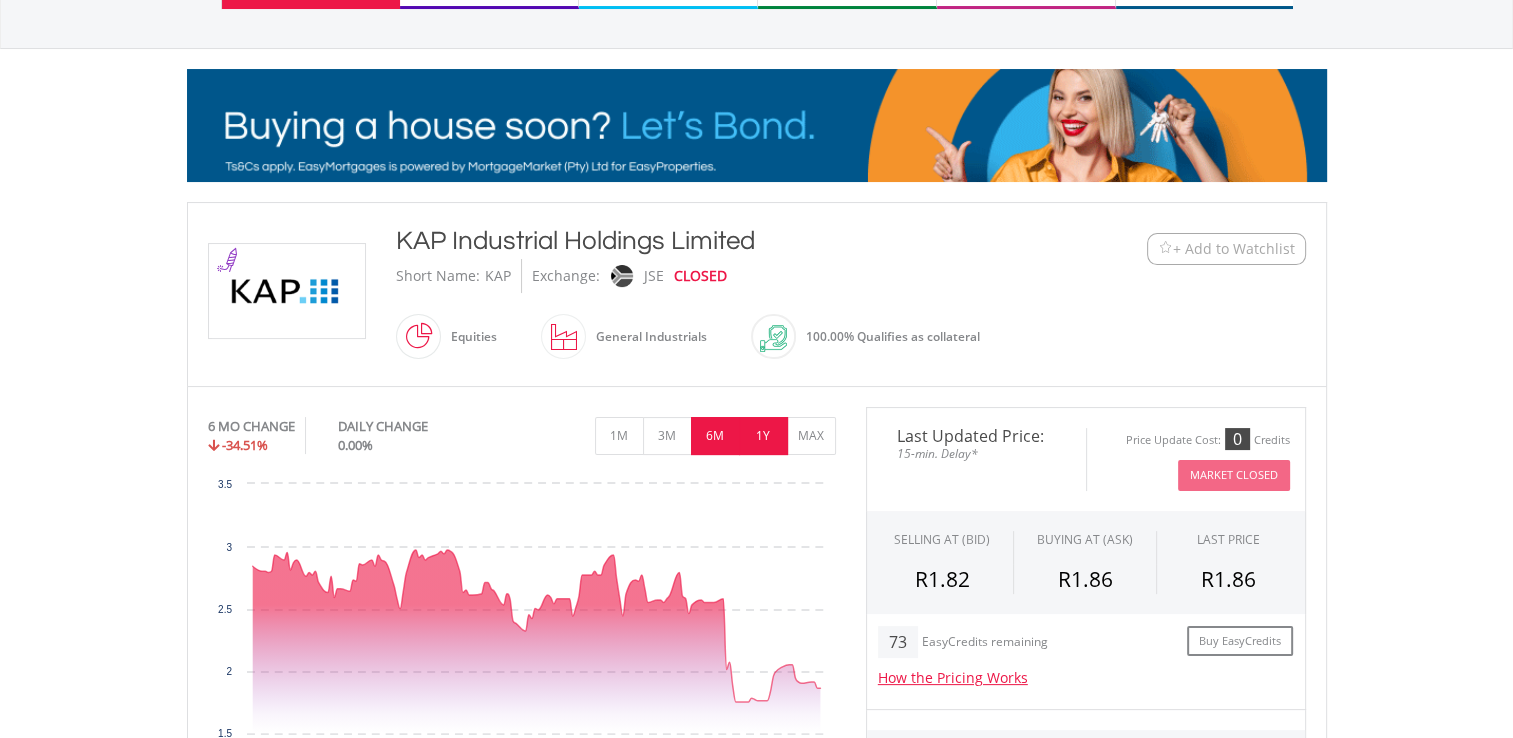 click on "1Y" at bounding box center (763, 436) 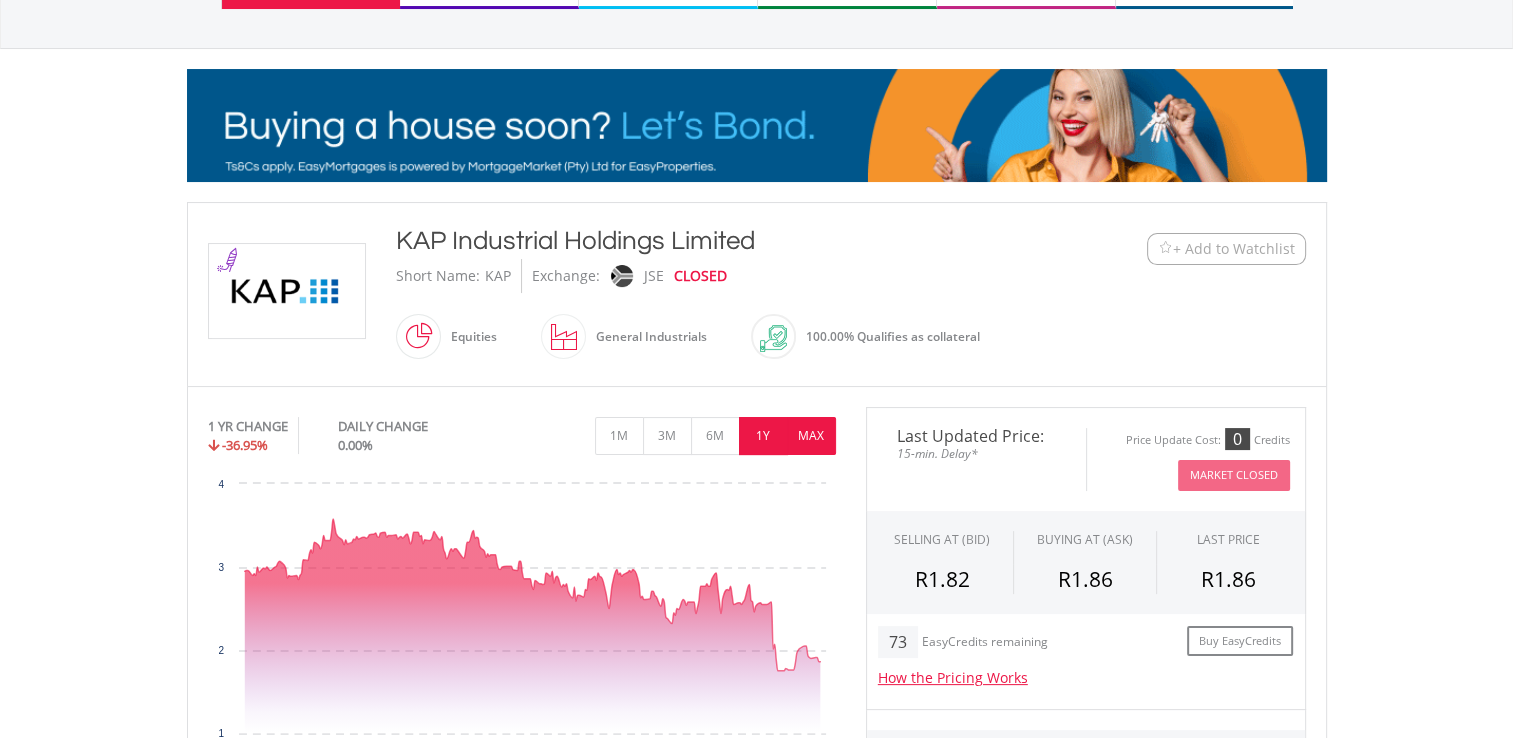 click on "MAX" at bounding box center [811, 436] 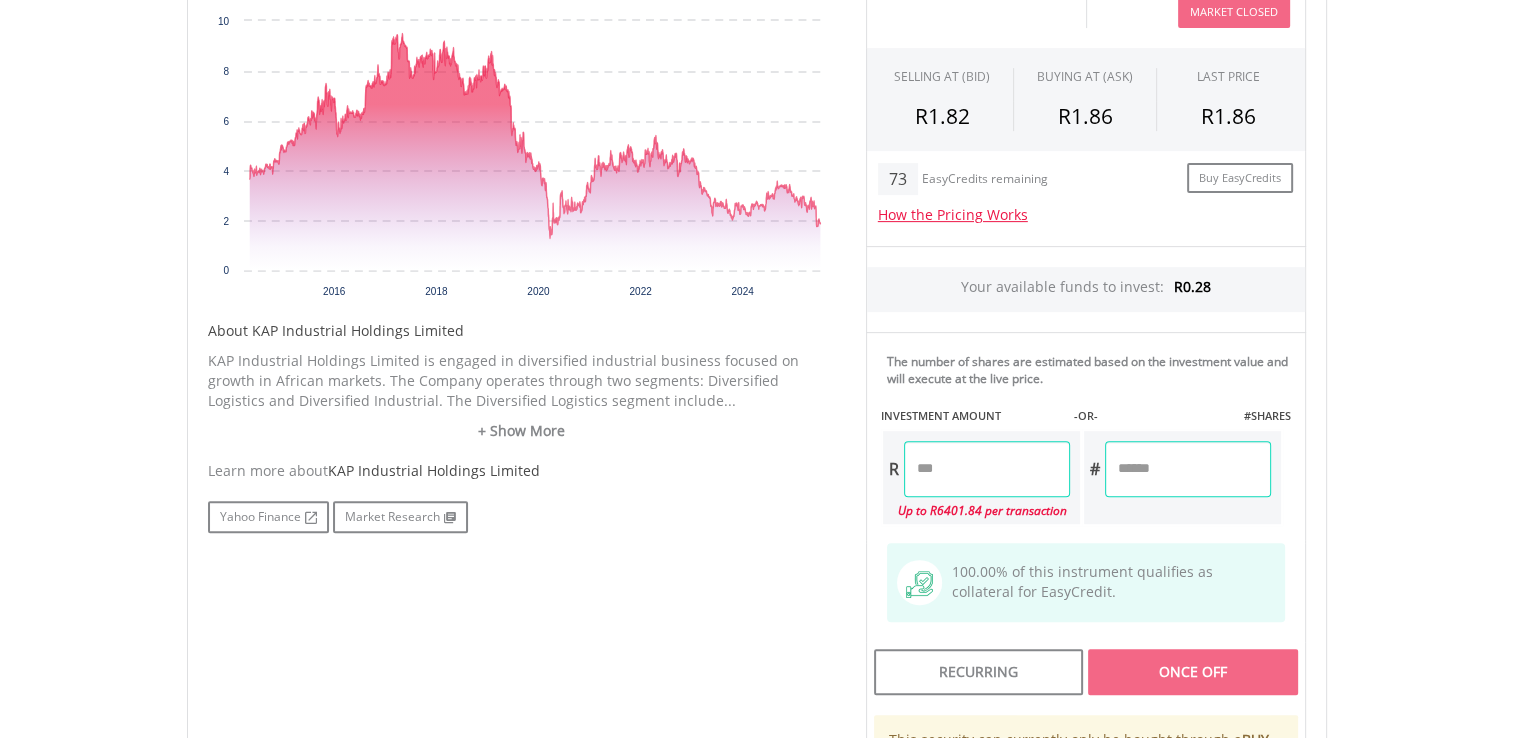 scroll, scrollTop: 676, scrollLeft: 0, axis: vertical 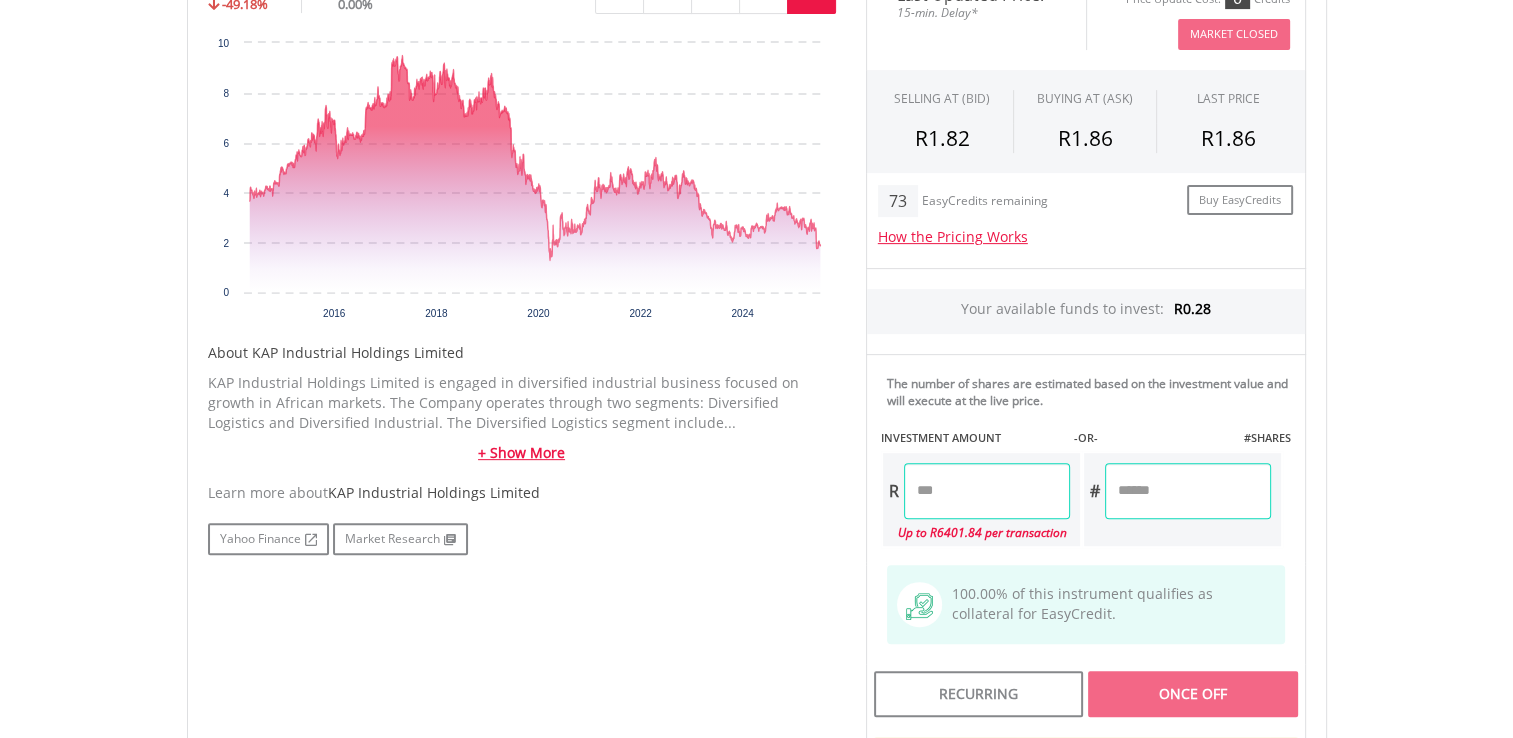 click on "+ Show More" at bounding box center [522, 453] 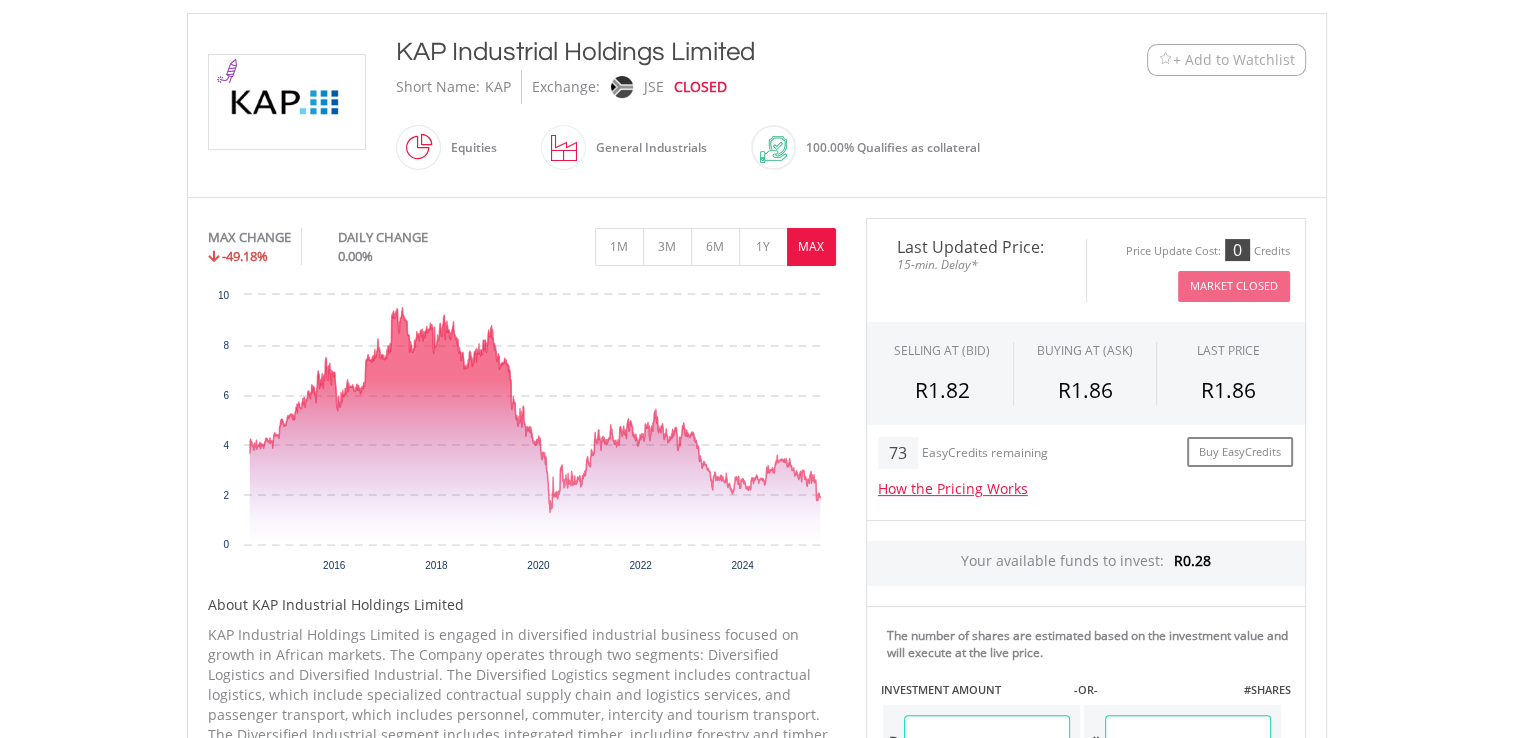 scroll, scrollTop: 424, scrollLeft: 0, axis: vertical 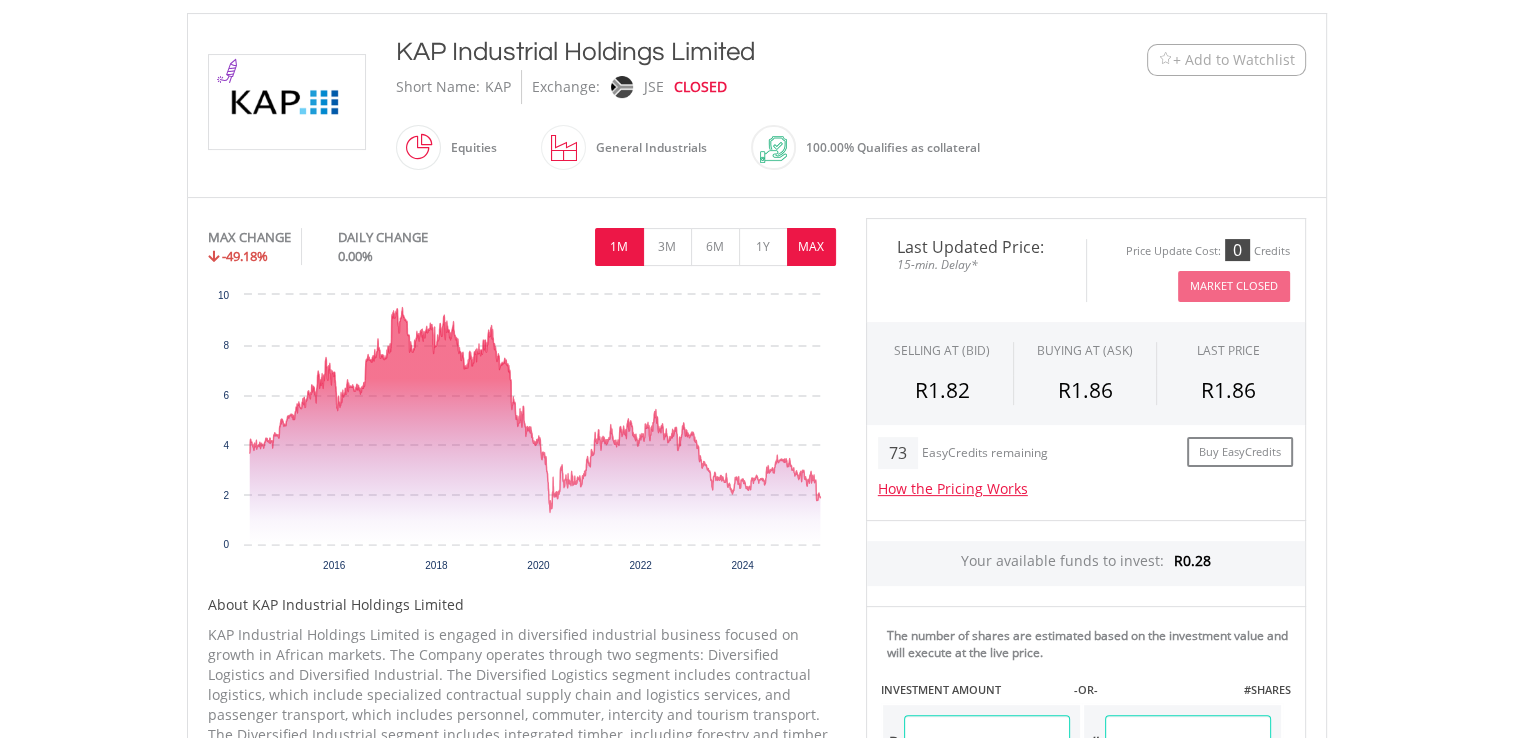 click on "1M" at bounding box center (619, 247) 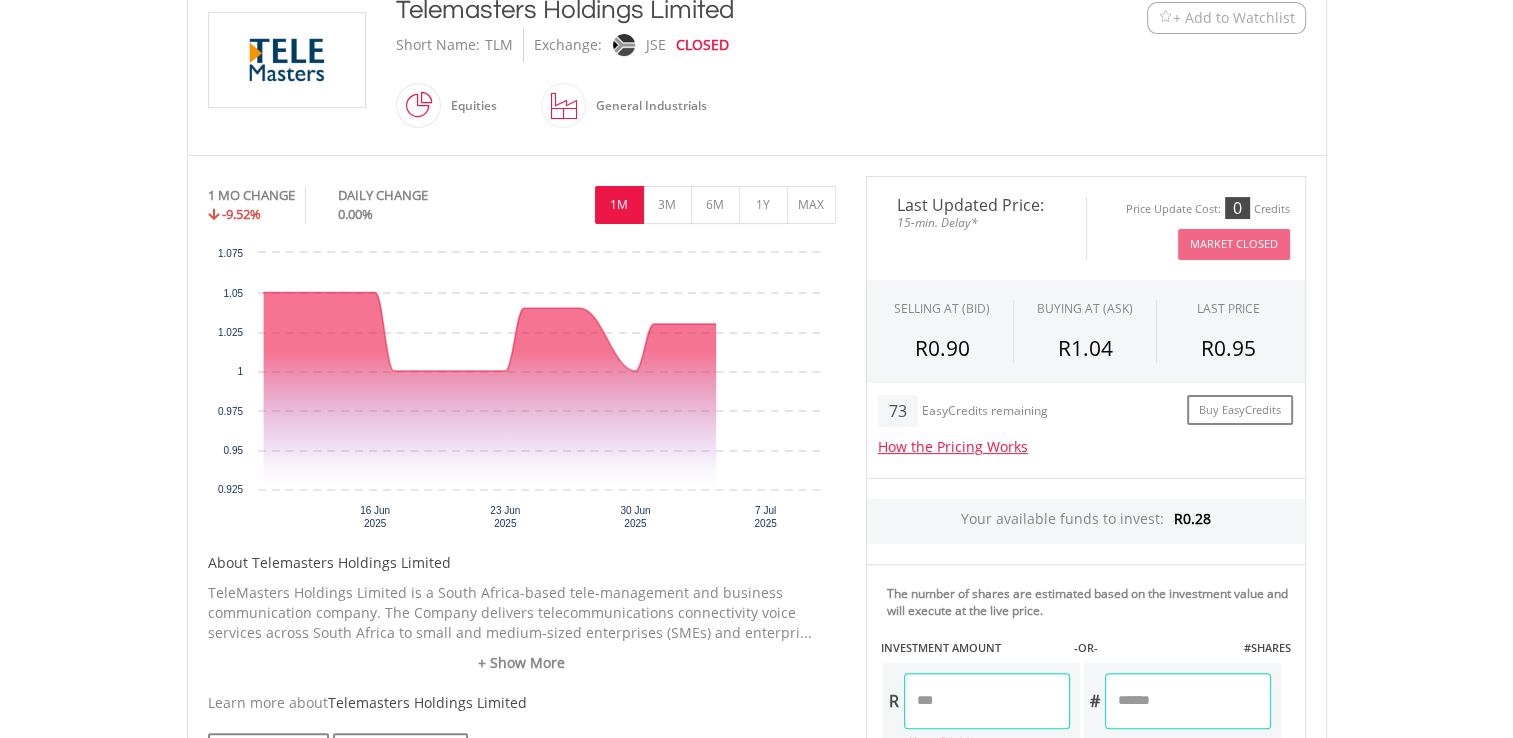 scroll, scrollTop: 470, scrollLeft: 0, axis: vertical 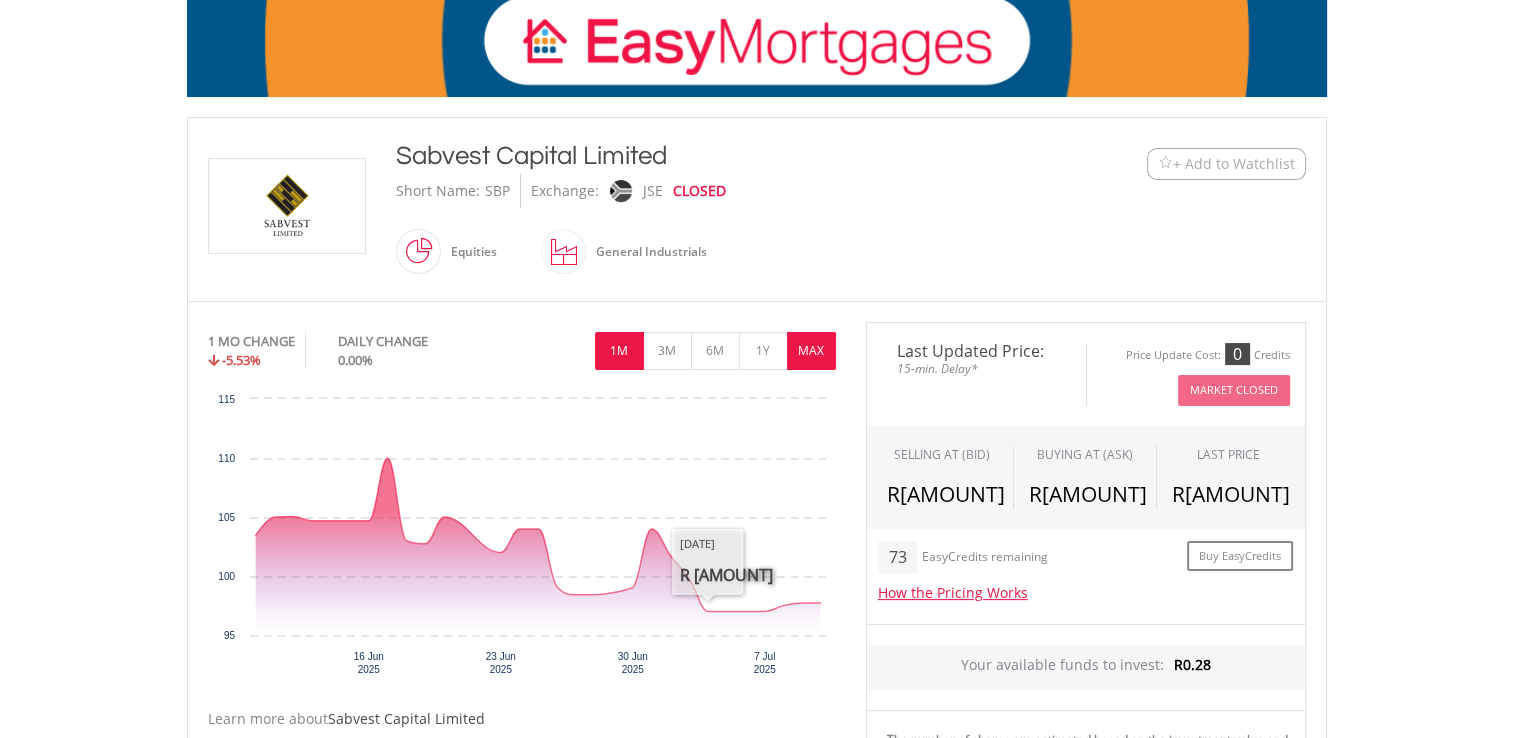 click on "MAX" at bounding box center [811, 351] 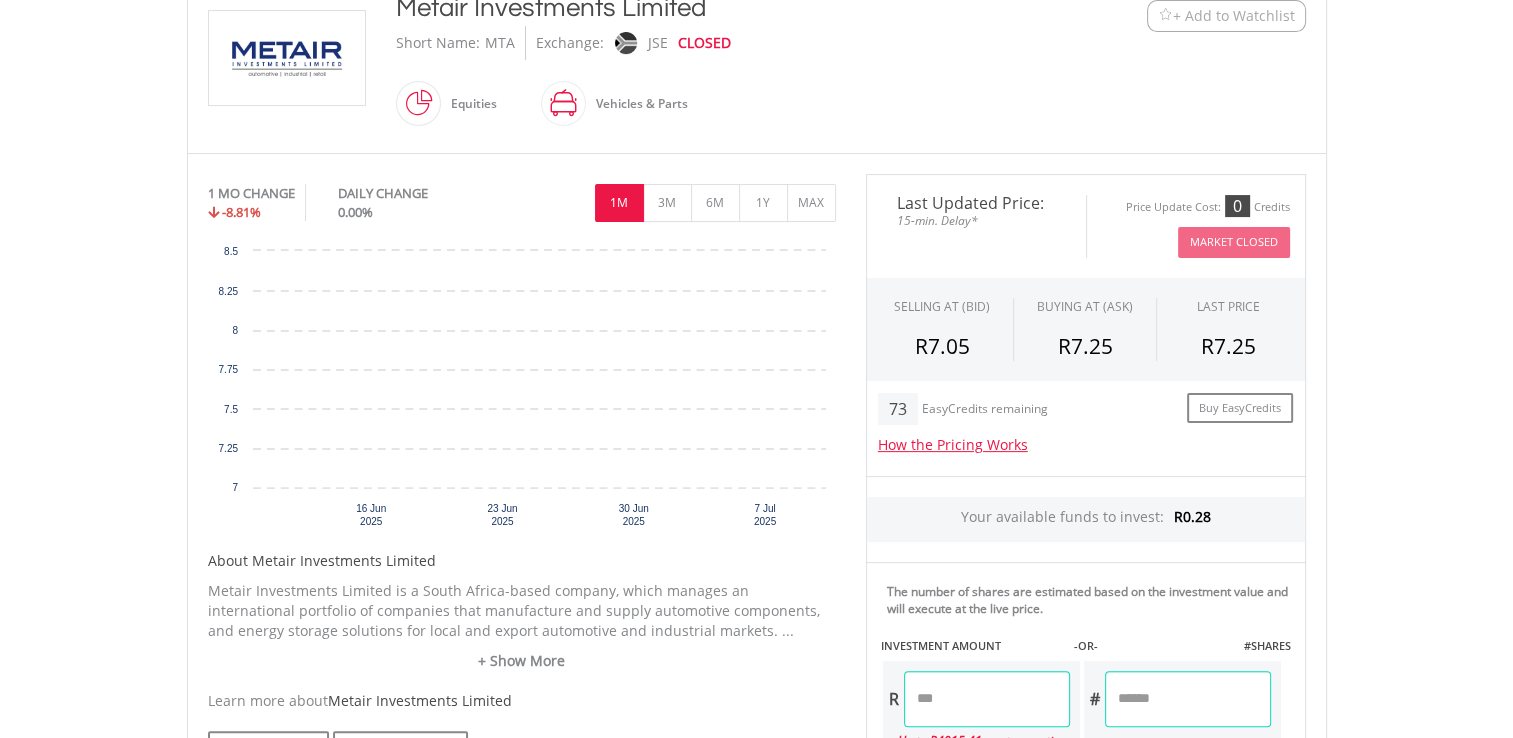 scroll, scrollTop: 470, scrollLeft: 0, axis: vertical 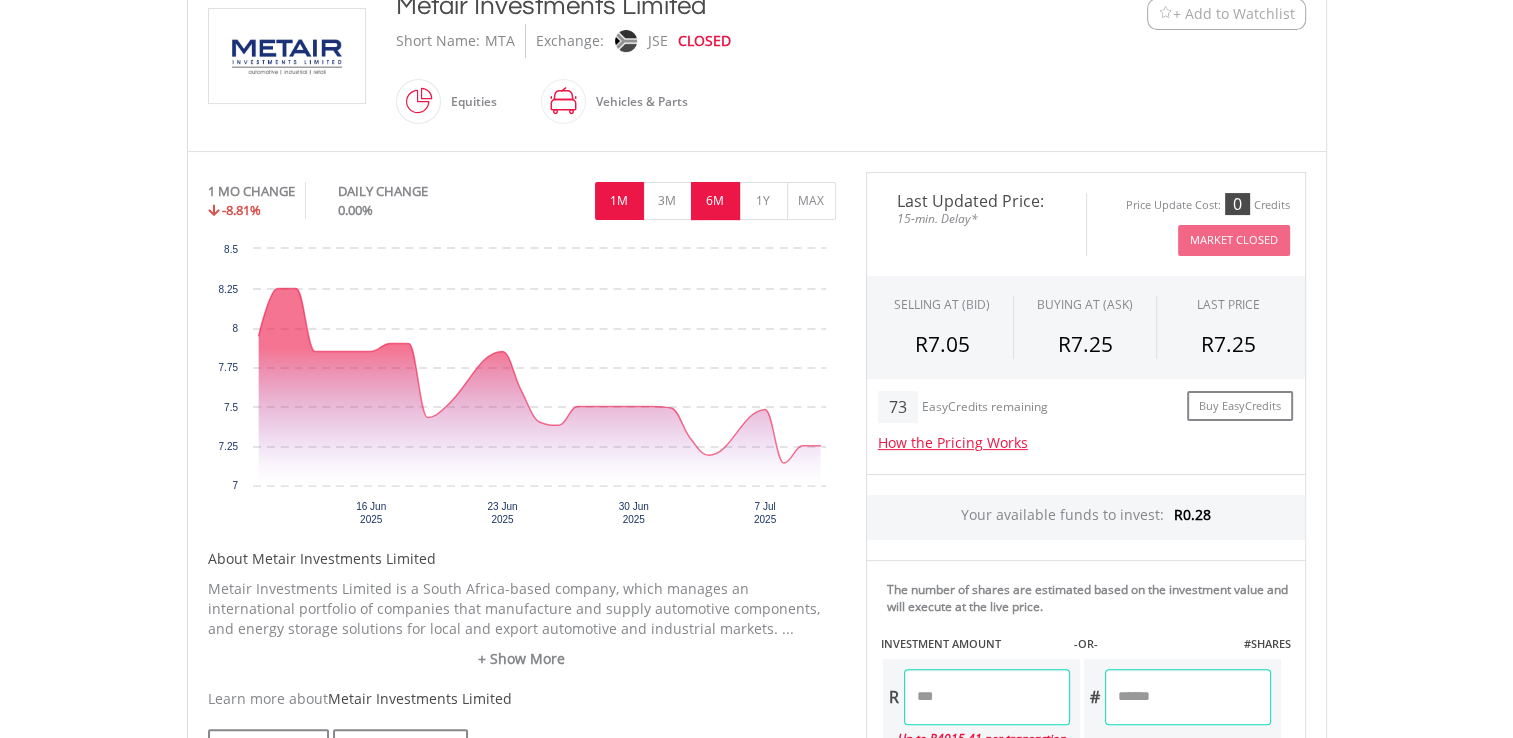 click on "6M" at bounding box center (715, 201) 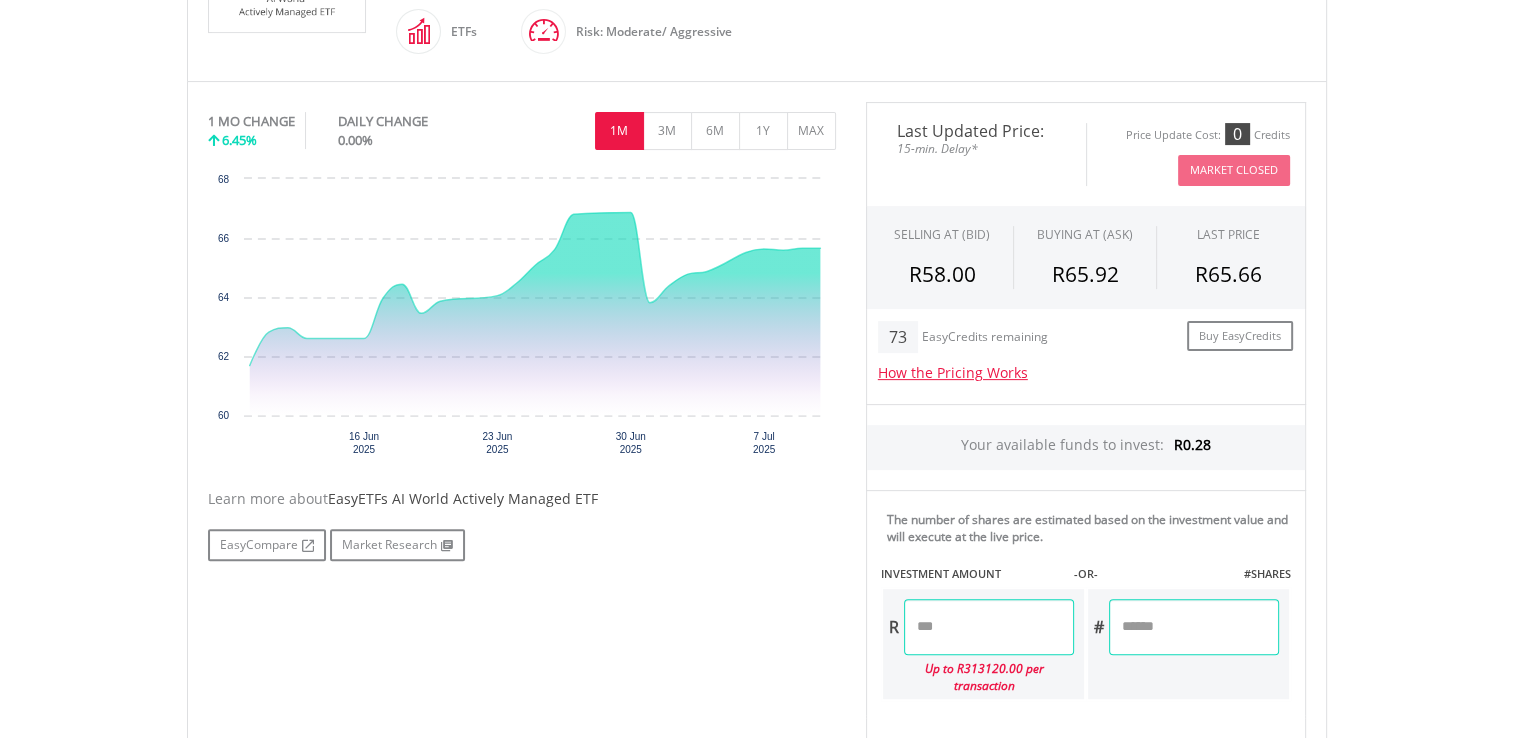 scroll, scrollTop: 539, scrollLeft: 0, axis: vertical 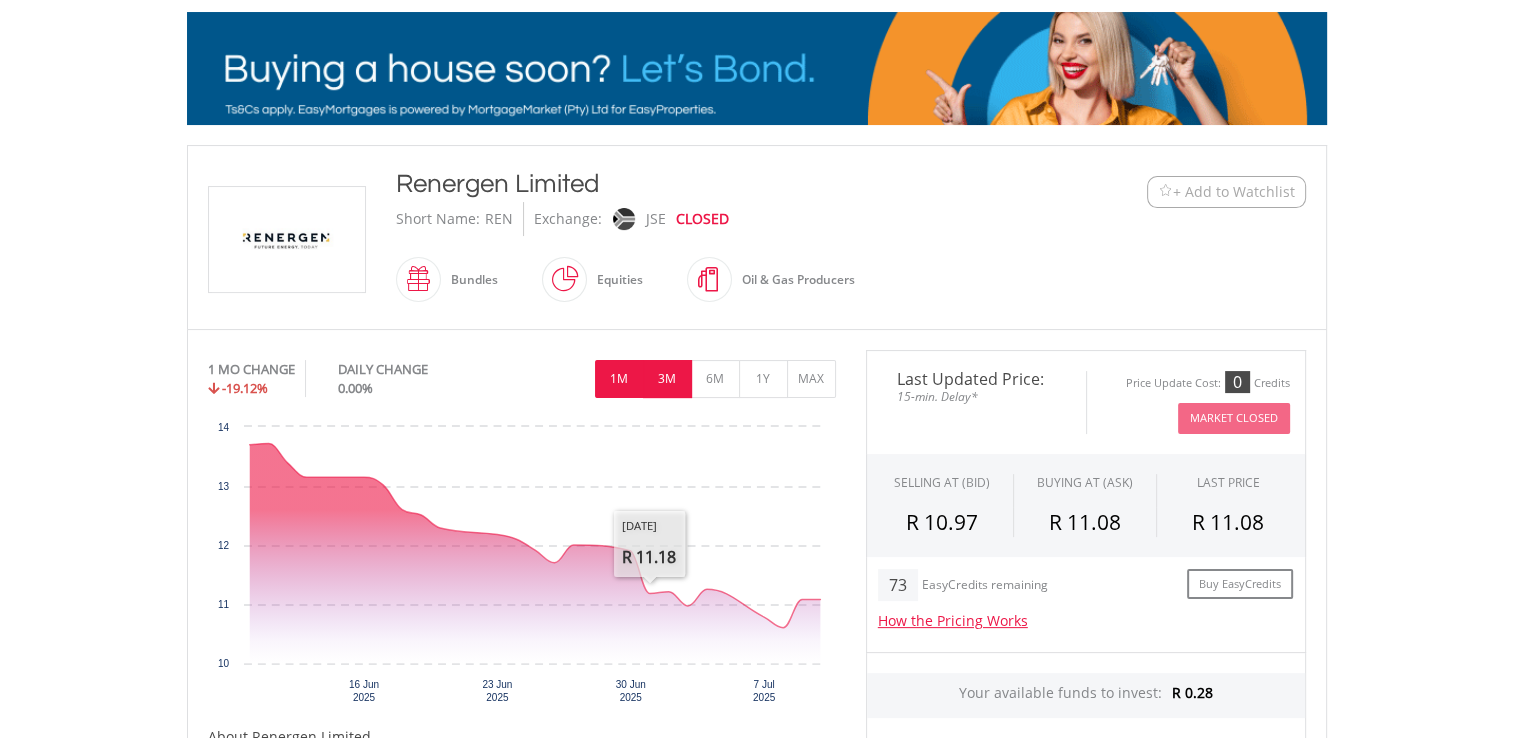 click on "3M" at bounding box center [667, 379] 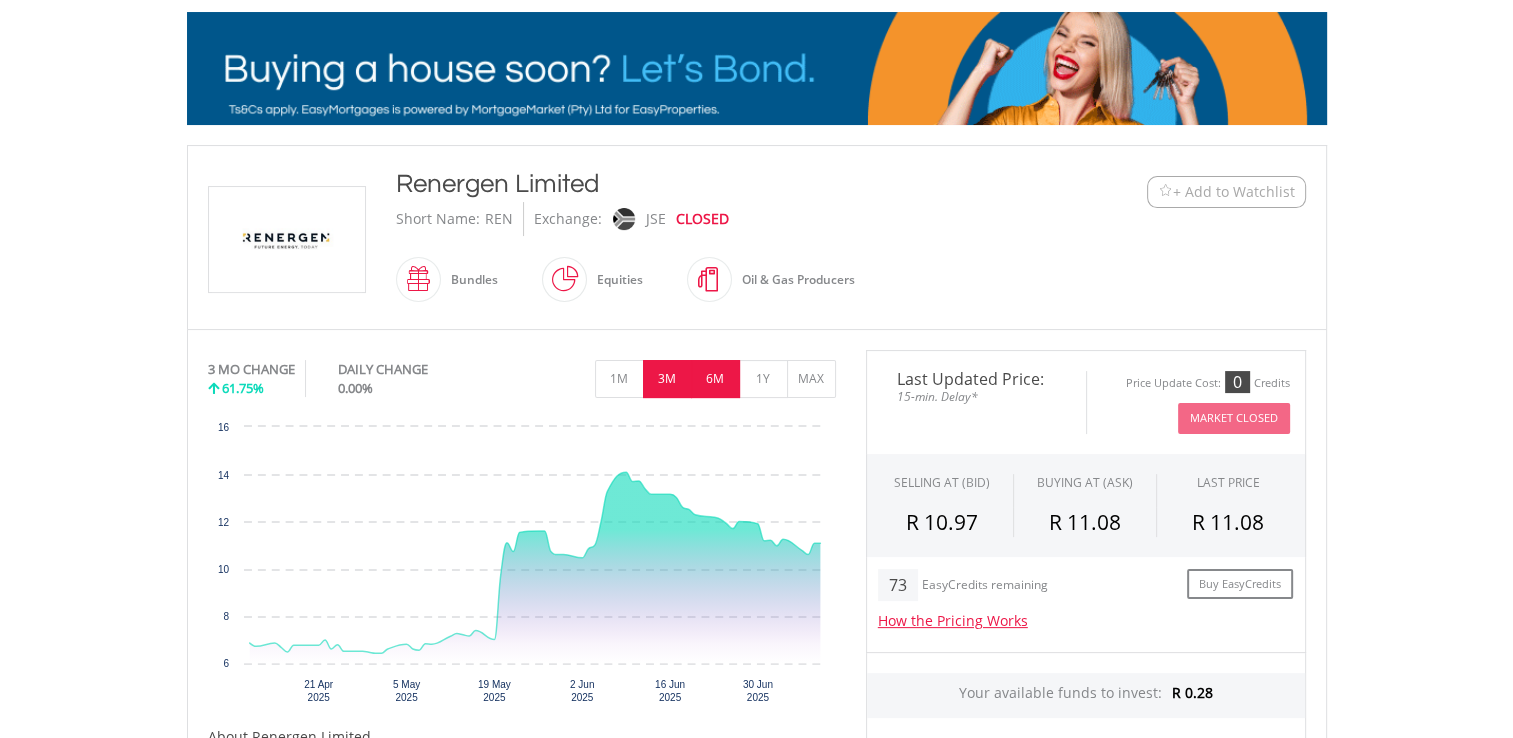 click on "6M" at bounding box center (715, 379) 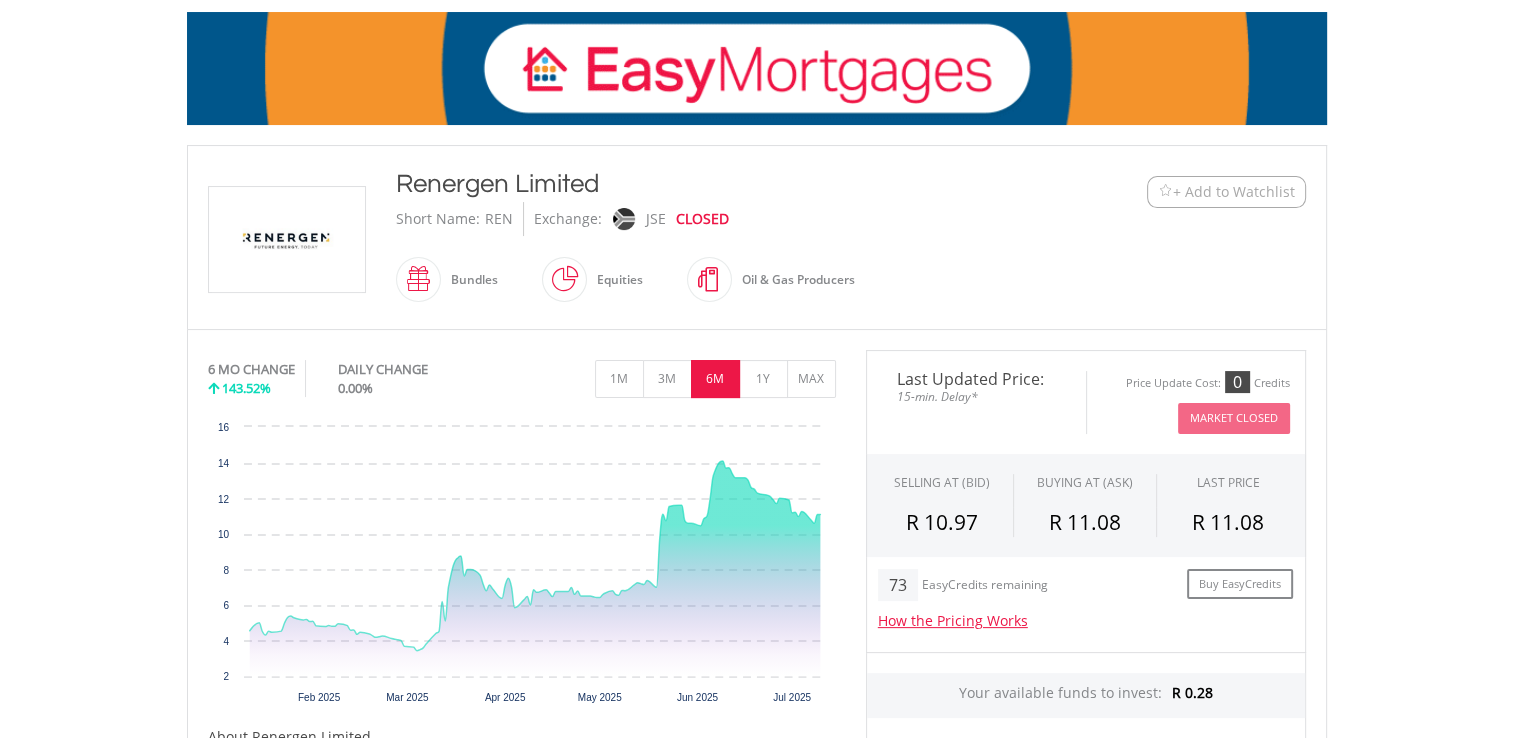 click on "My Investments
Invest Now
New Listings
Sell
My Recurring Investments
Pending Orders
Switch Unit Trusts
Vouchers
Buy a Voucher
Redeem a Voucher" at bounding box center [756, 686] 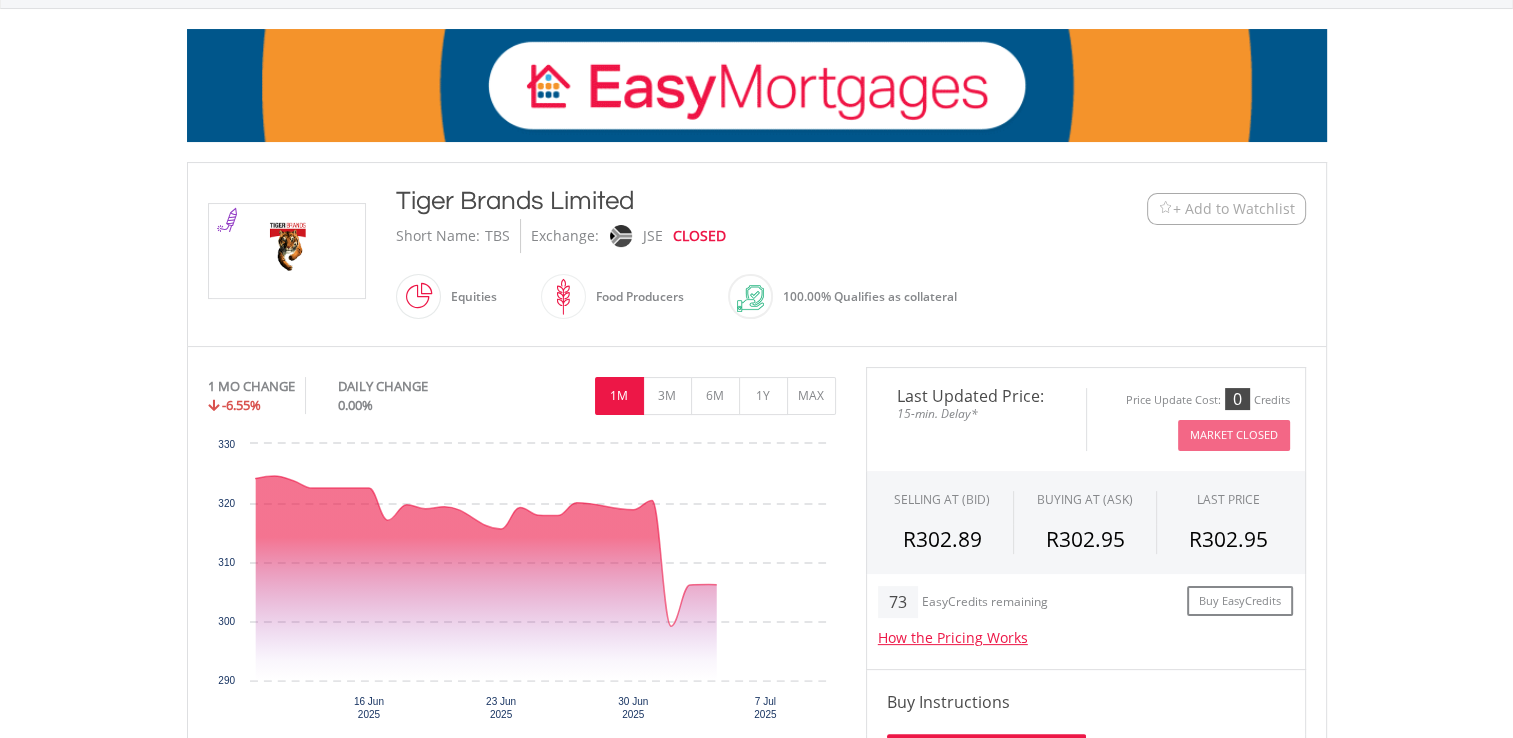 scroll, scrollTop: 276, scrollLeft: 0, axis: vertical 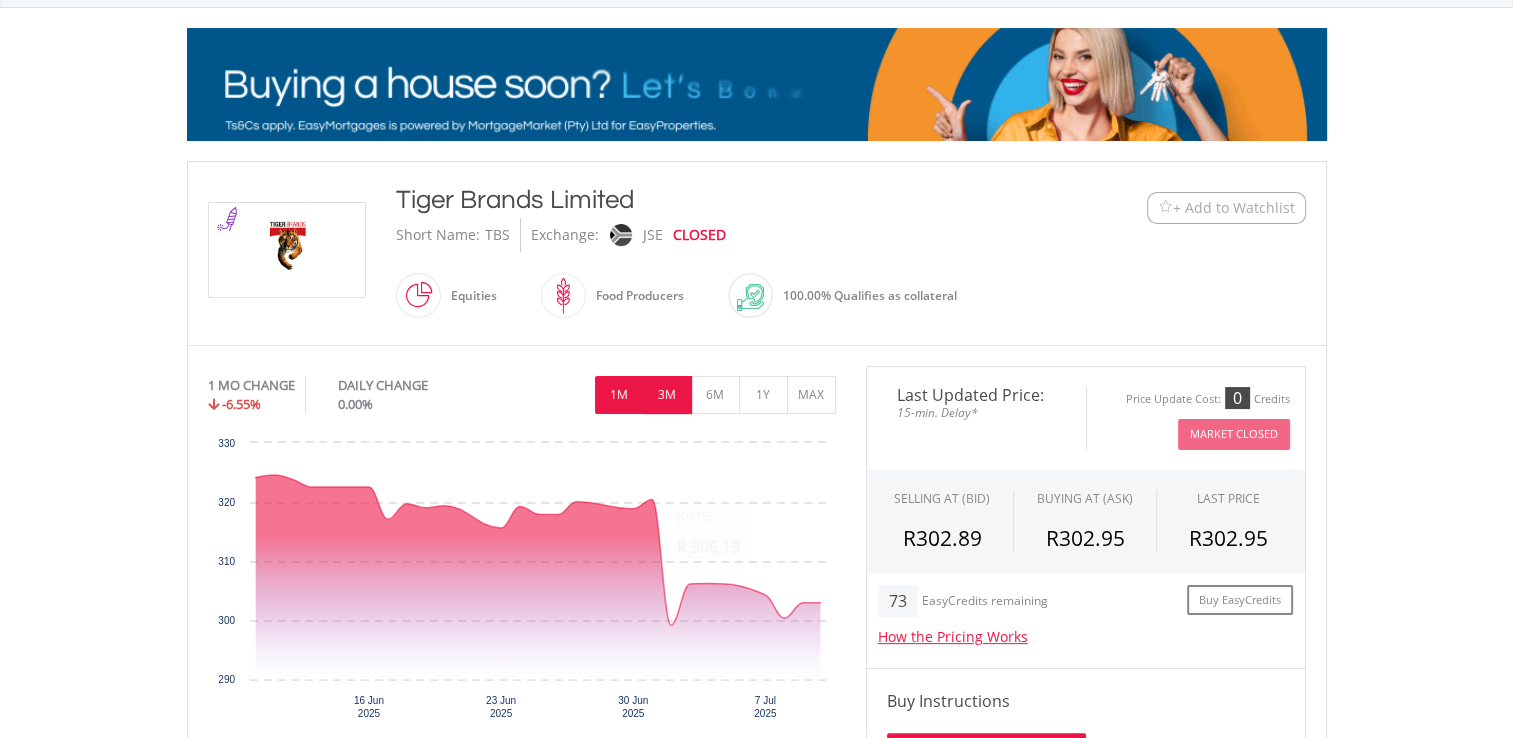 click on "3M" at bounding box center [667, 395] 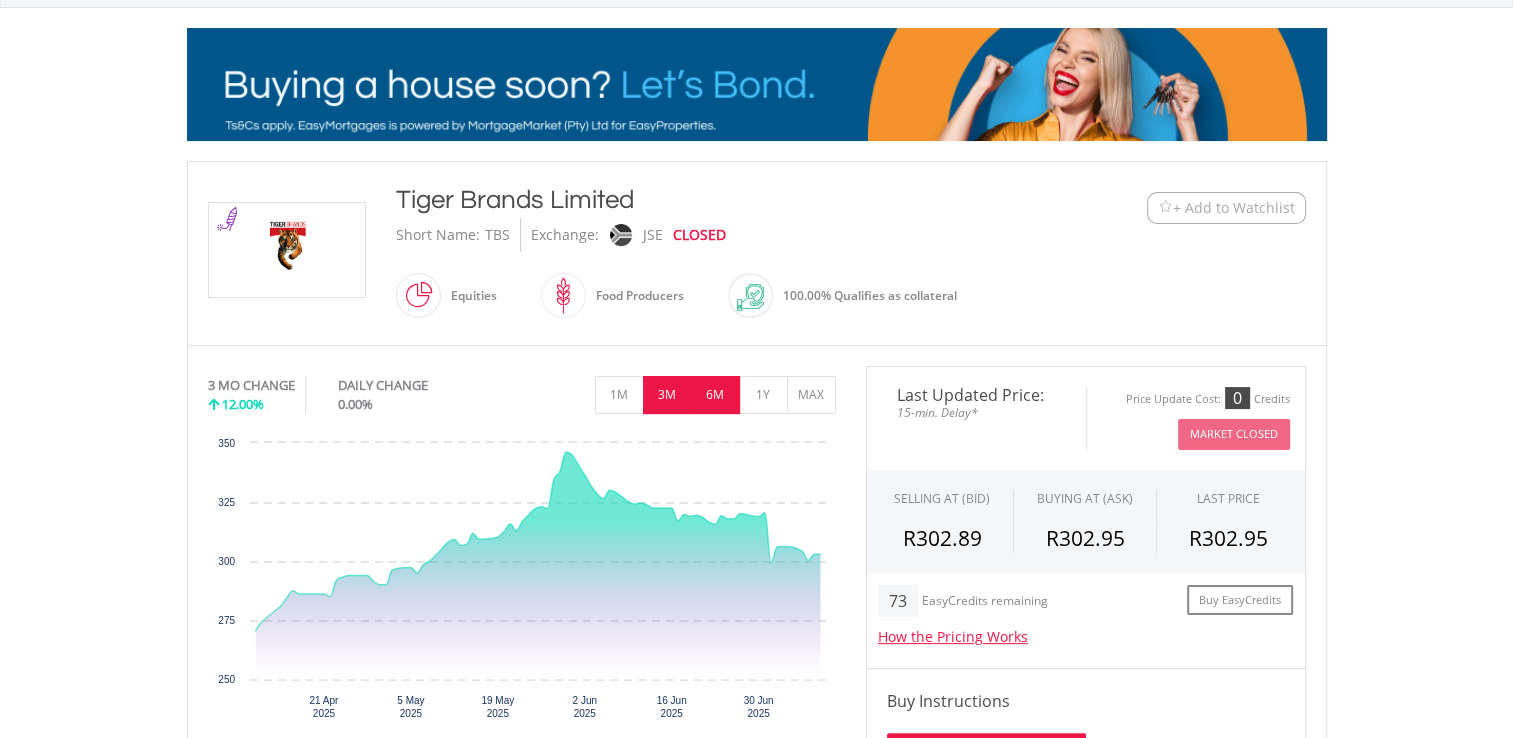 drag, startPoint x: 691, startPoint y: 391, endPoint x: 716, endPoint y: 395, distance: 25.317978 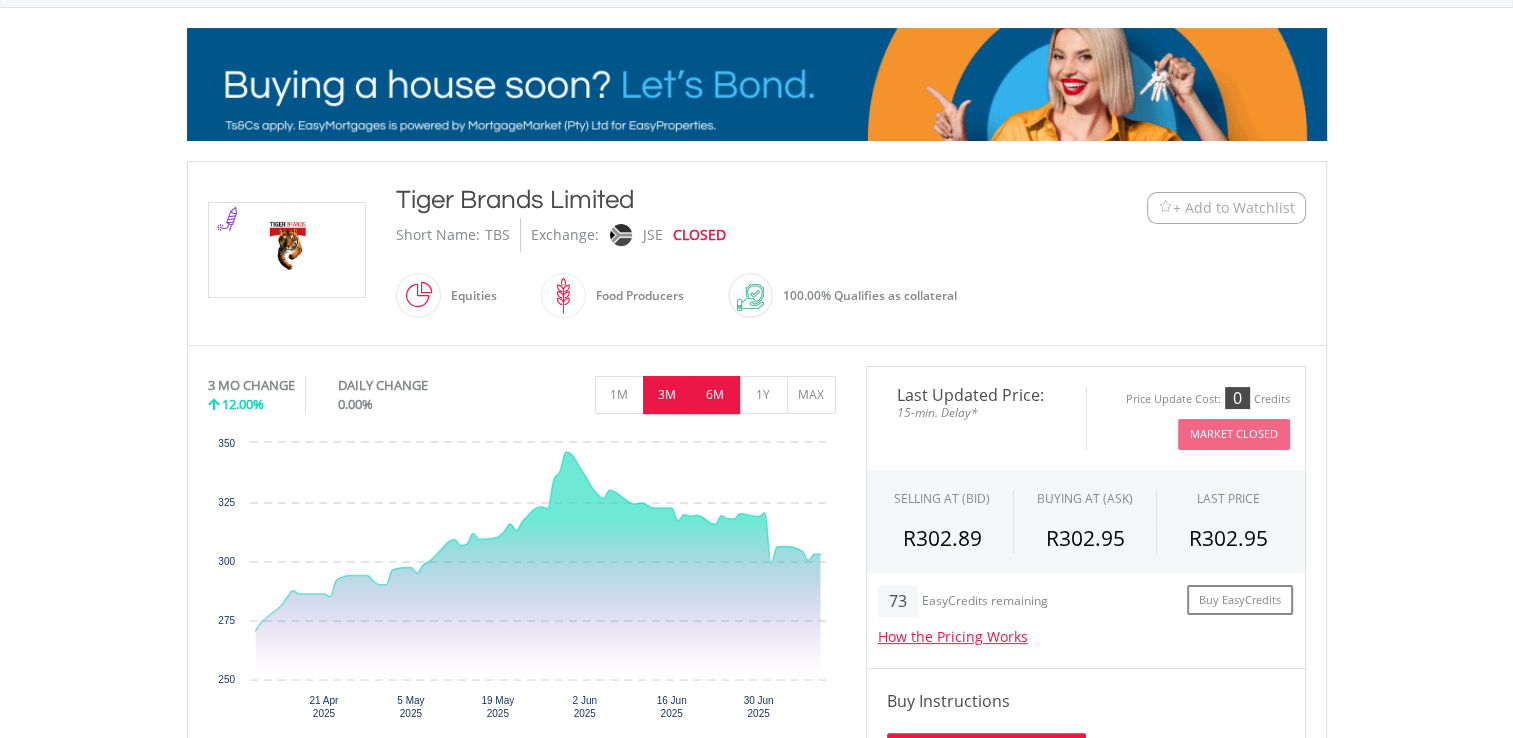 click on "1M
3M
6M
1Y
MAX" at bounding box center (715, 395) 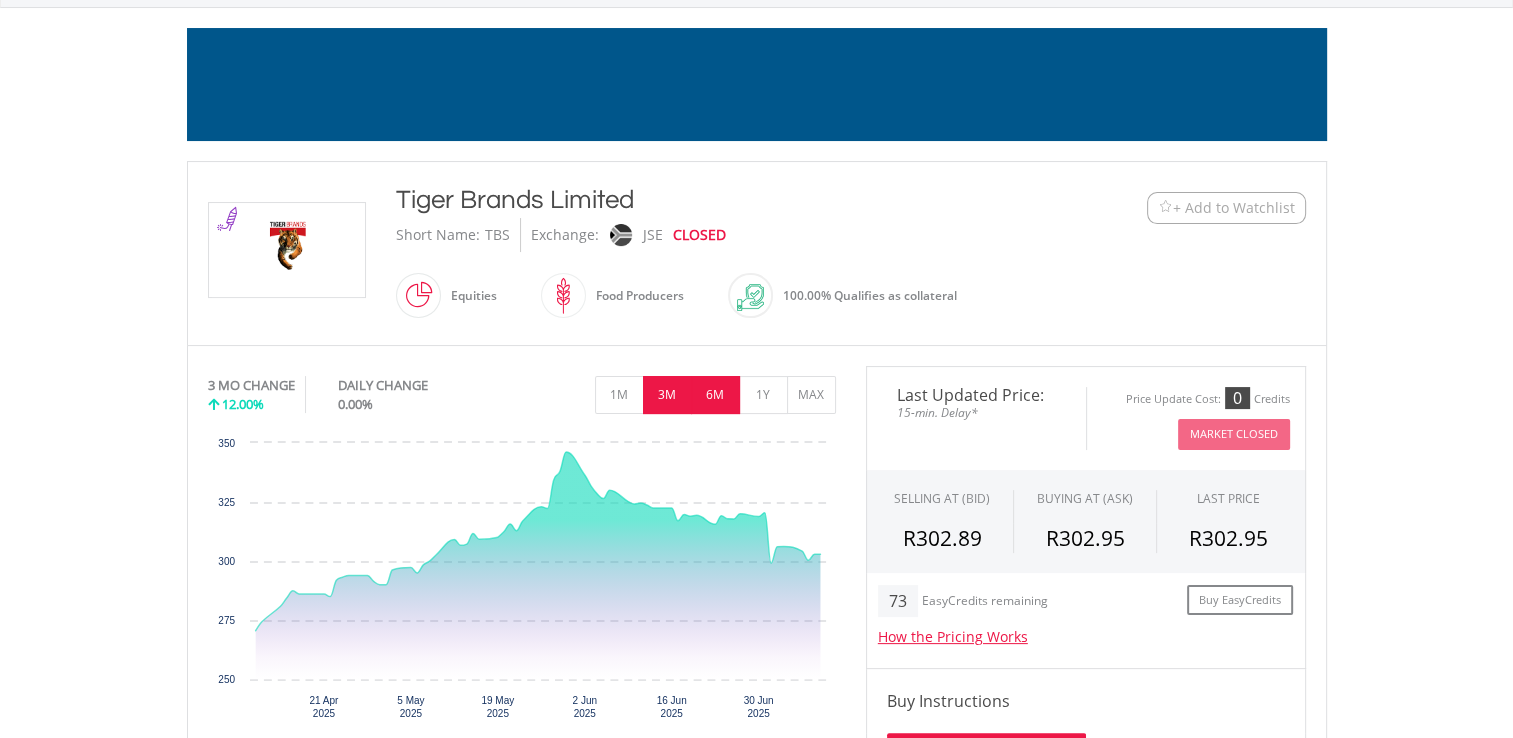 click on "6M" at bounding box center (715, 395) 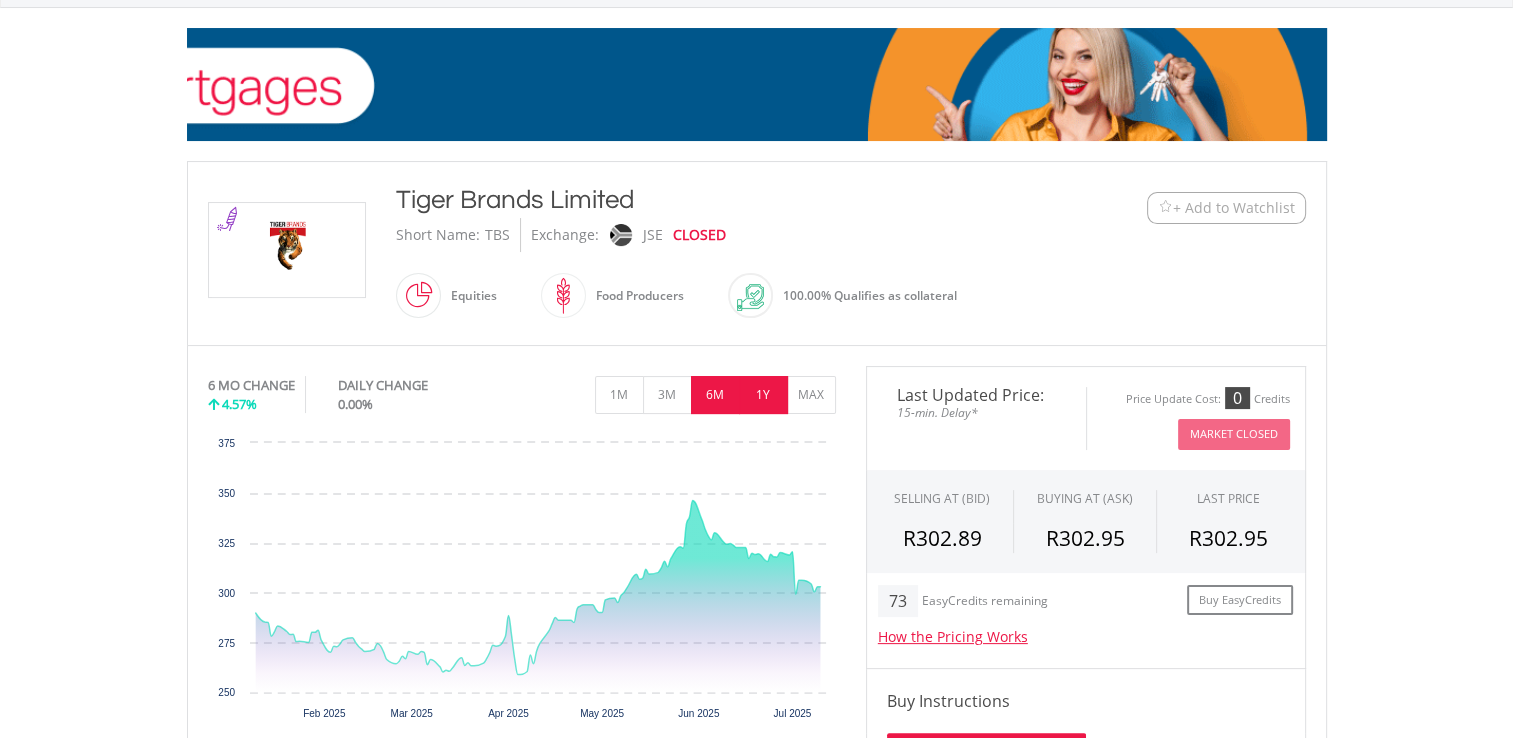 click on "1Y" at bounding box center (763, 395) 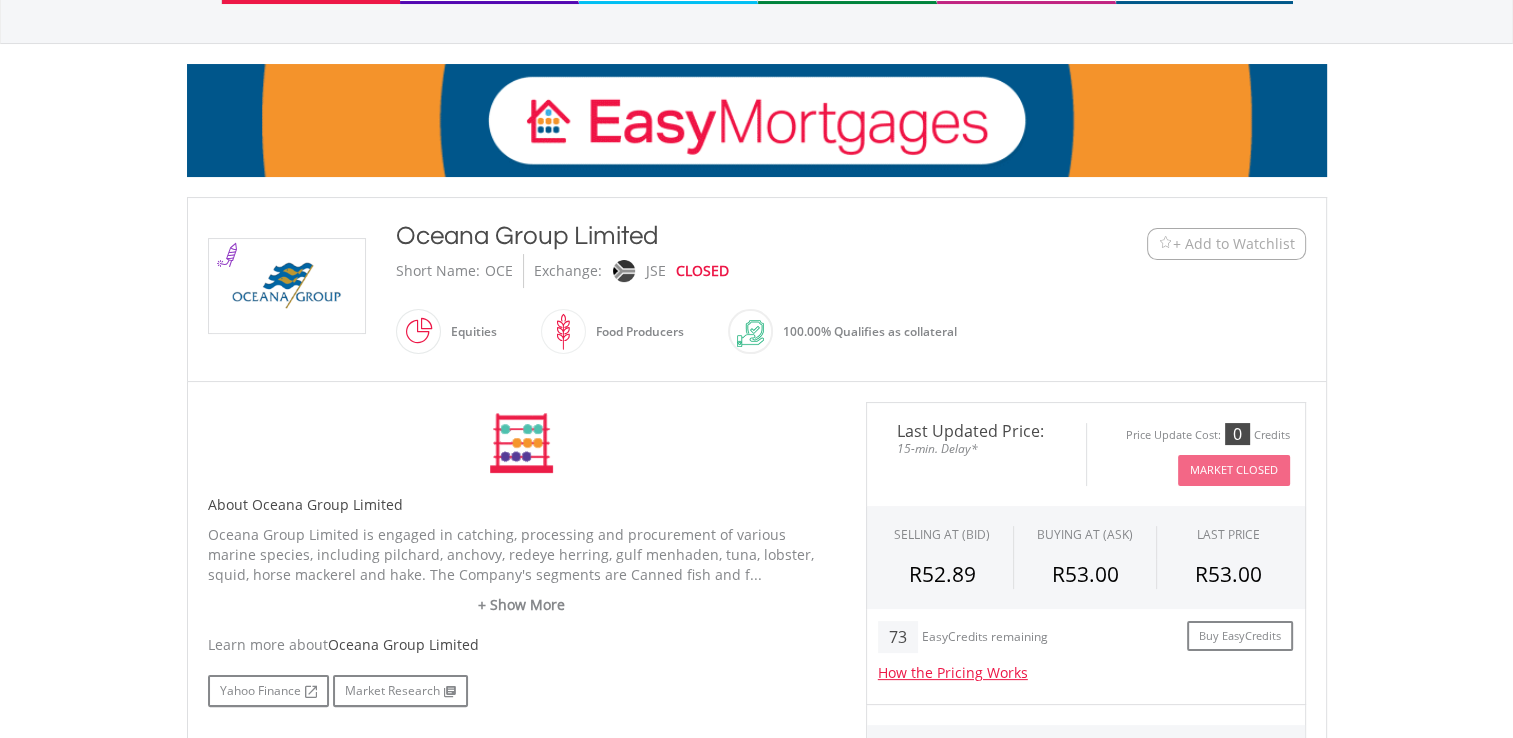 scroll, scrollTop: 244, scrollLeft: 0, axis: vertical 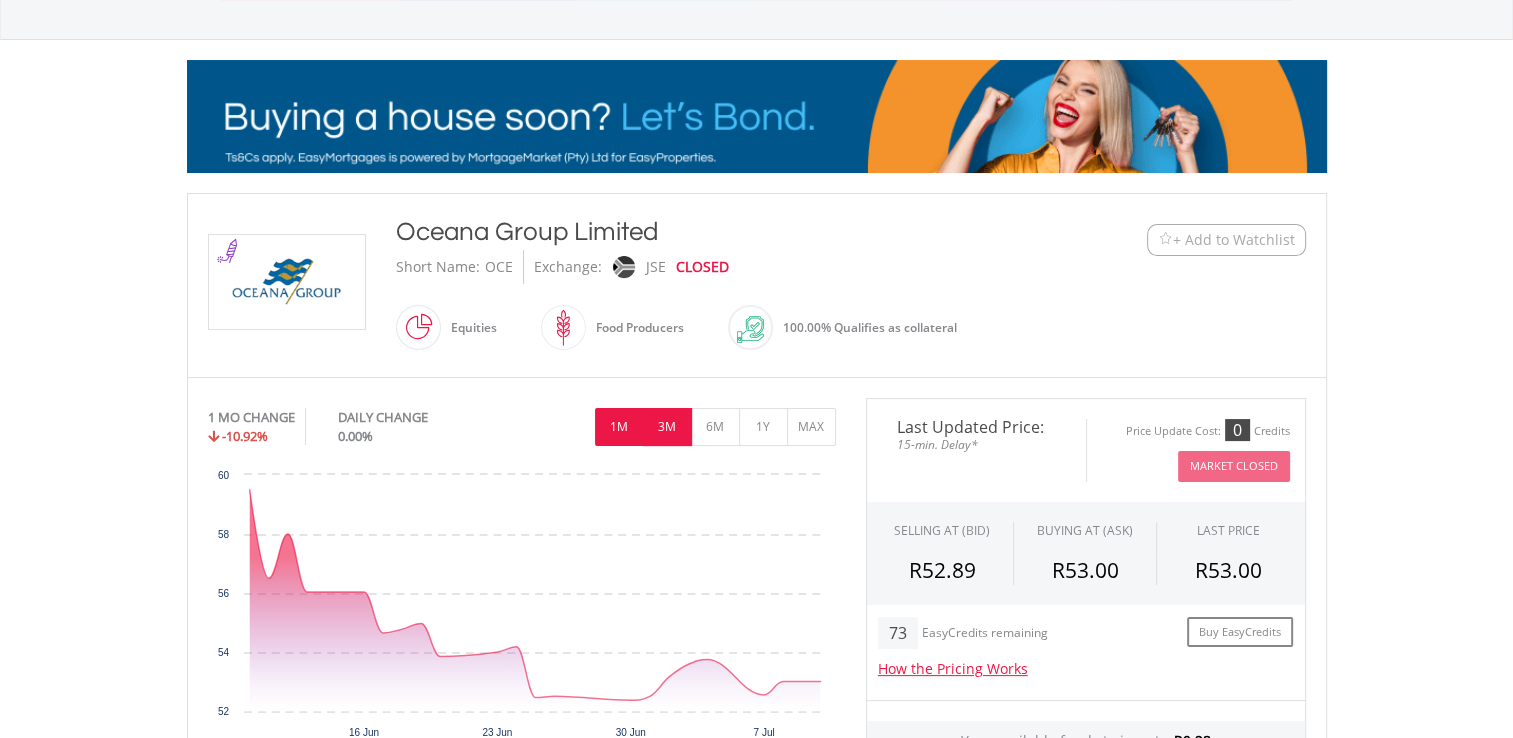 click on "3M" at bounding box center [667, 427] 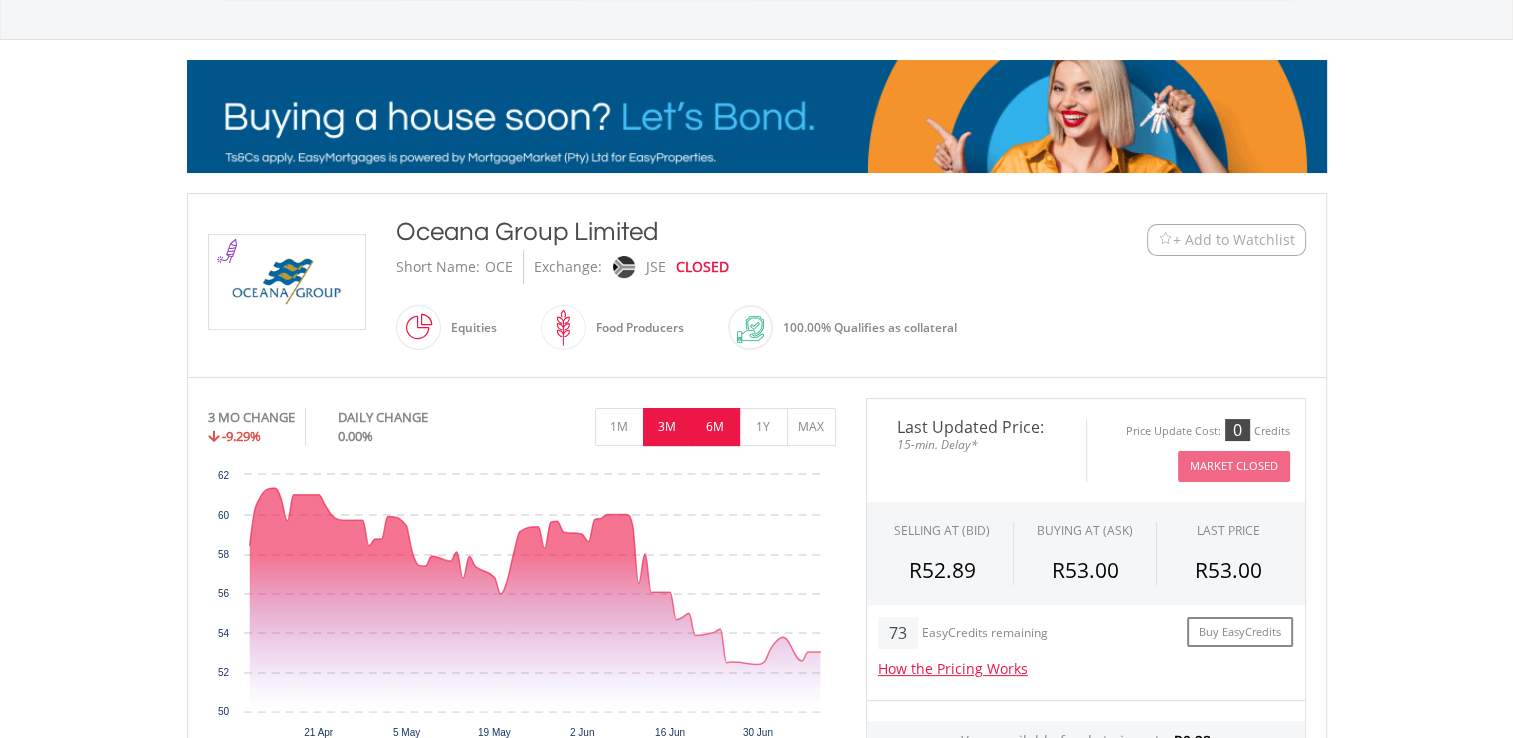 click on "6M" at bounding box center [715, 427] 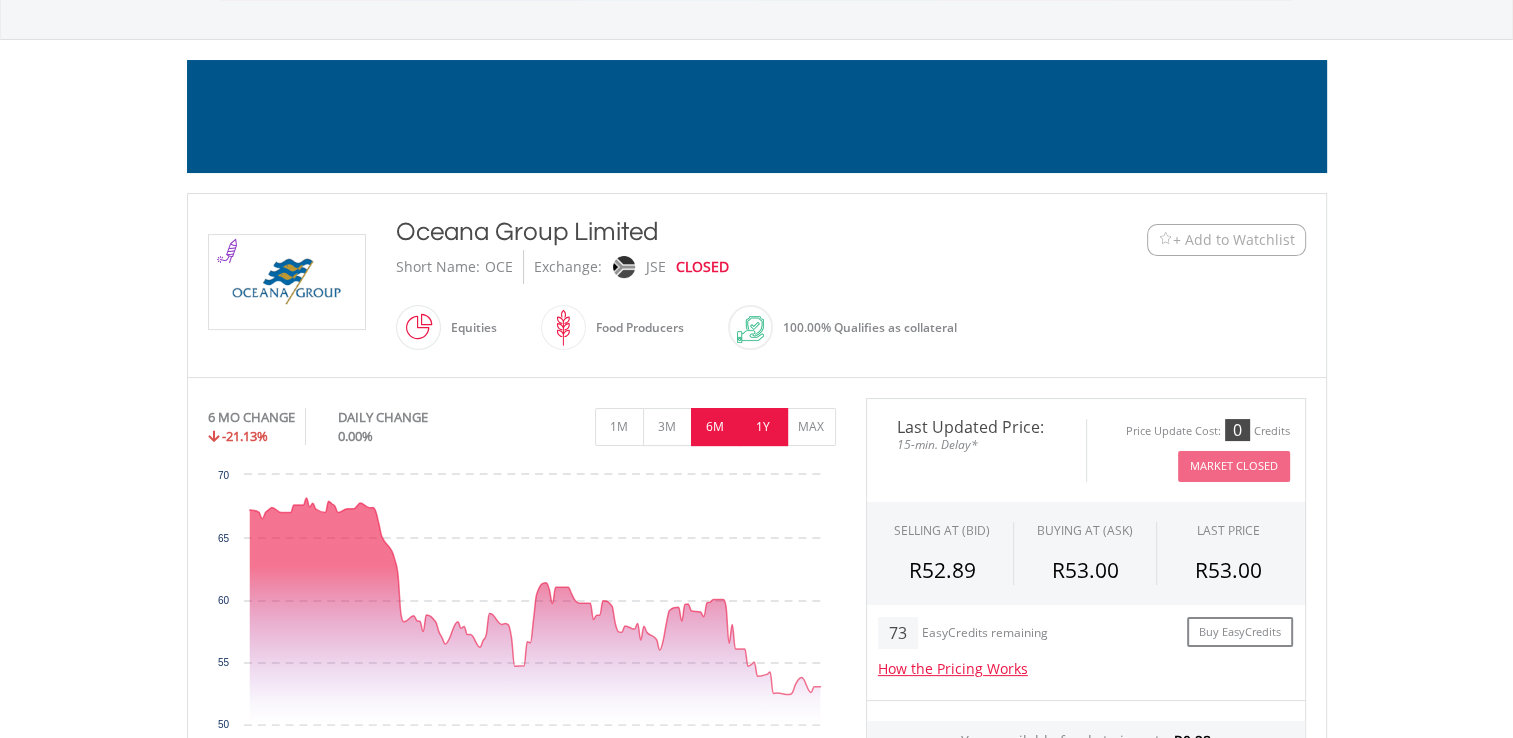 click on "1Y" at bounding box center [763, 427] 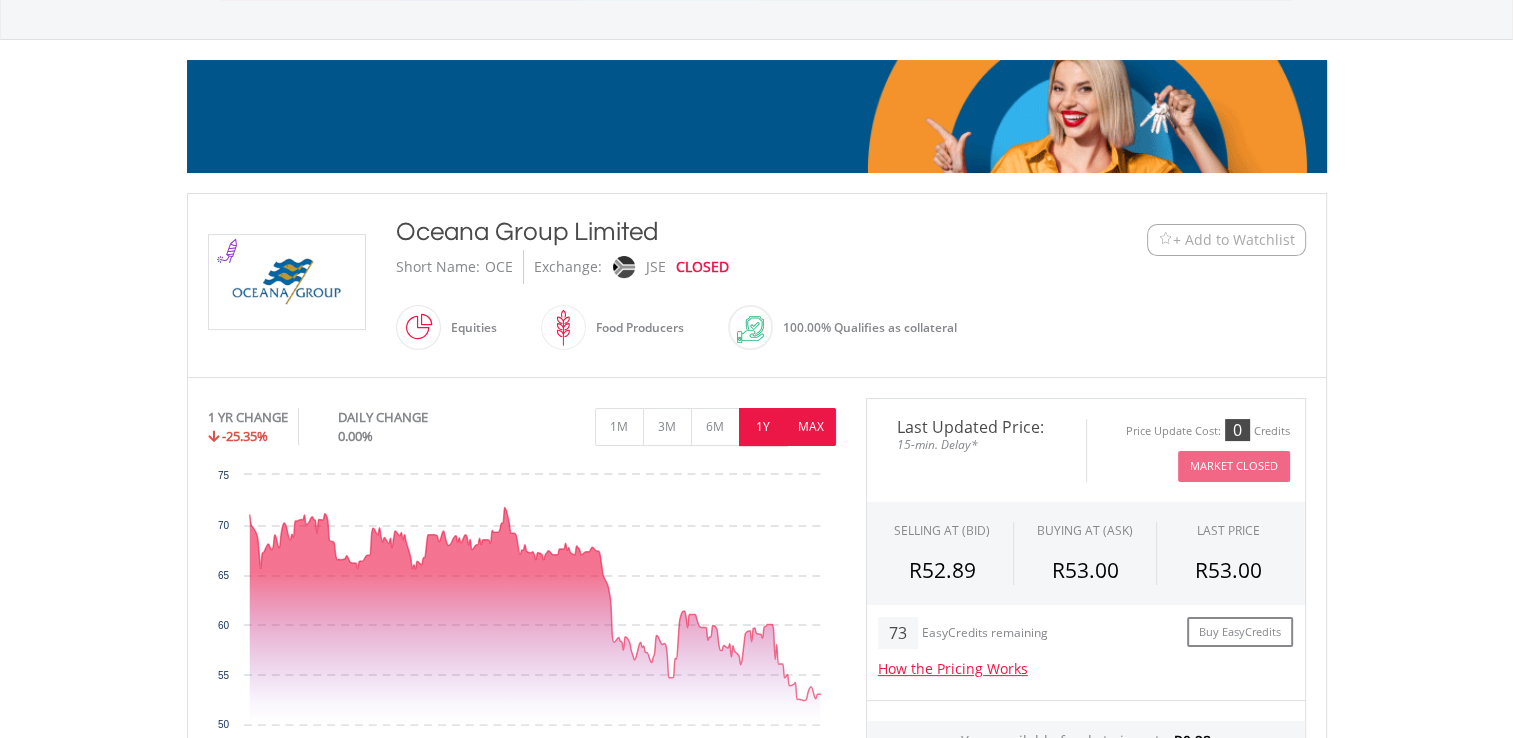 click on "MAX" at bounding box center (811, 427) 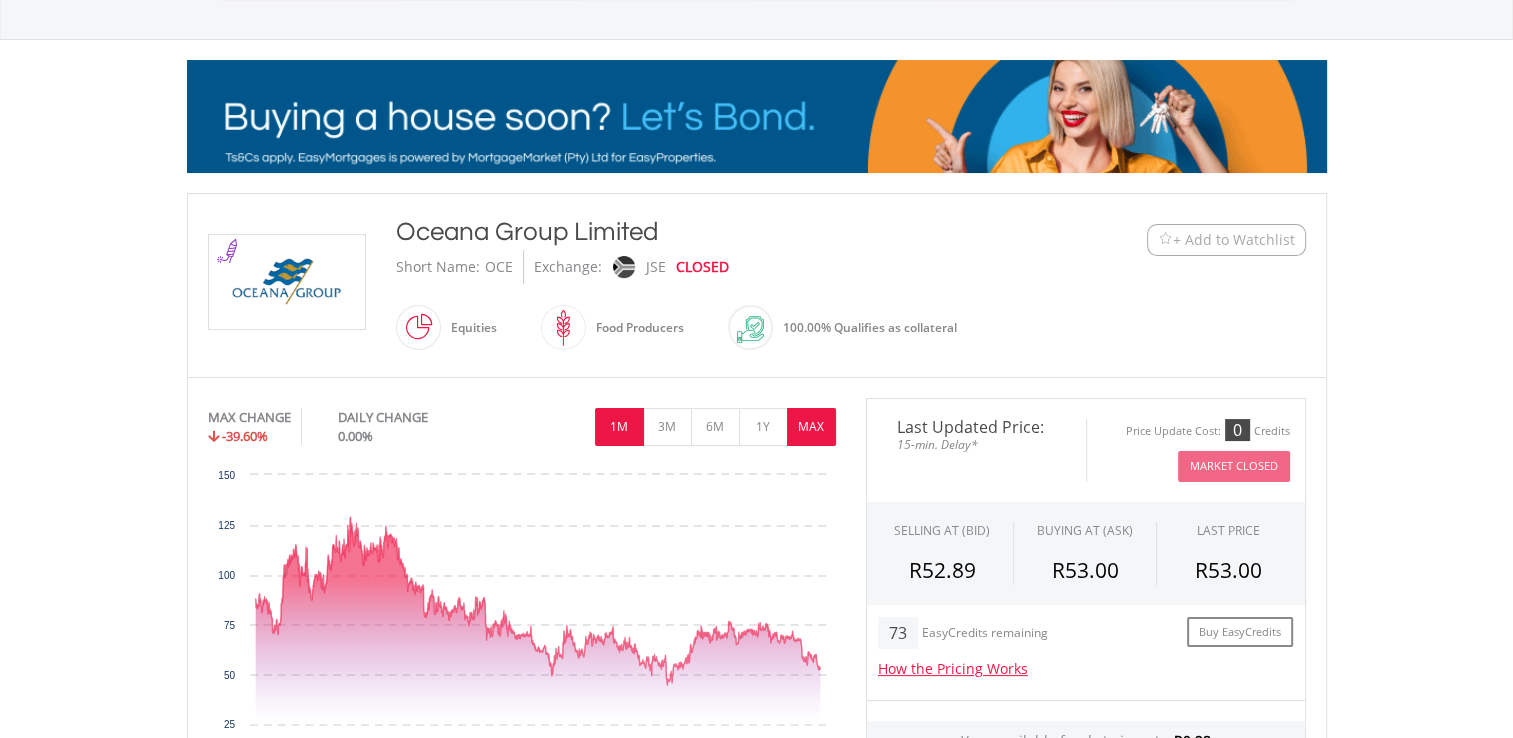 click on "1M" at bounding box center [619, 427] 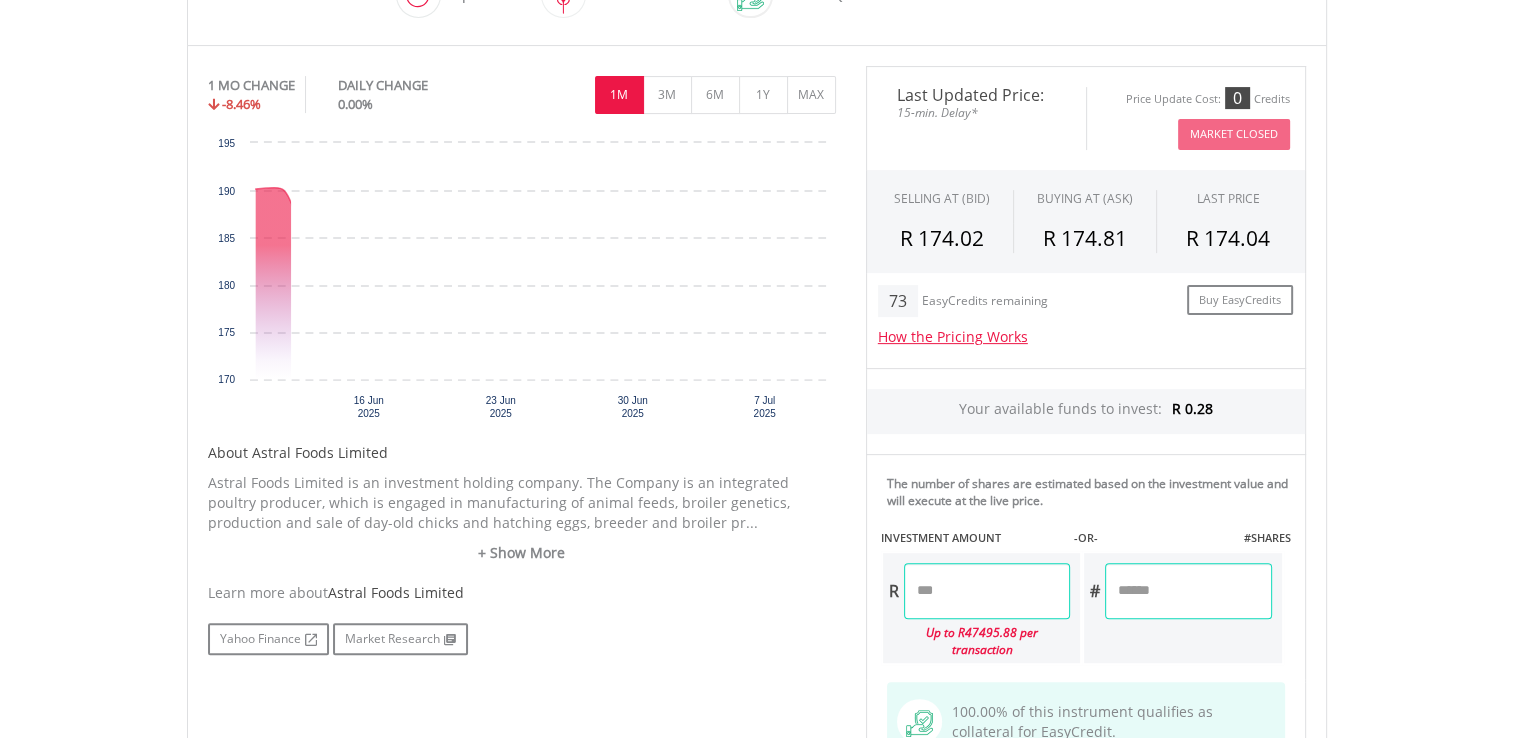 scroll, scrollTop: 583, scrollLeft: 0, axis: vertical 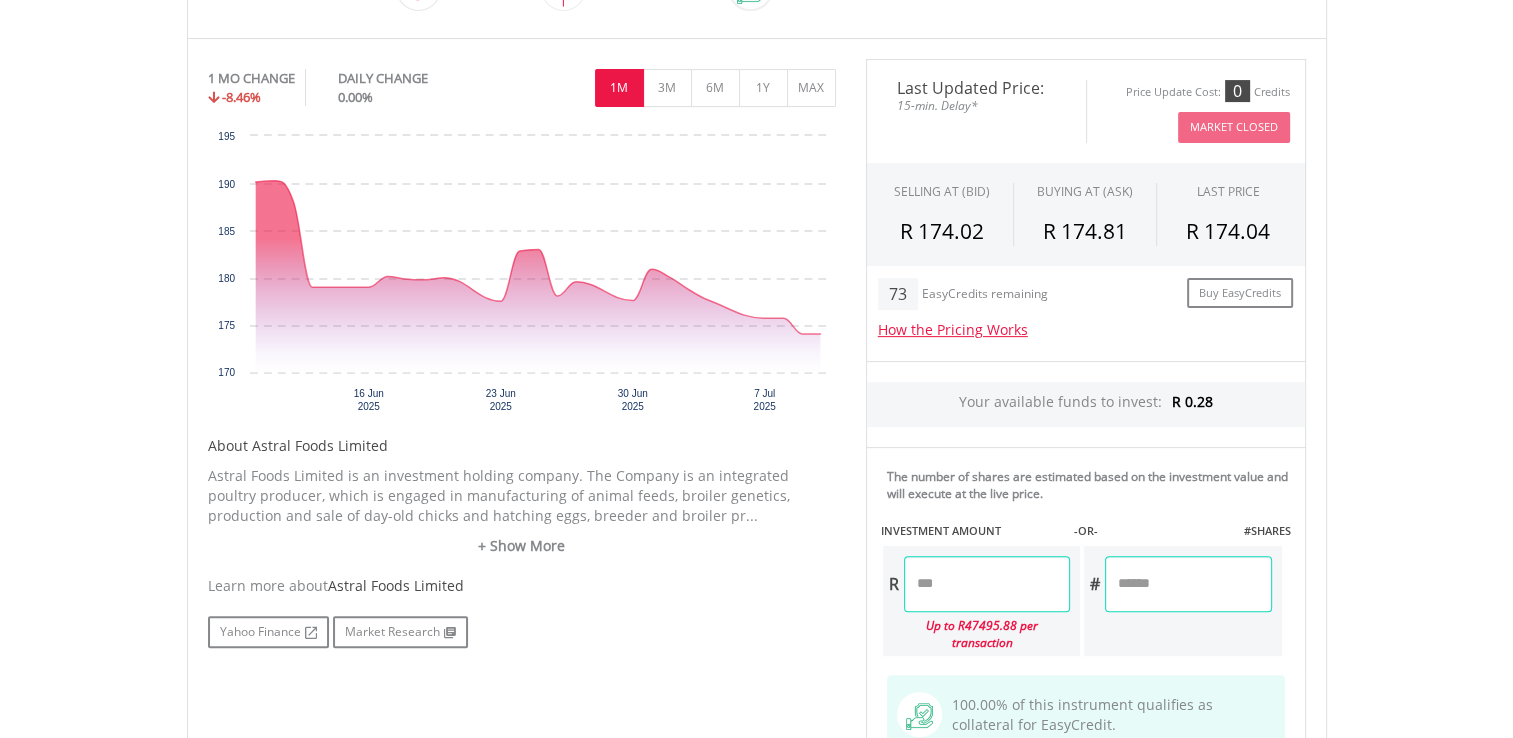 click on "1 MO CHANGE
-8.46%
DAILY CHANGE
0.00%
1M
3M
6M
1Y
MAX" at bounding box center (522, 92) 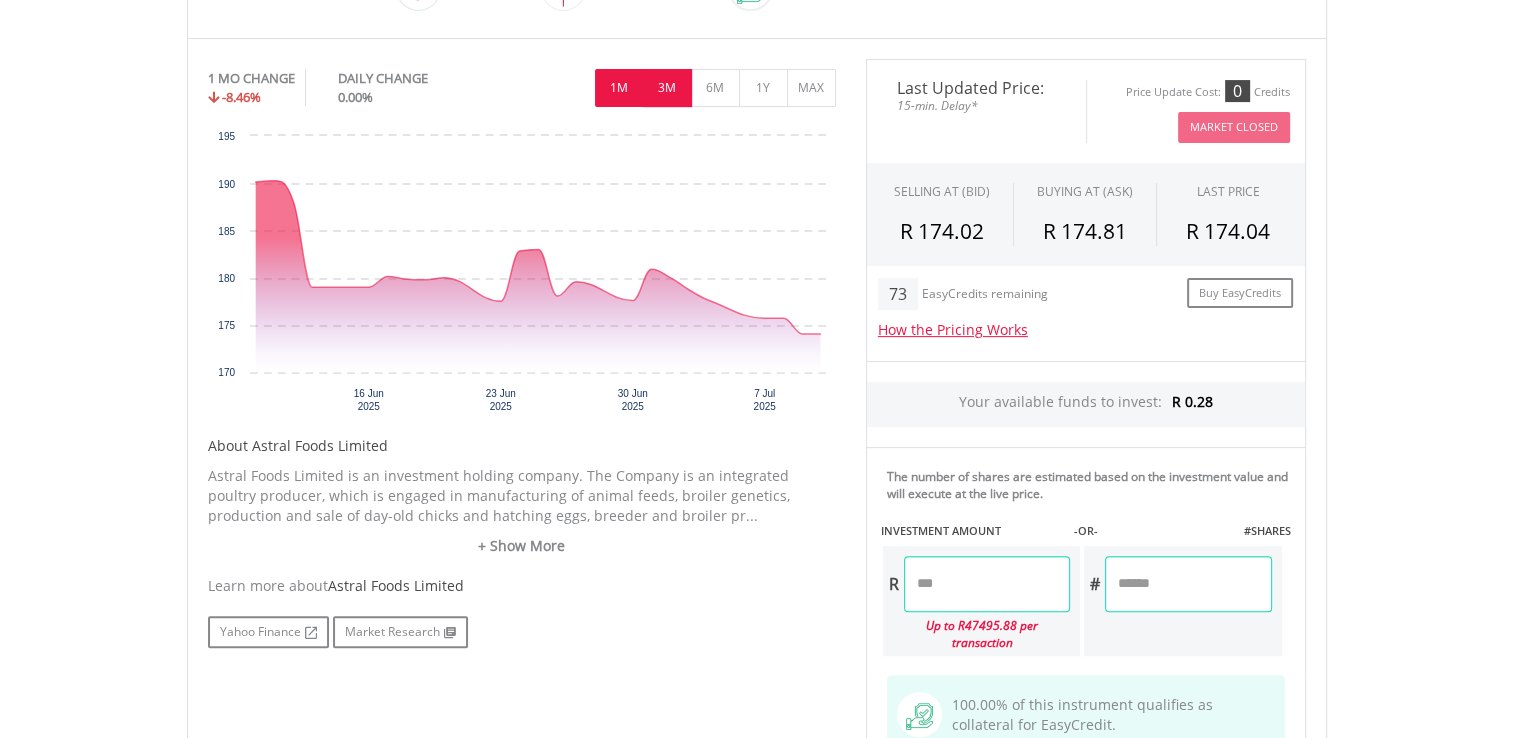 click on "3M" at bounding box center [667, 88] 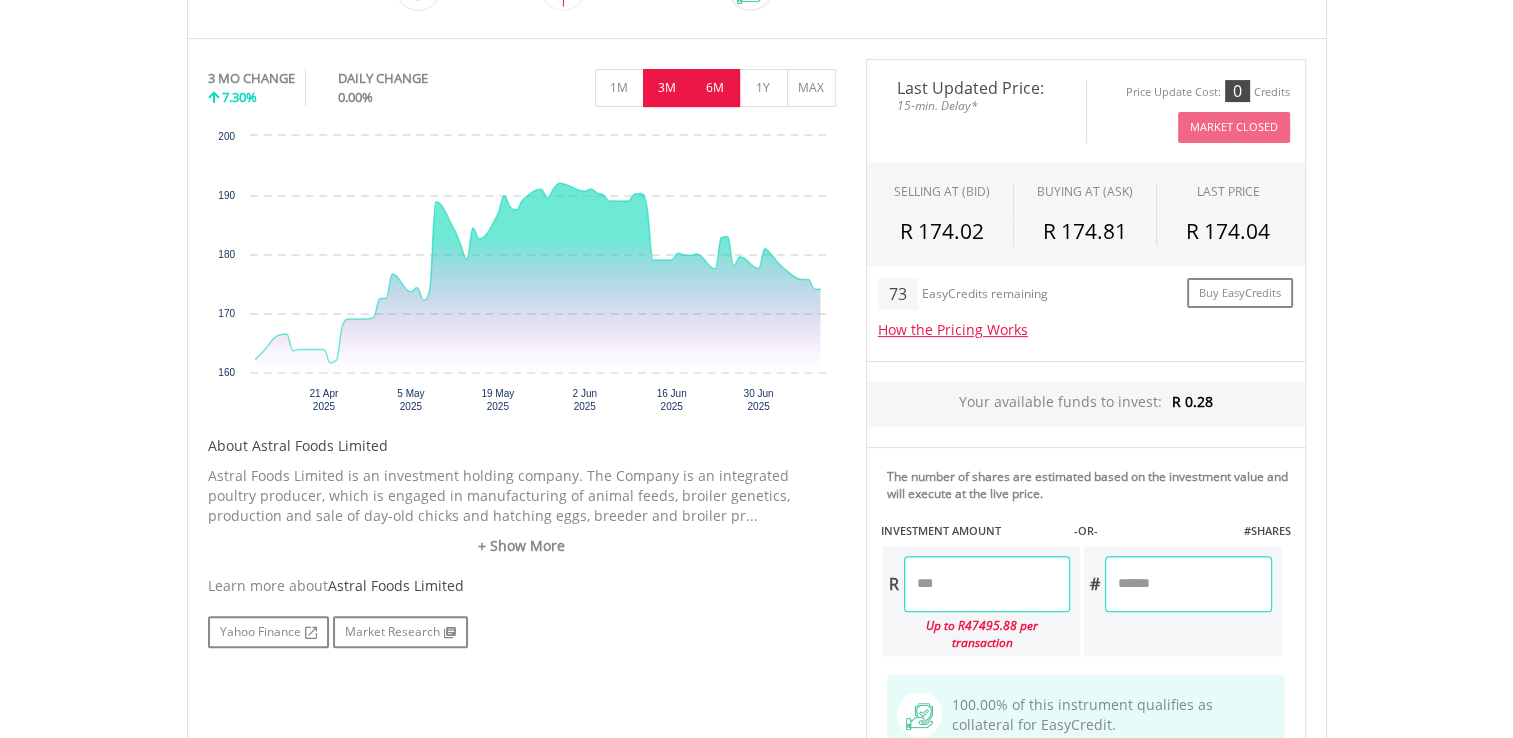 click on "6M" at bounding box center (715, 88) 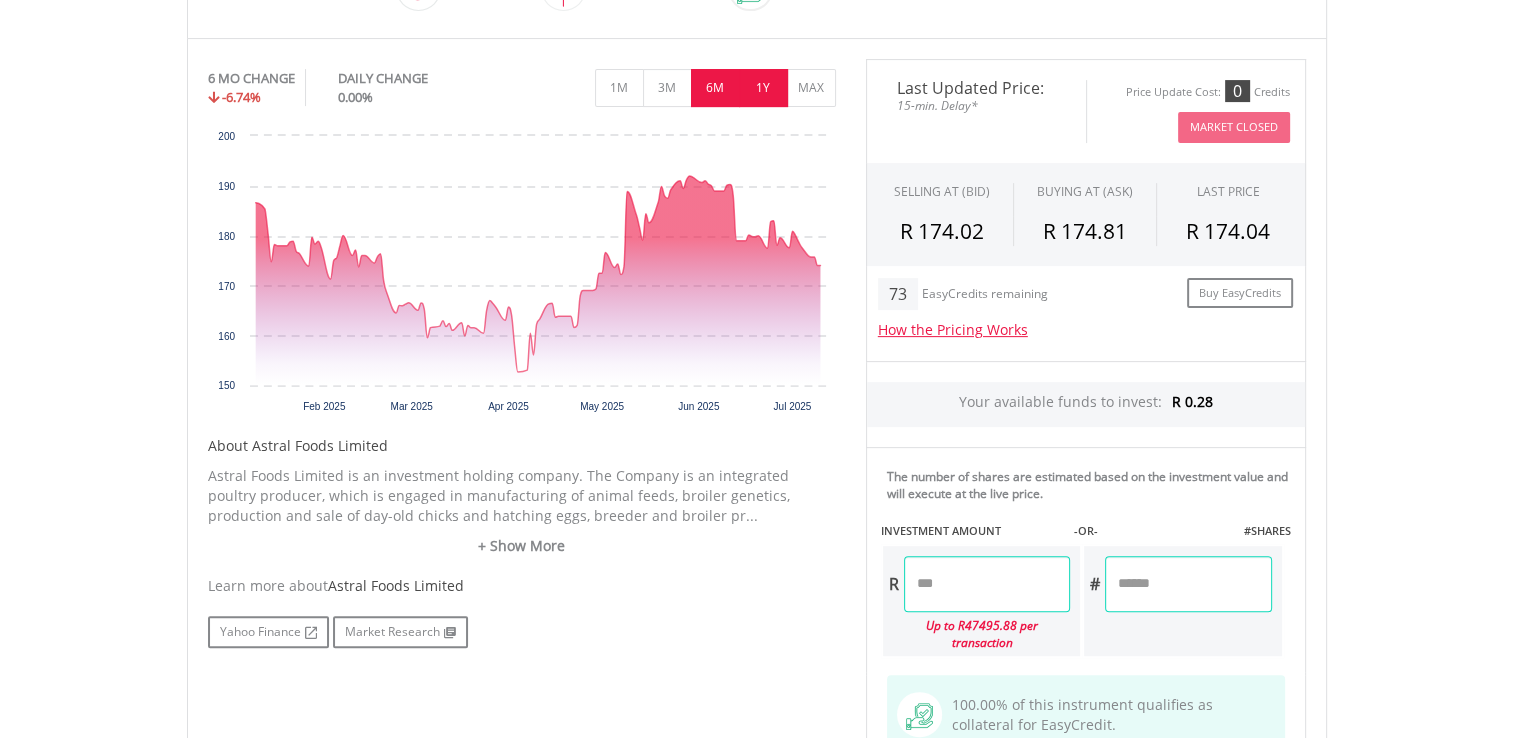 click on "1Y" at bounding box center (763, 88) 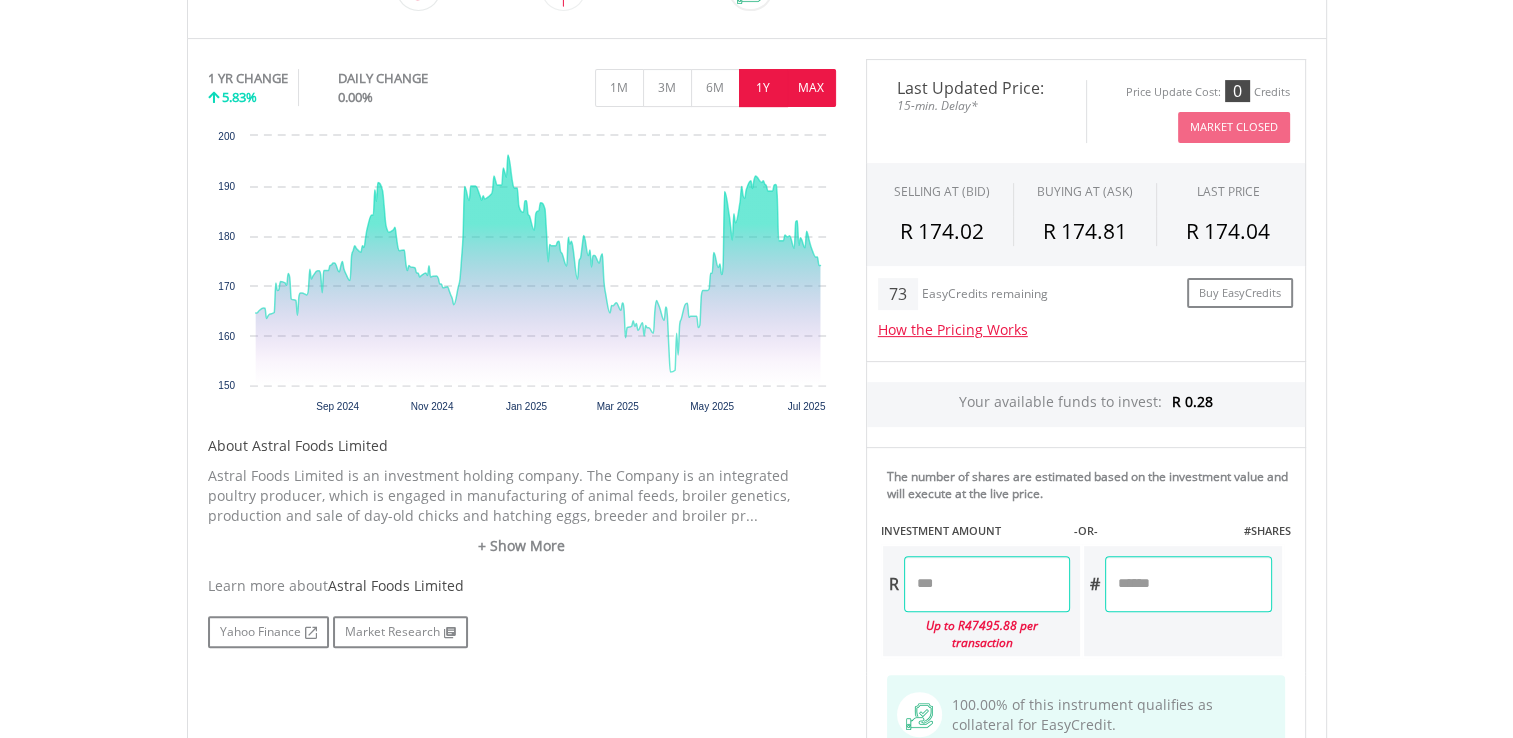 click on "MAX" at bounding box center [811, 88] 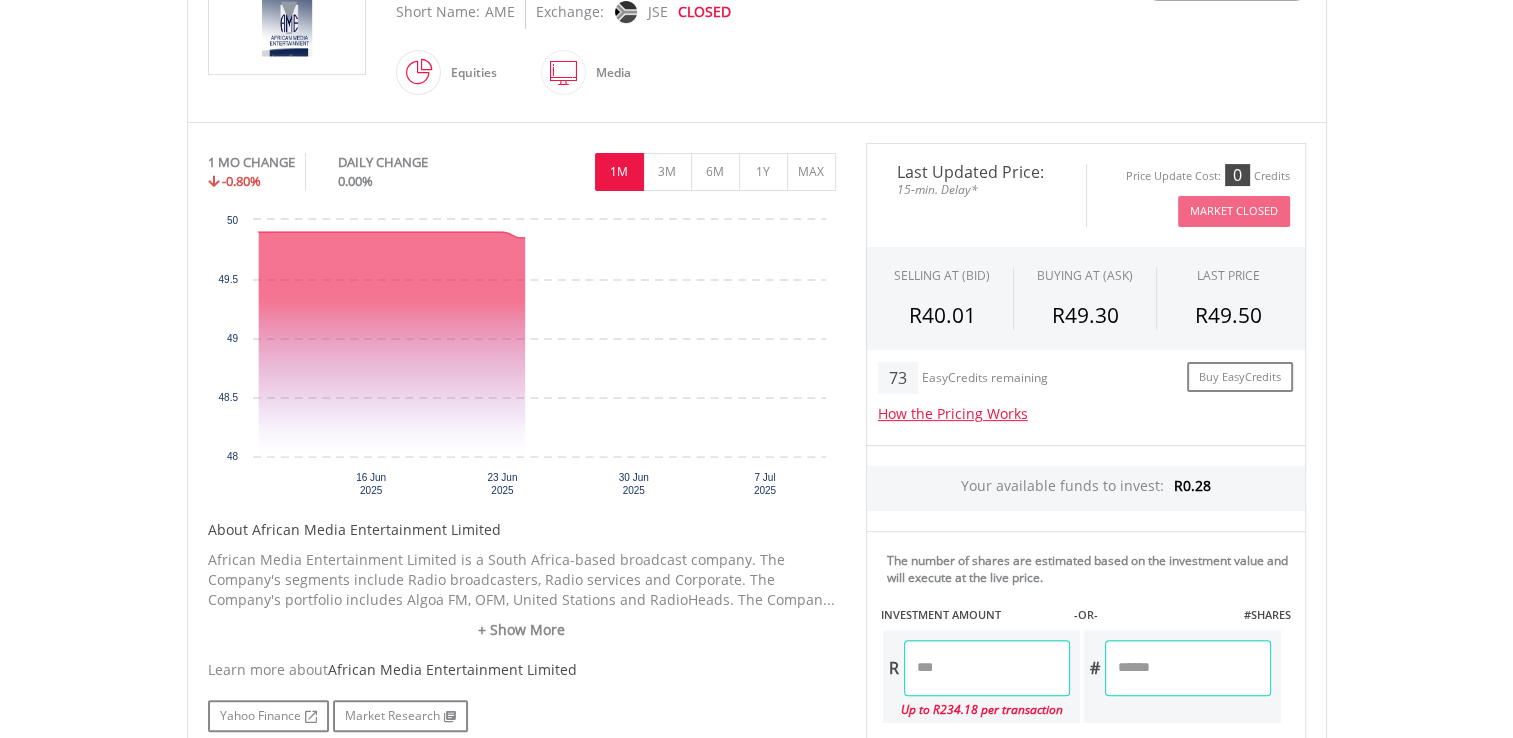 scroll, scrollTop: 503, scrollLeft: 0, axis: vertical 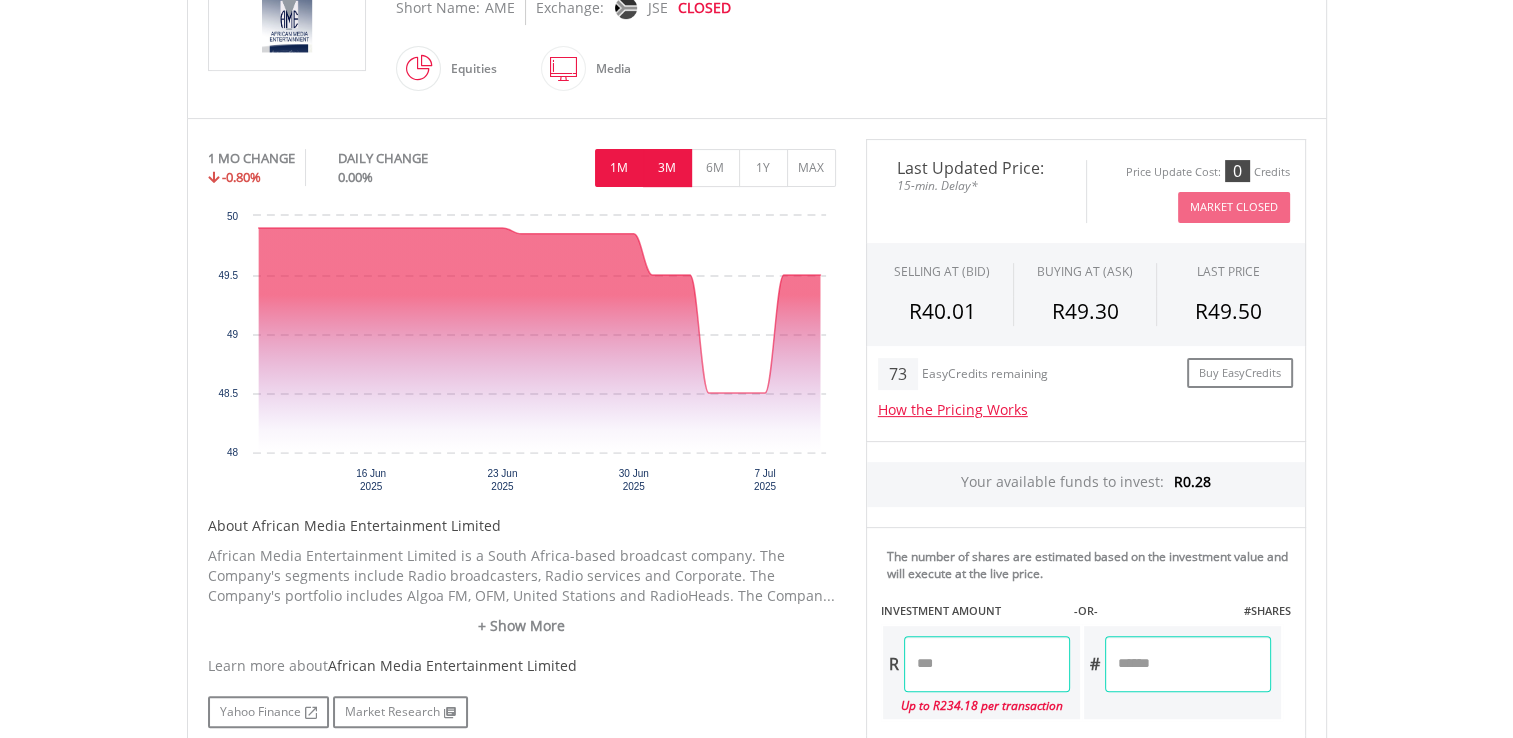 click on "3M" at bounding box center [667, 168] 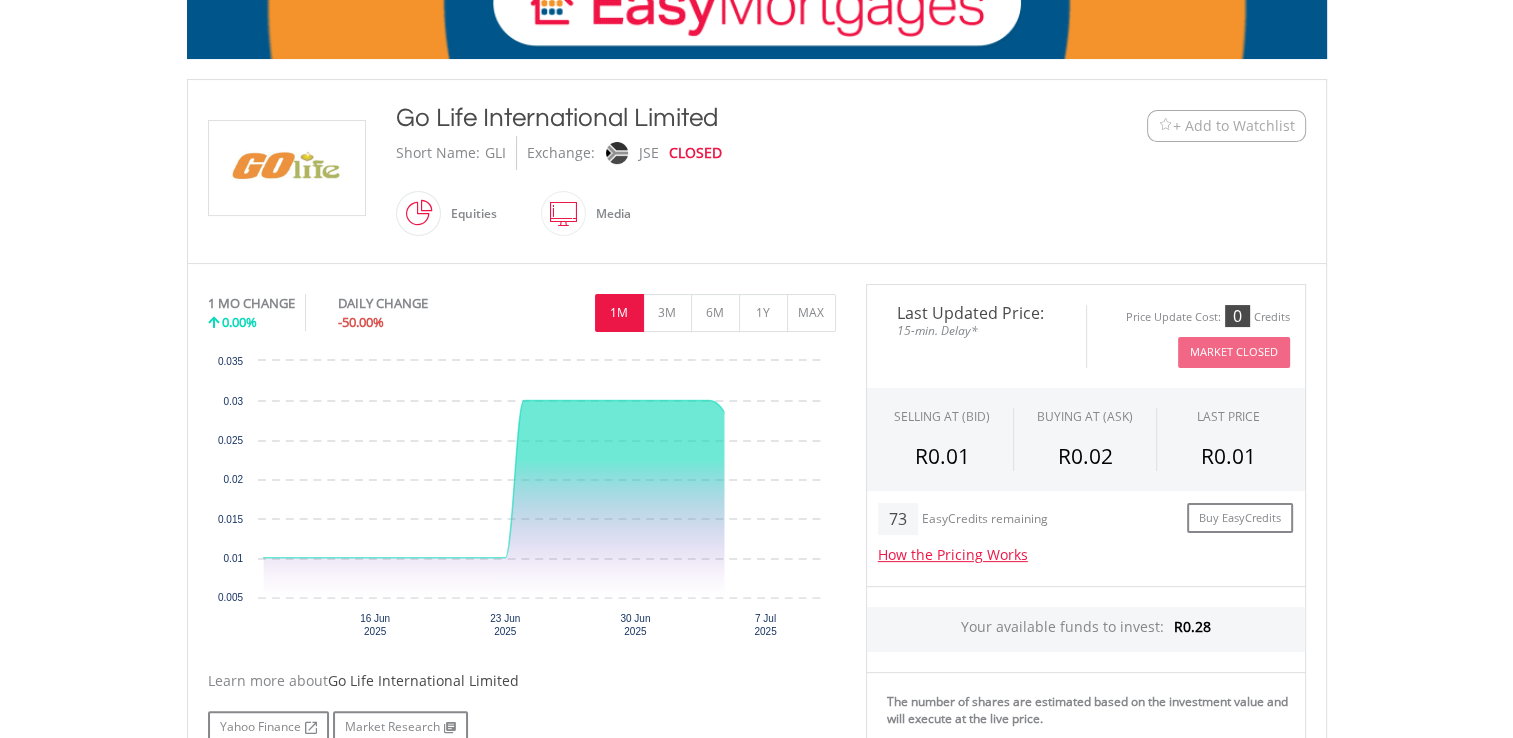scroll, scrollTop: 362, scrollLeft: 0, axis: vertical 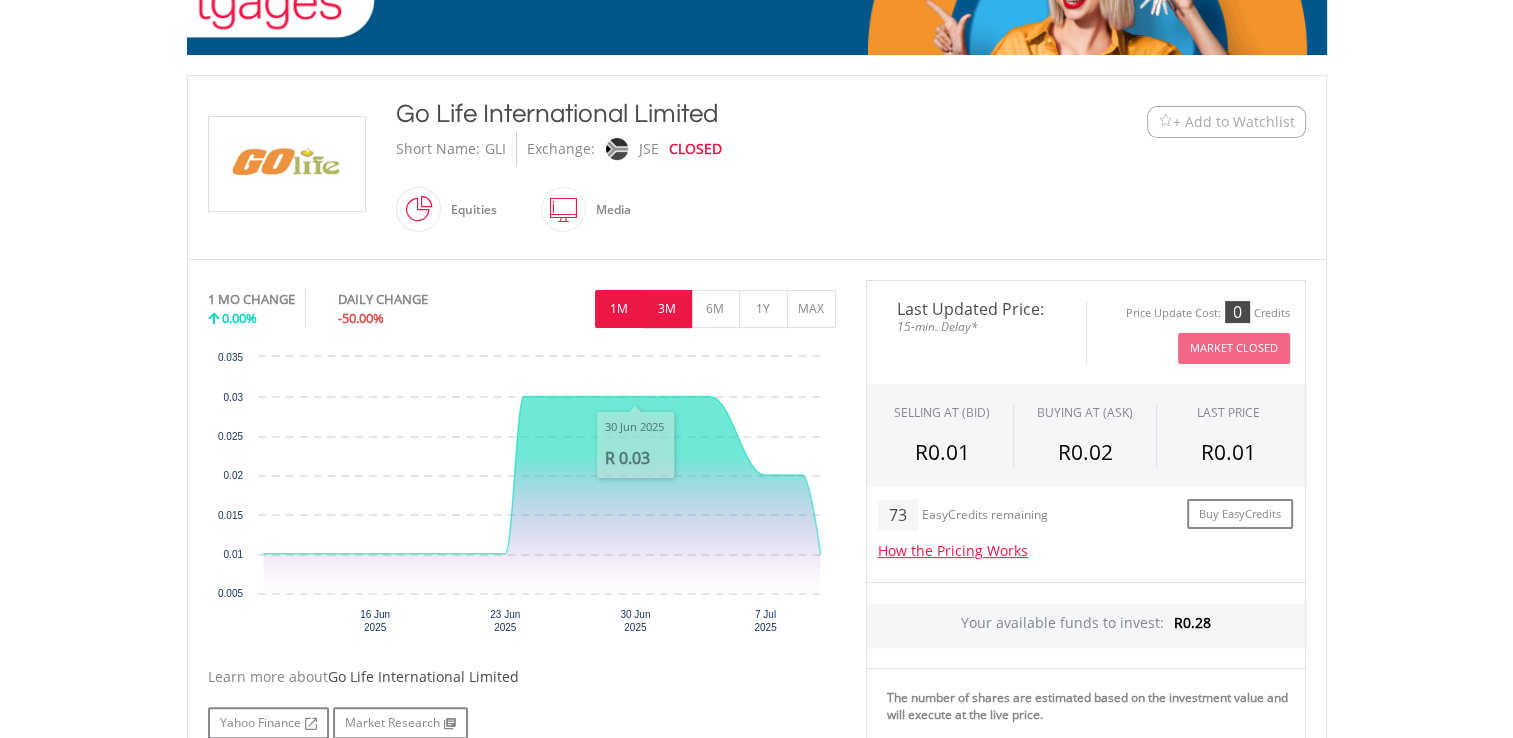 click on "3M" at bounding box center [667, 309] 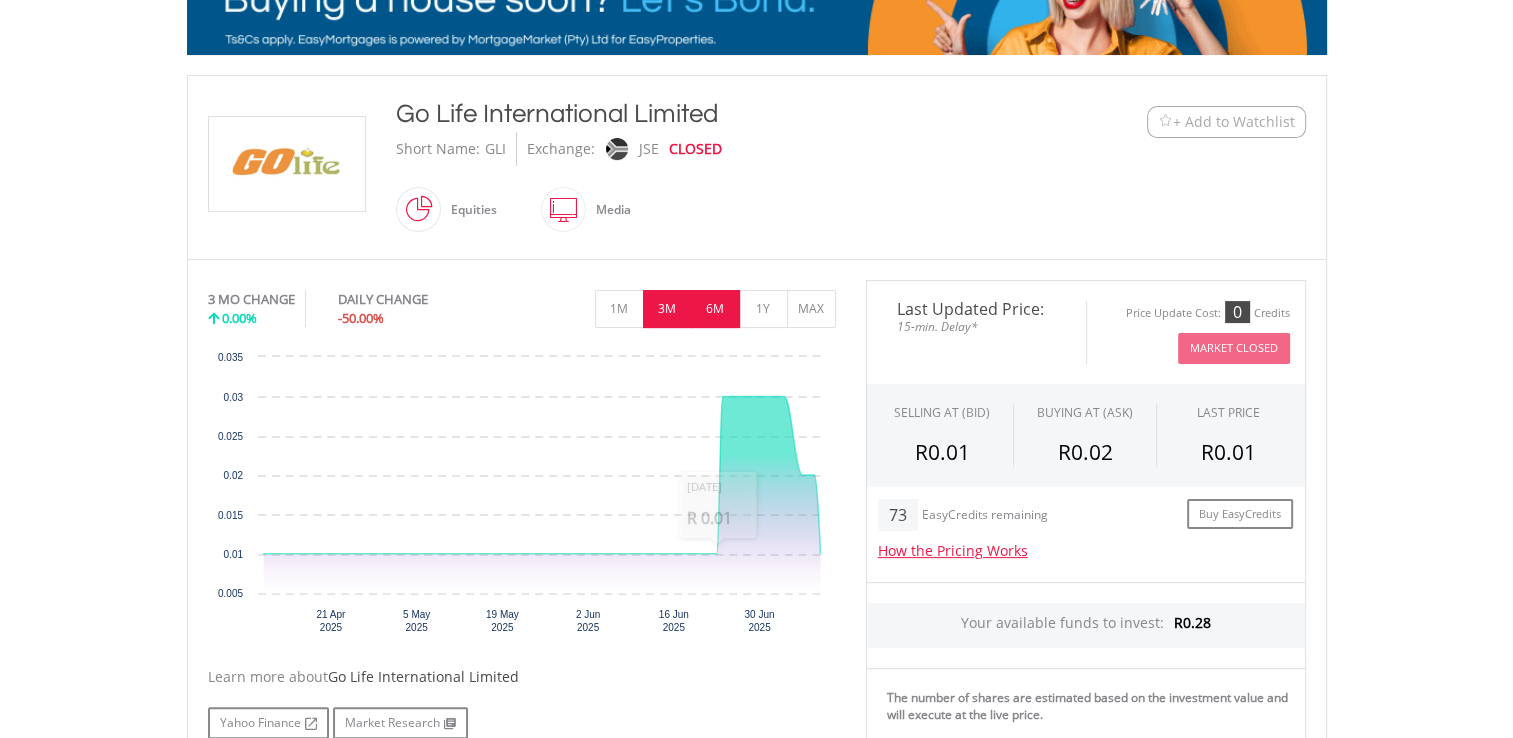 click on "6M" at bounding box center [715, 309] 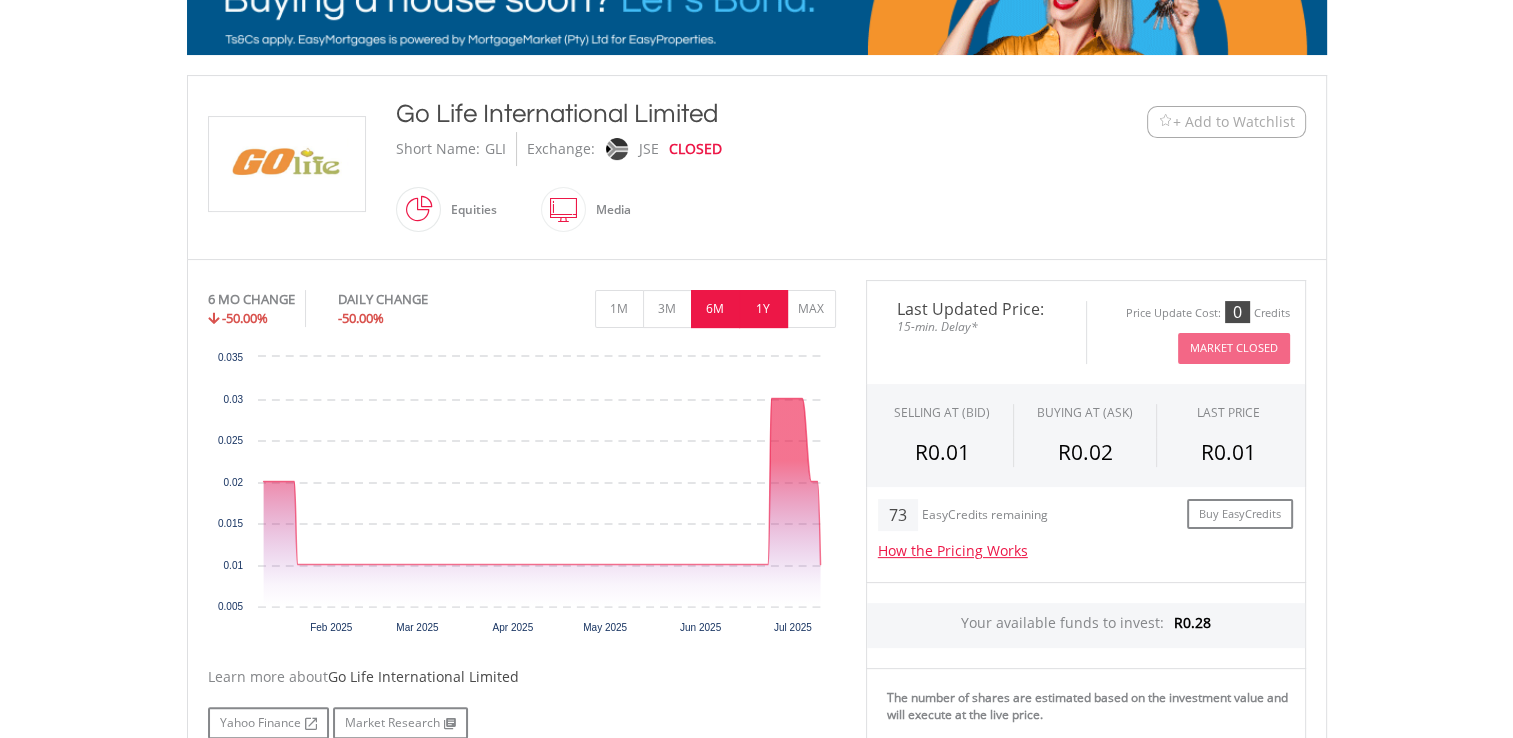 click on "1Y" at bounding box center (763, 309) 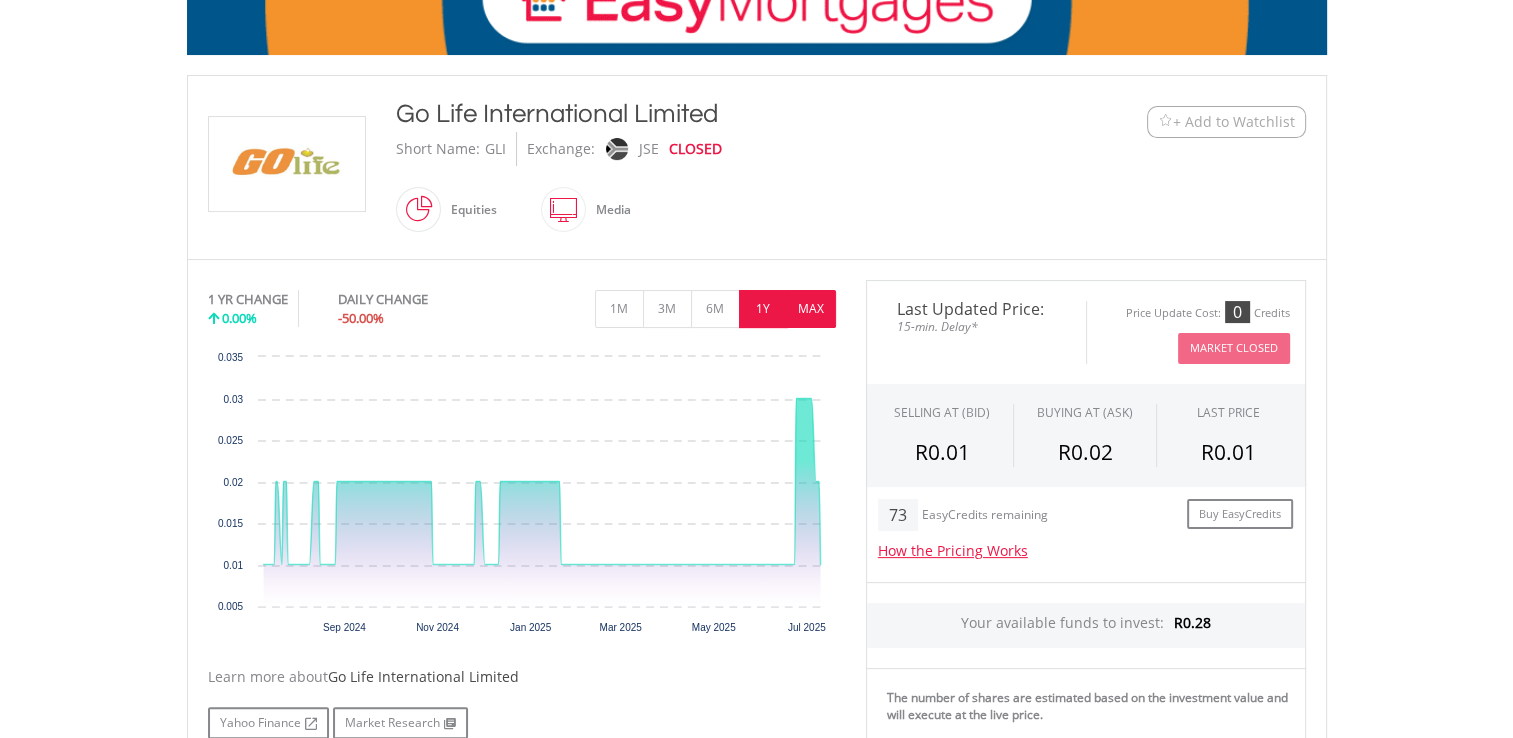 click on "MAX" at bounding box center (811, 309) 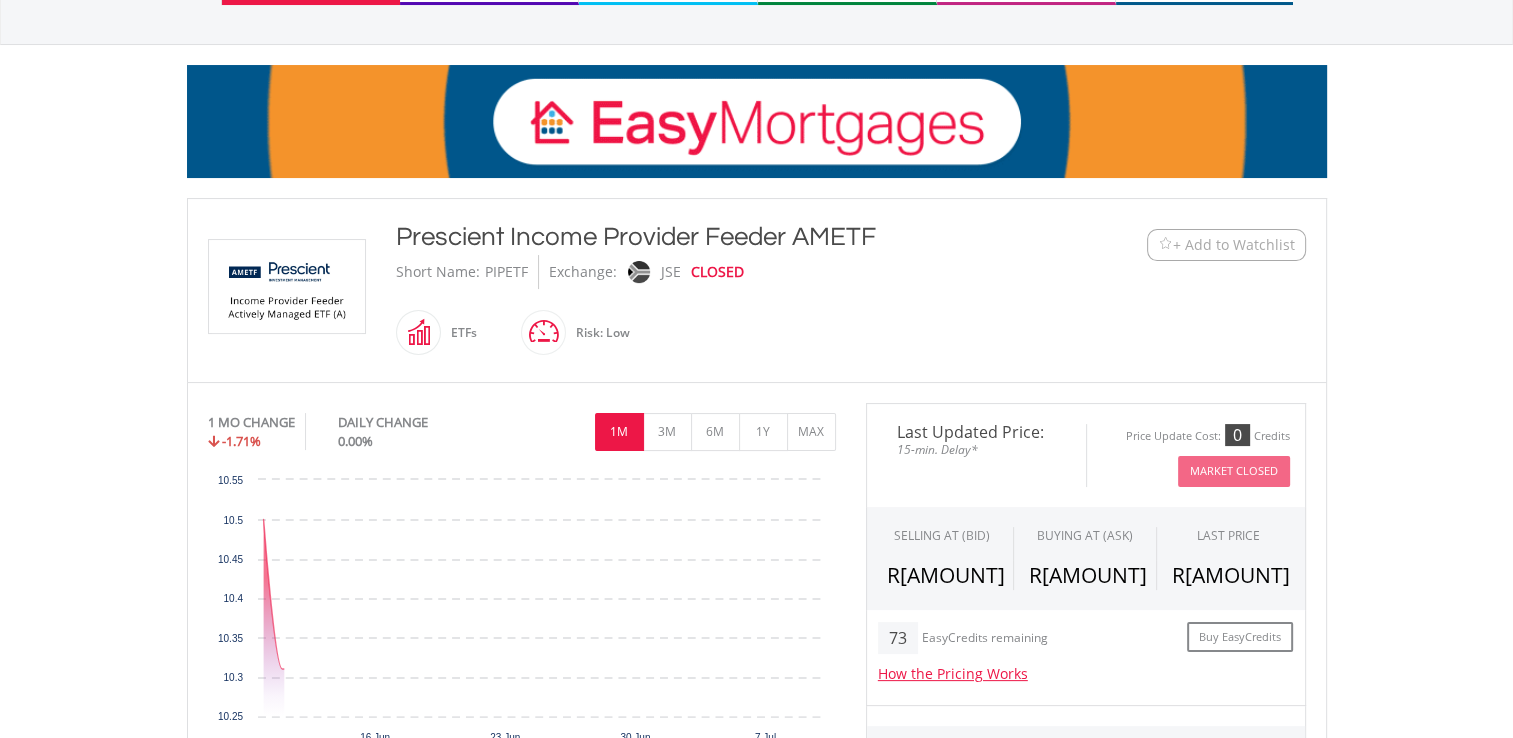 scroll, scrollTop: 244, scrollLeft: 0, axis: vertical 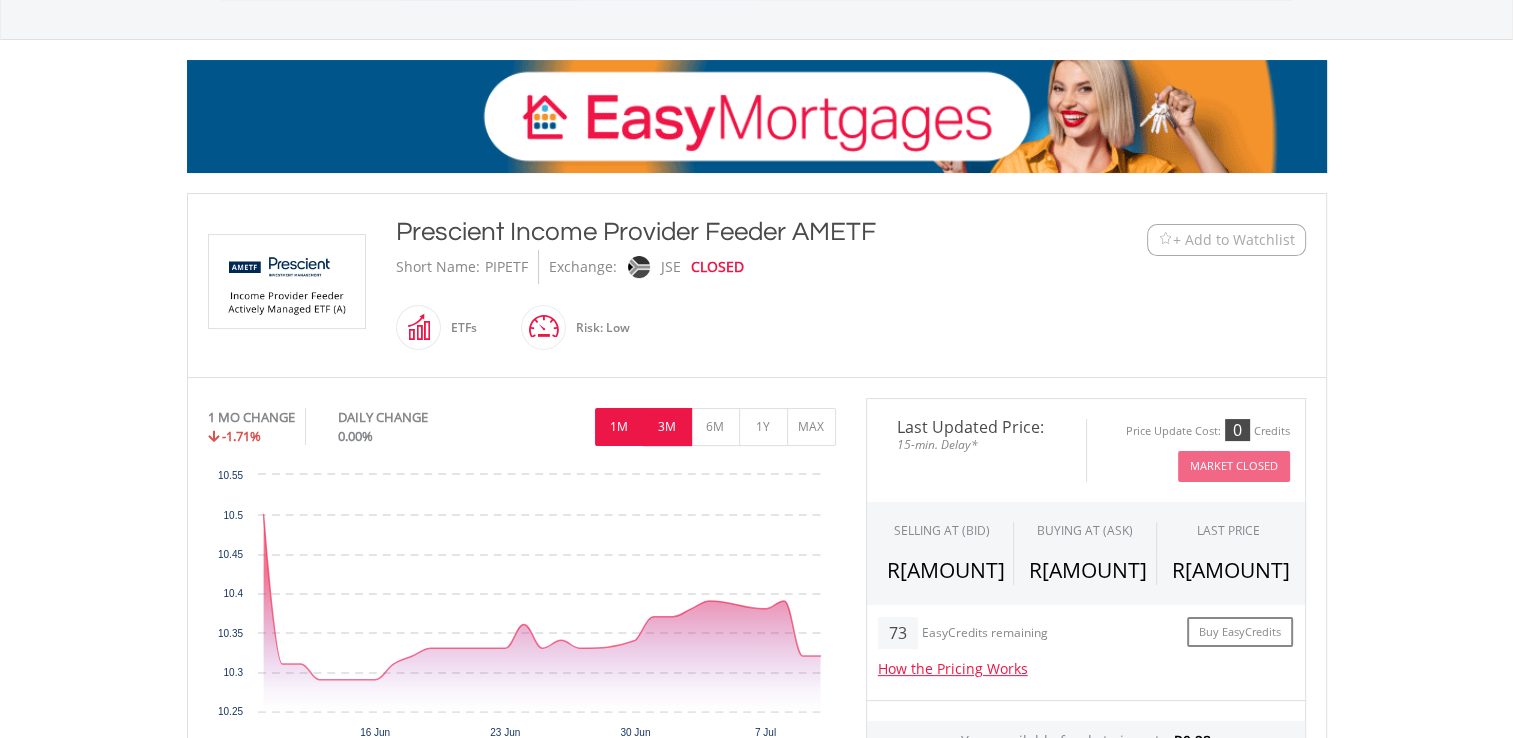 click on "3M" at bounding box center [667, 427] 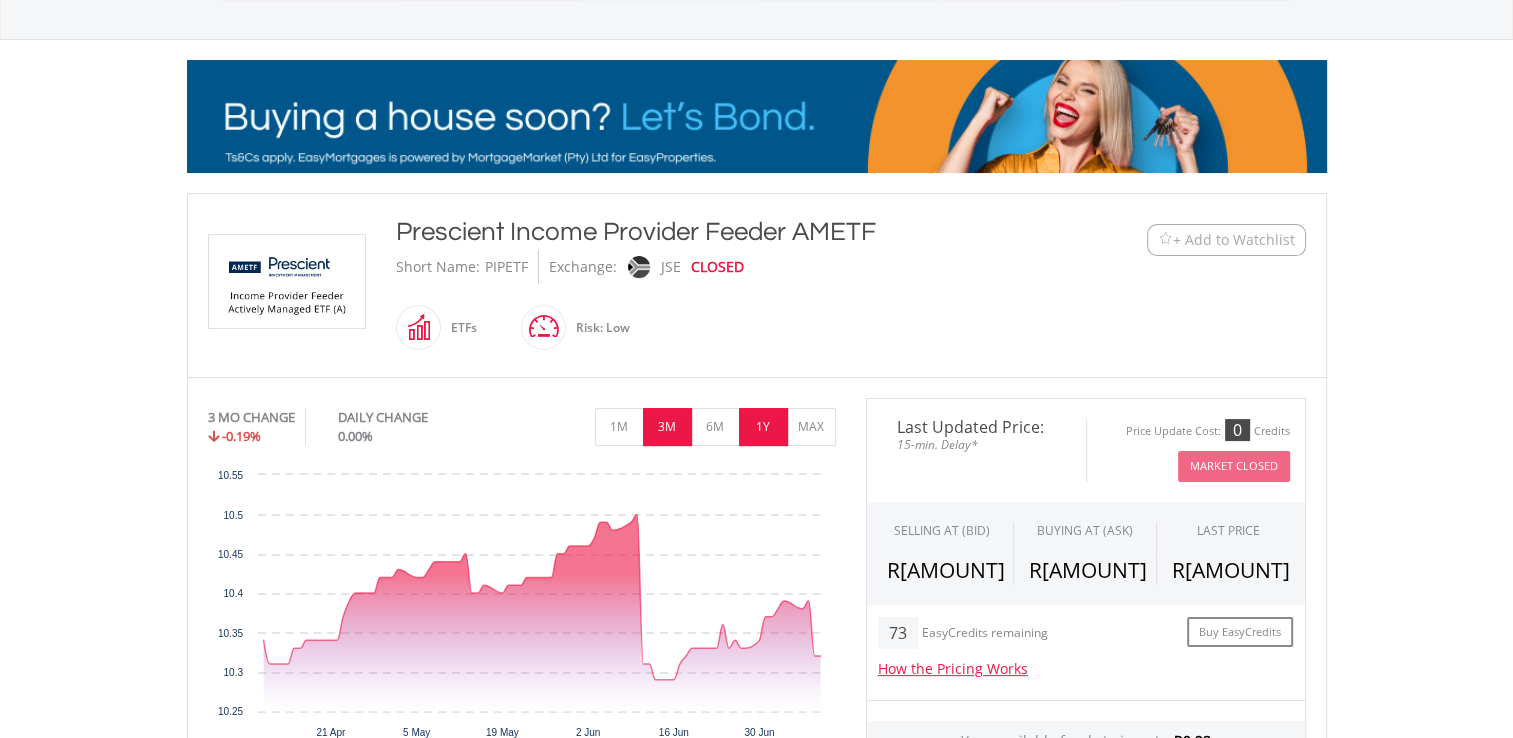 click on "1Y" at bounding box center (763, 427) 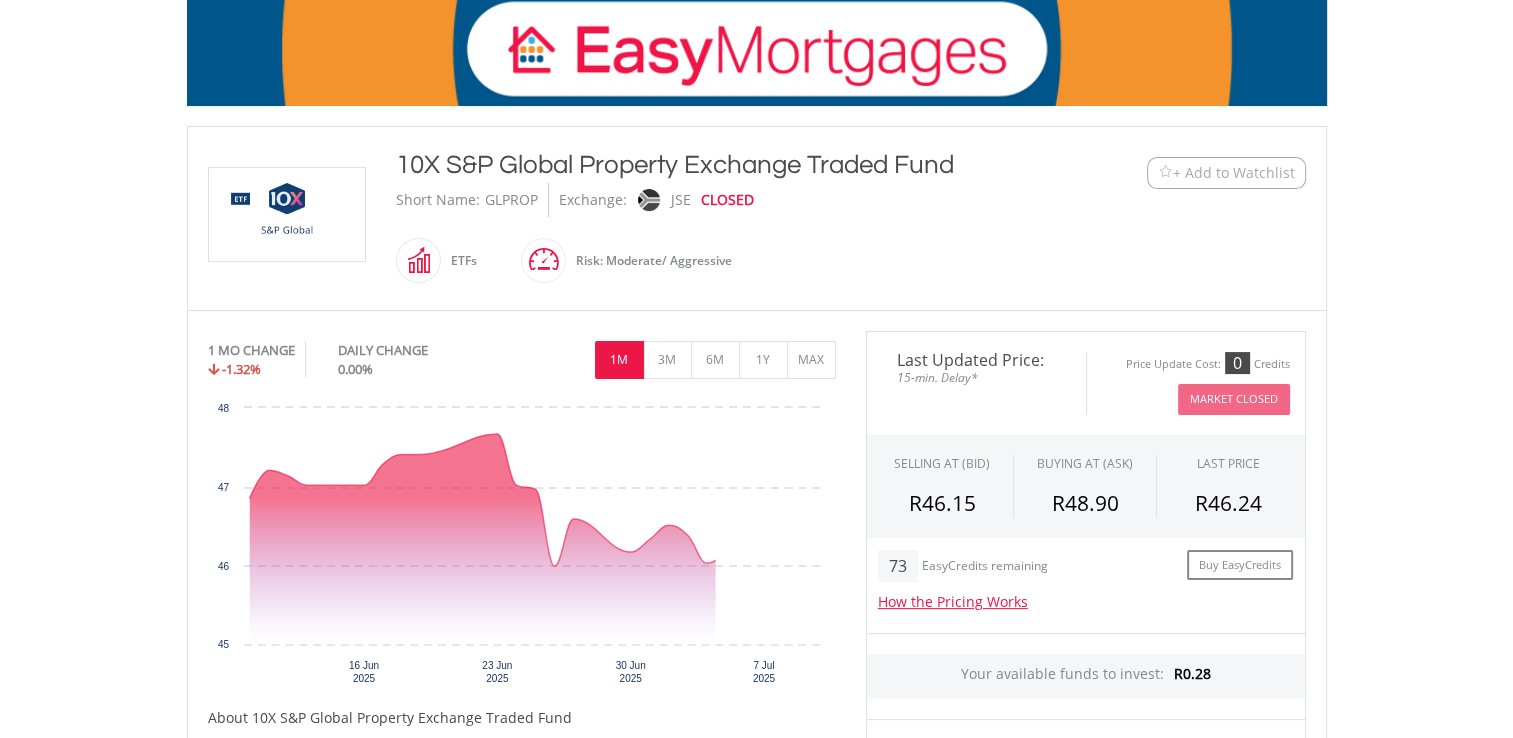 scroll, scrollTop: 314, scrollLeft: 0, axis: vertical 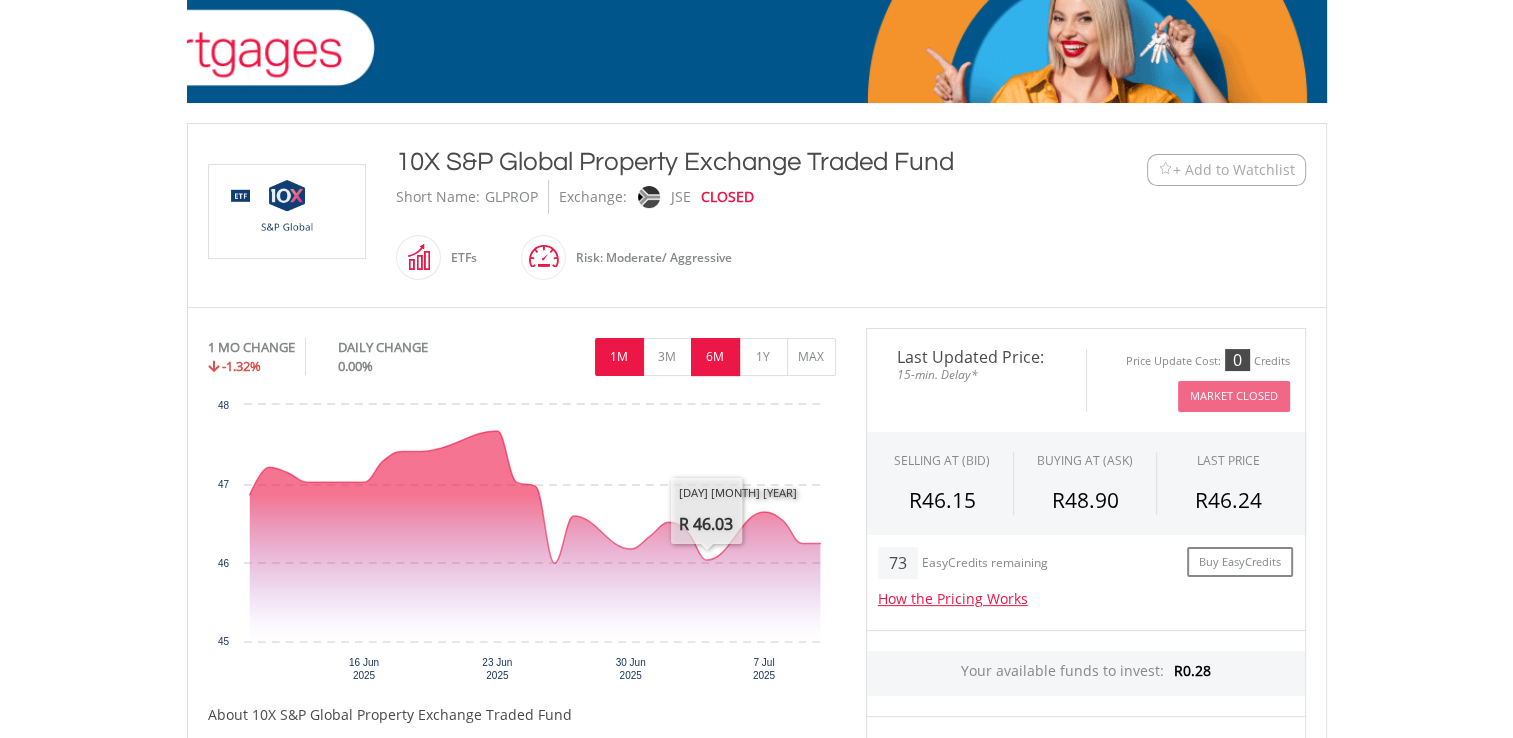 click on "6M" at bounding box center (715, 357) 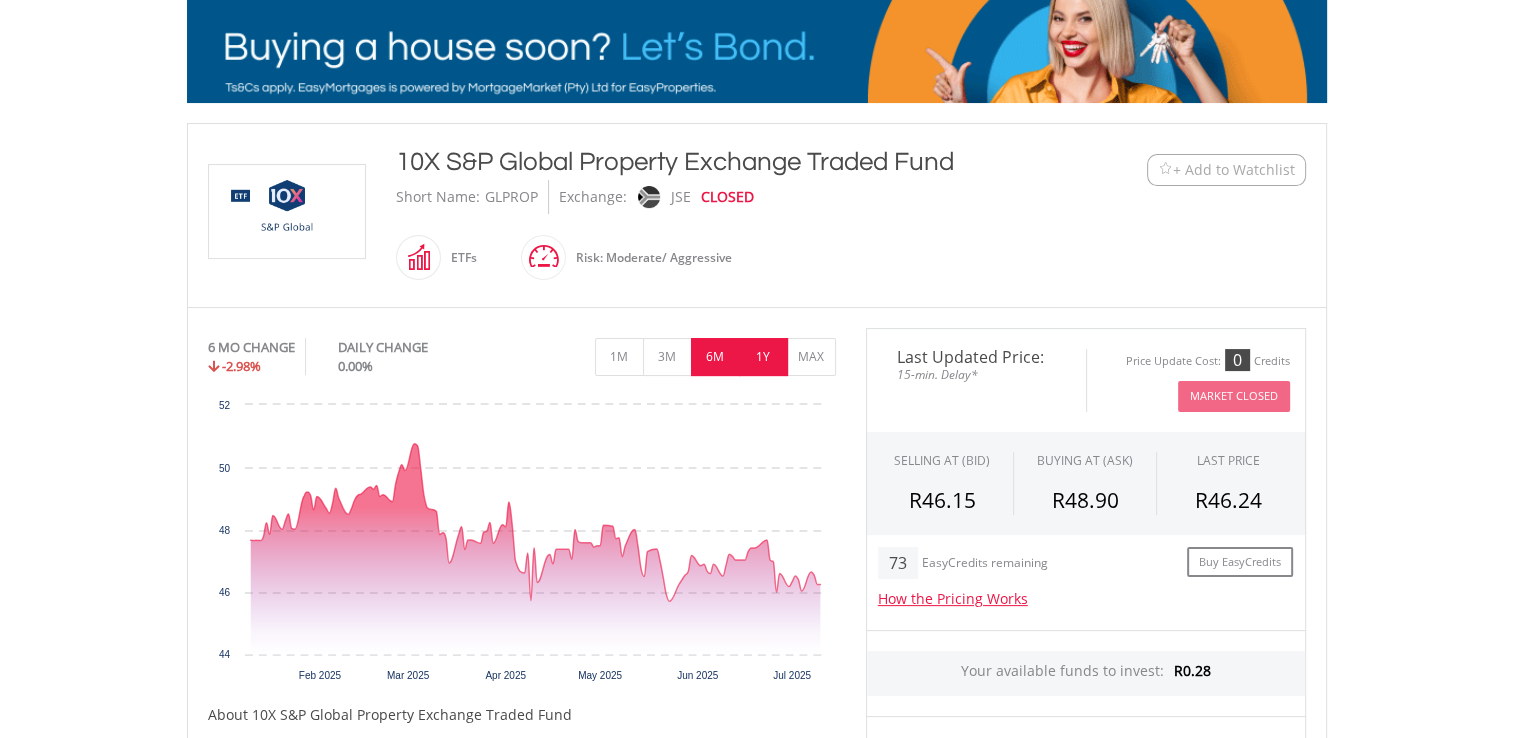 click on "1Y" at bounding box center (763, 357) 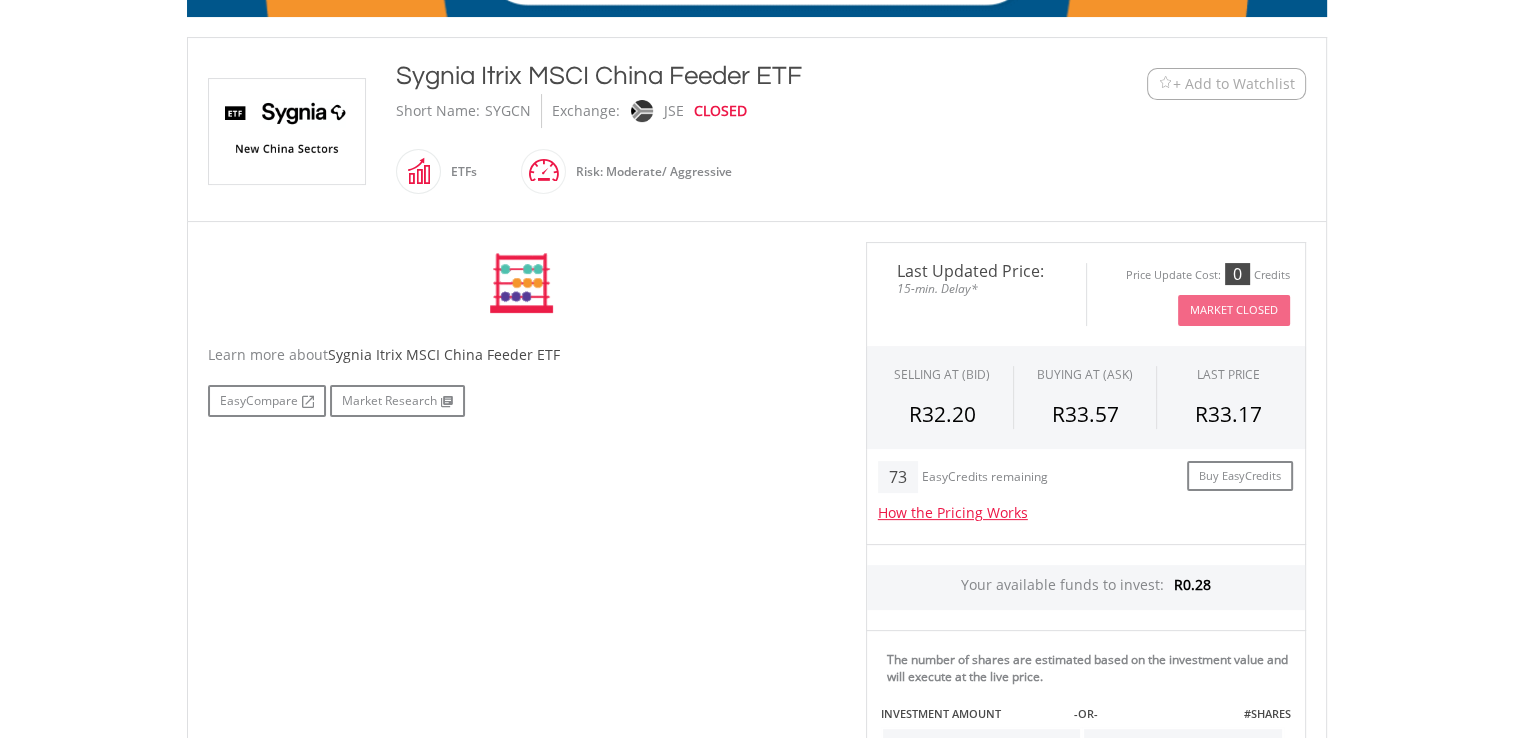 scroll, scrollTop: 404, scrollLeft: 0, axis: vertical 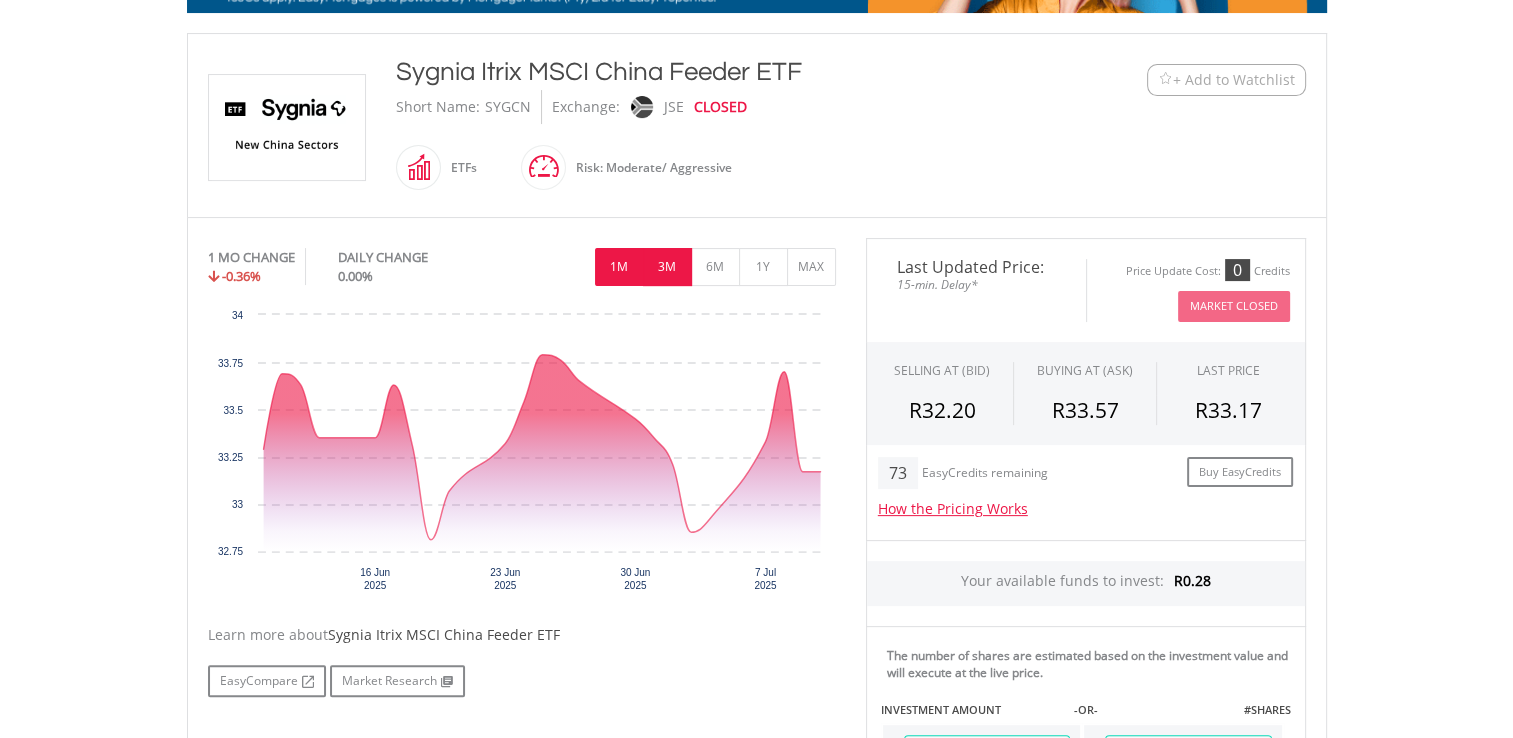 click on "3M" at bounding box center (667, 267) 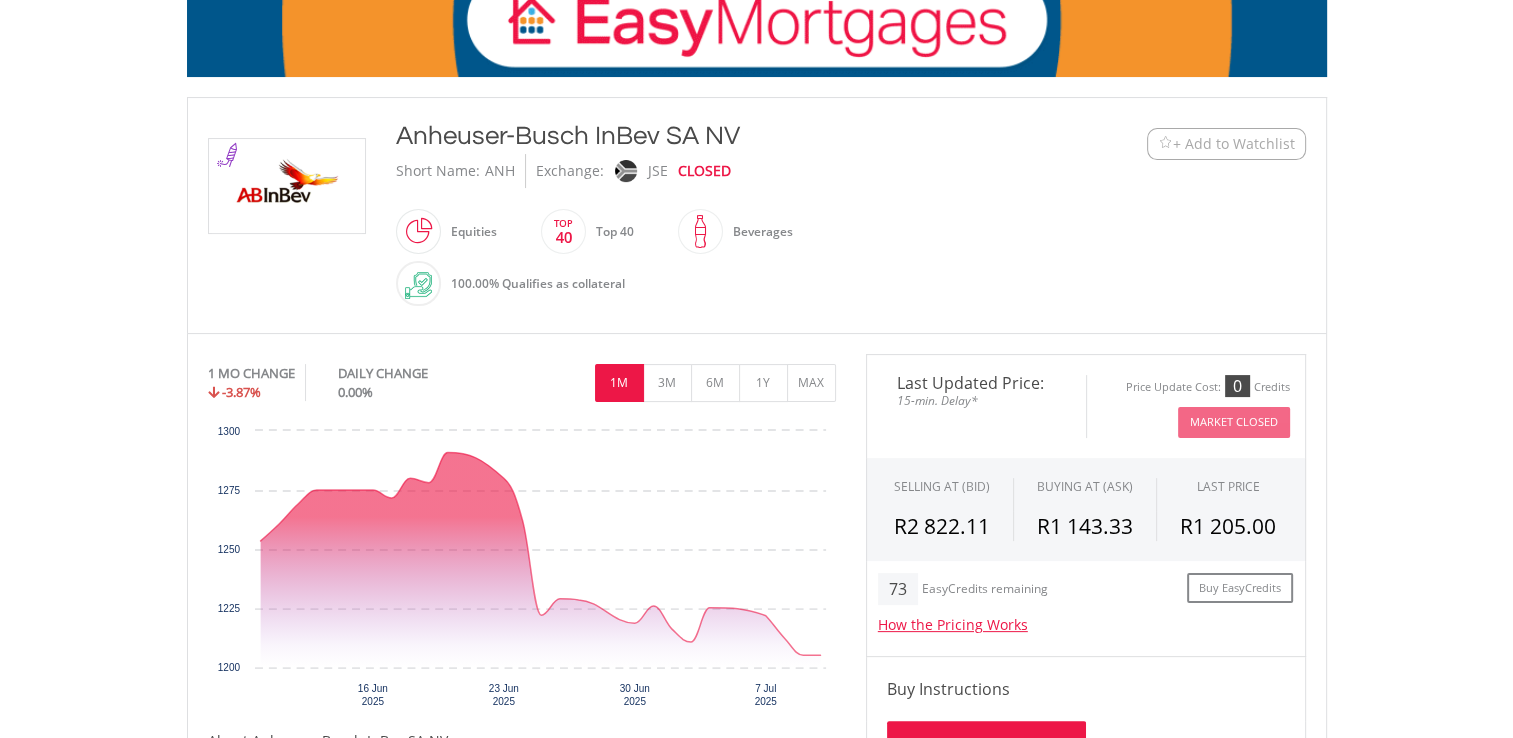 scroll, scrollTop: 344, scrollLeft: 0, axis: vertical 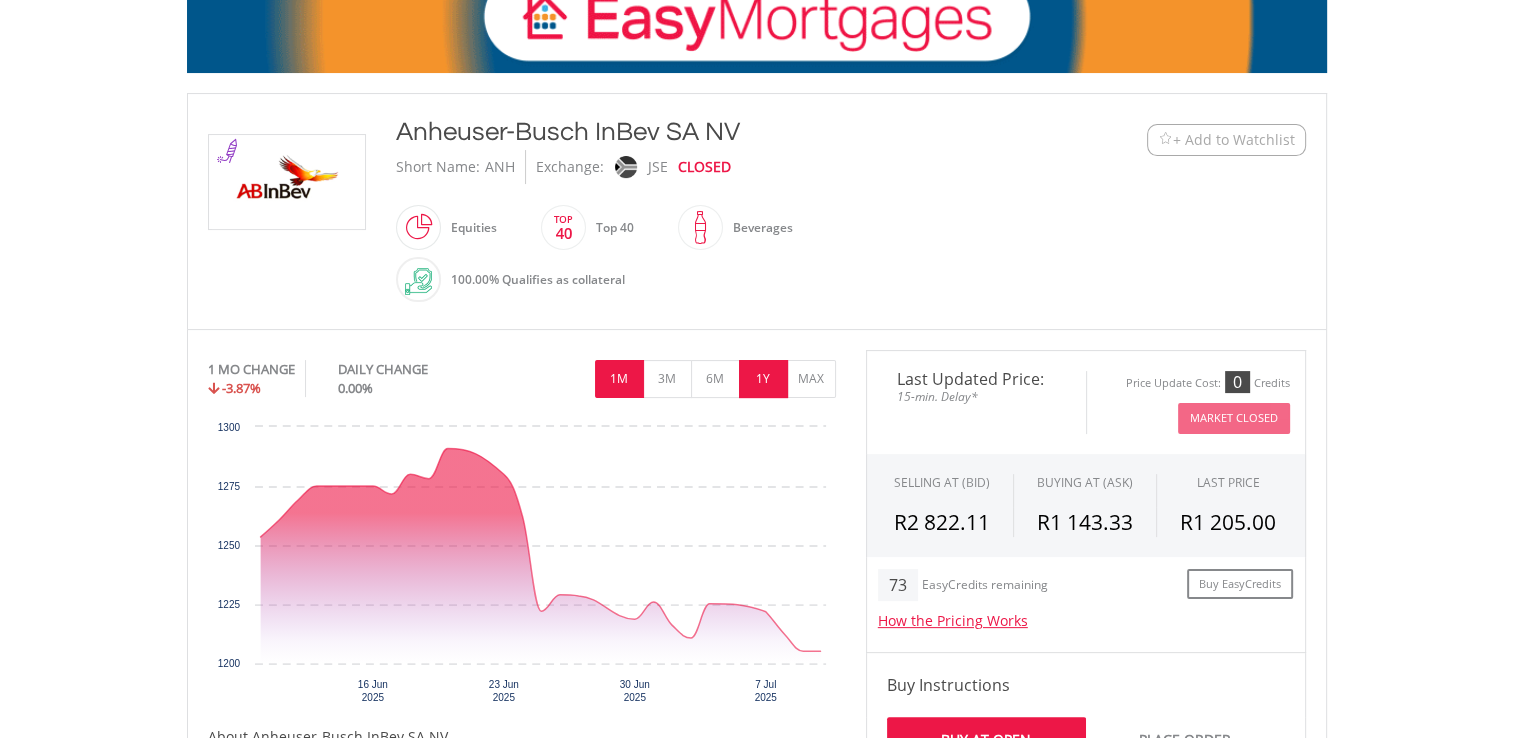 click on "1Y" at bounding box center (763, 379) 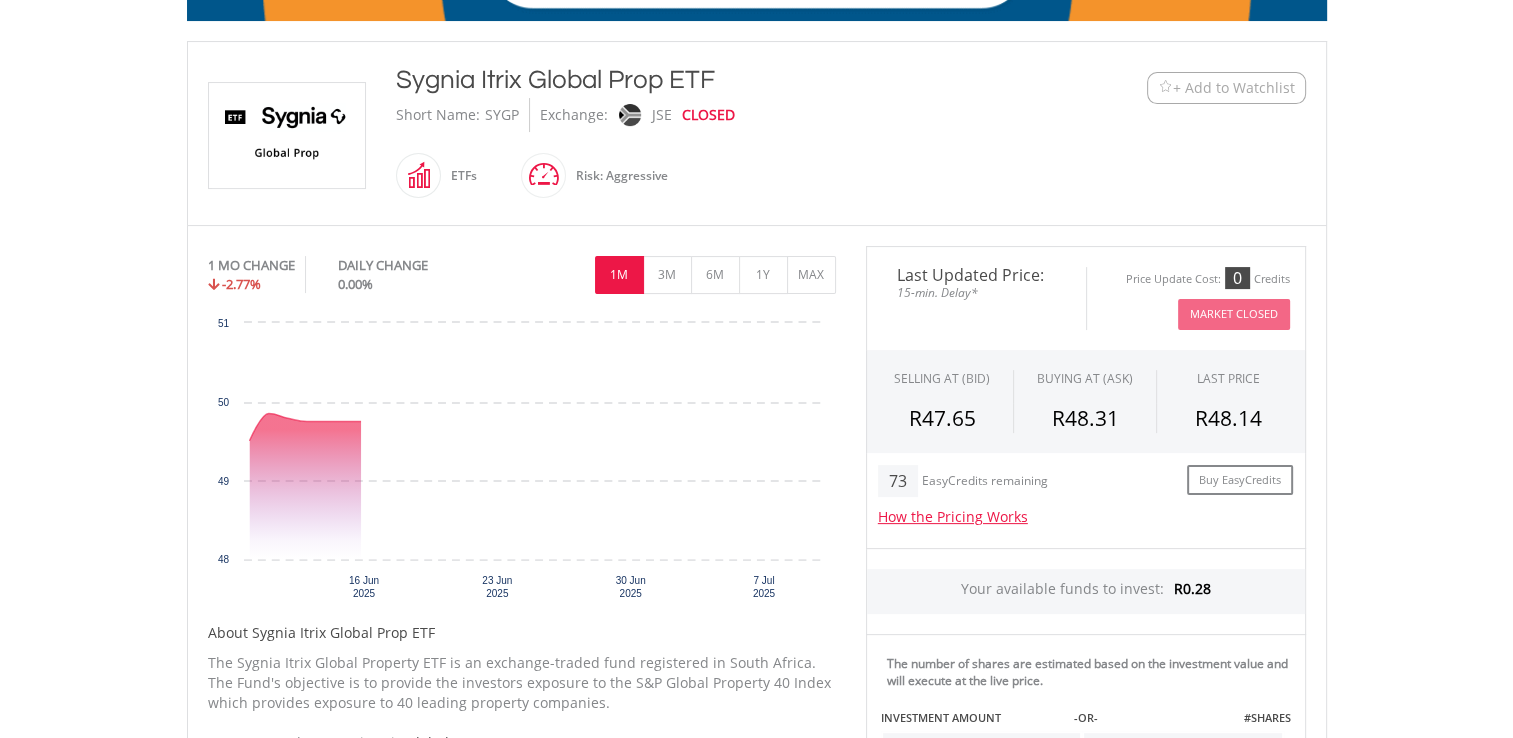 scroll, scrollTop: 404, scrollLeft: 0, axis: vertical 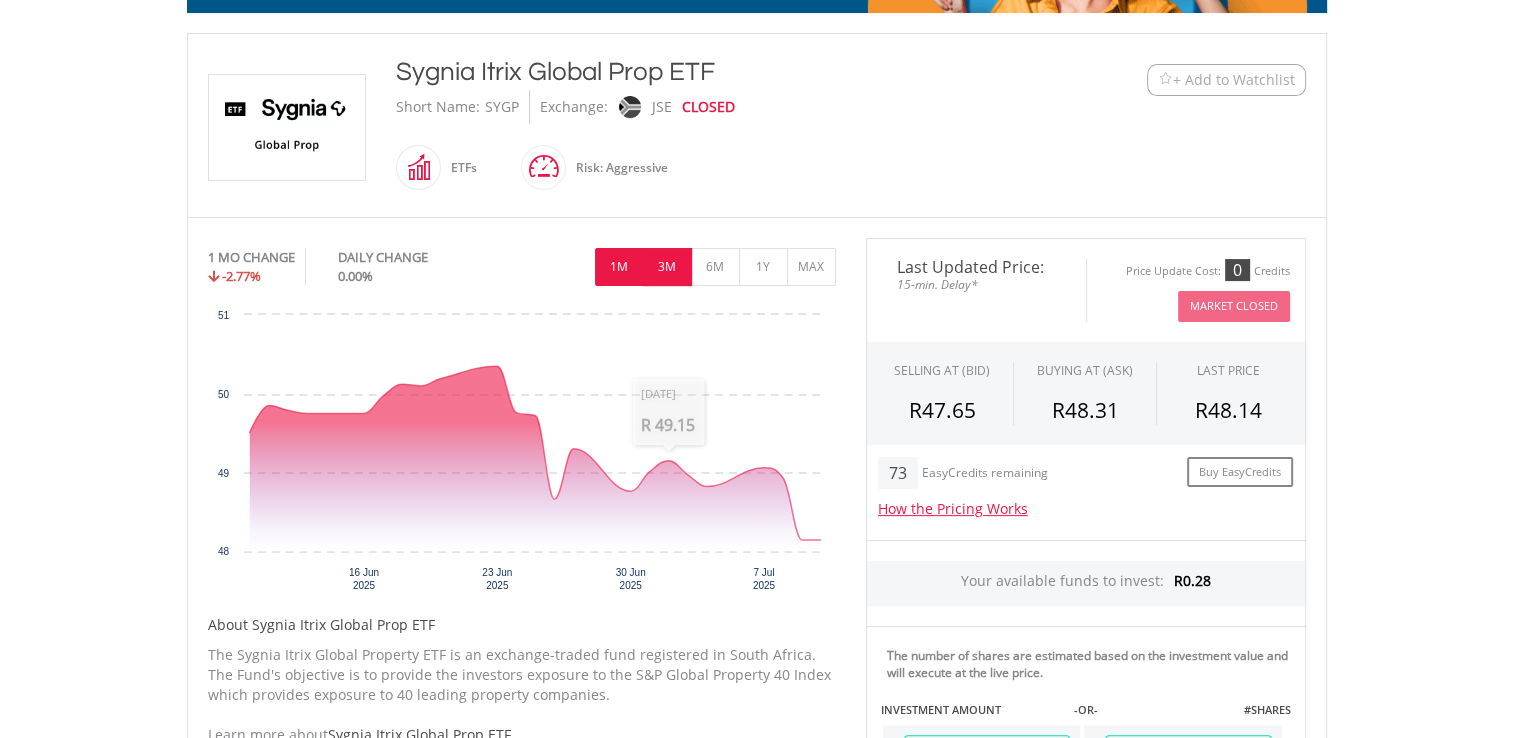 click on "3M" at bounding box center [667, 267] 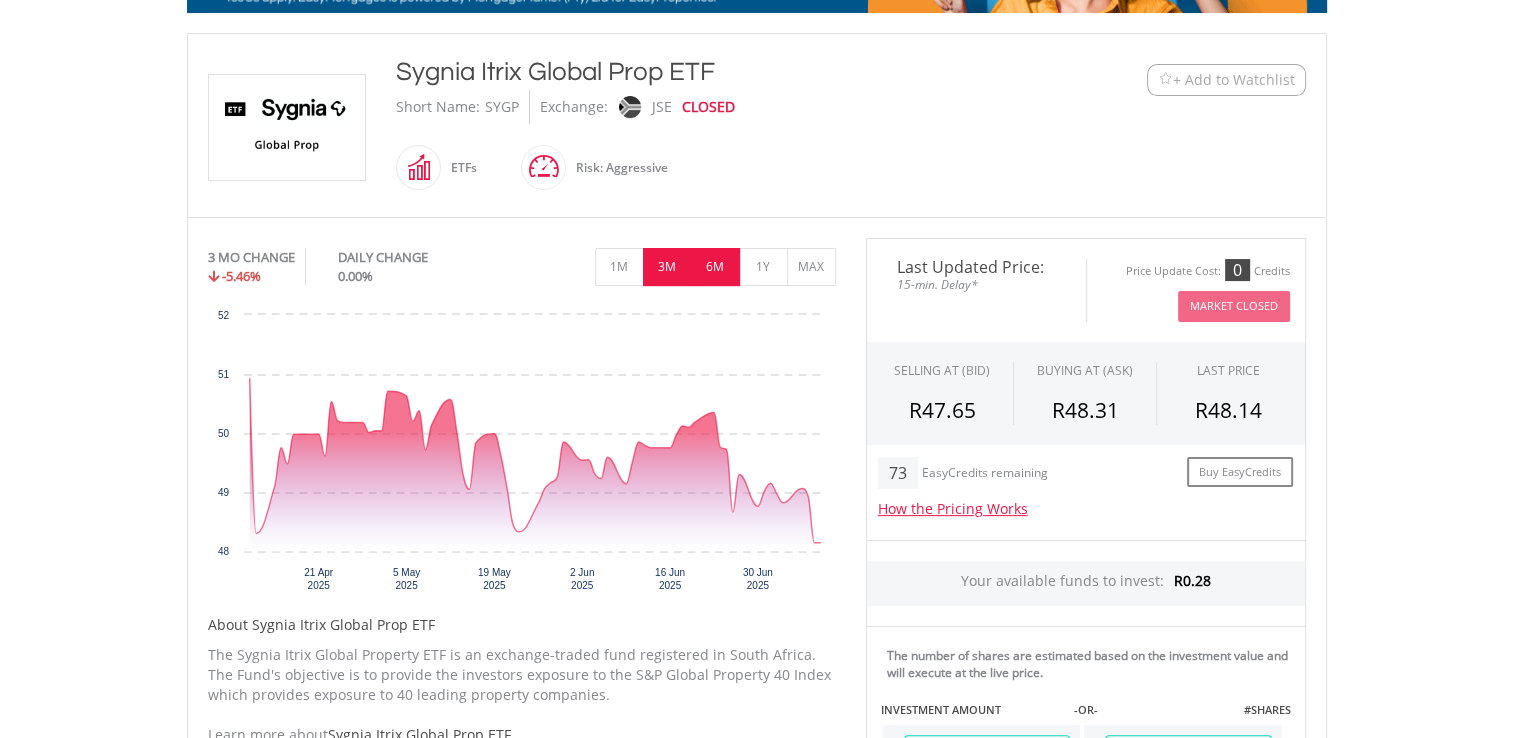 click on "6M" at bounding box center [715, 267] 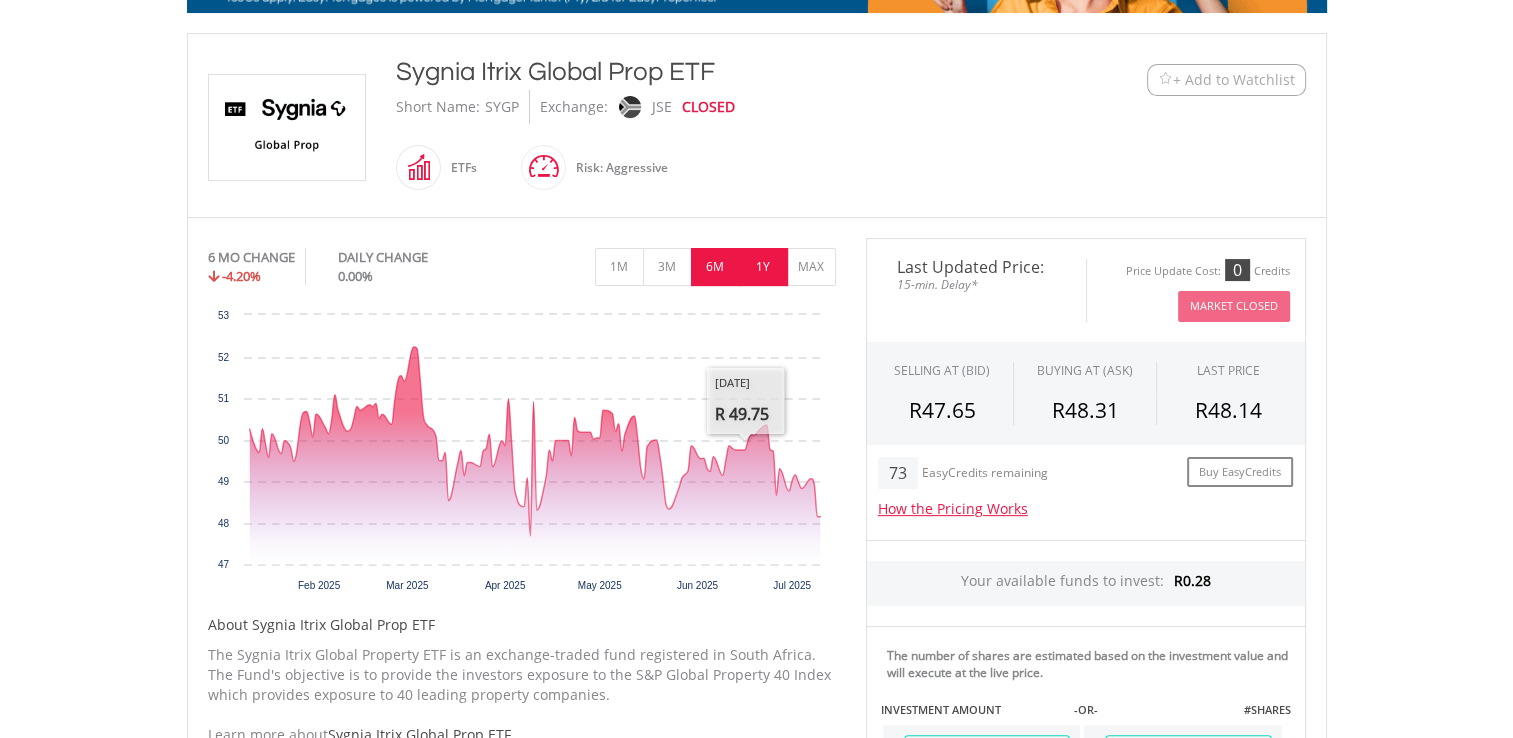 click on "1Y" at bounding box center (763, 267) 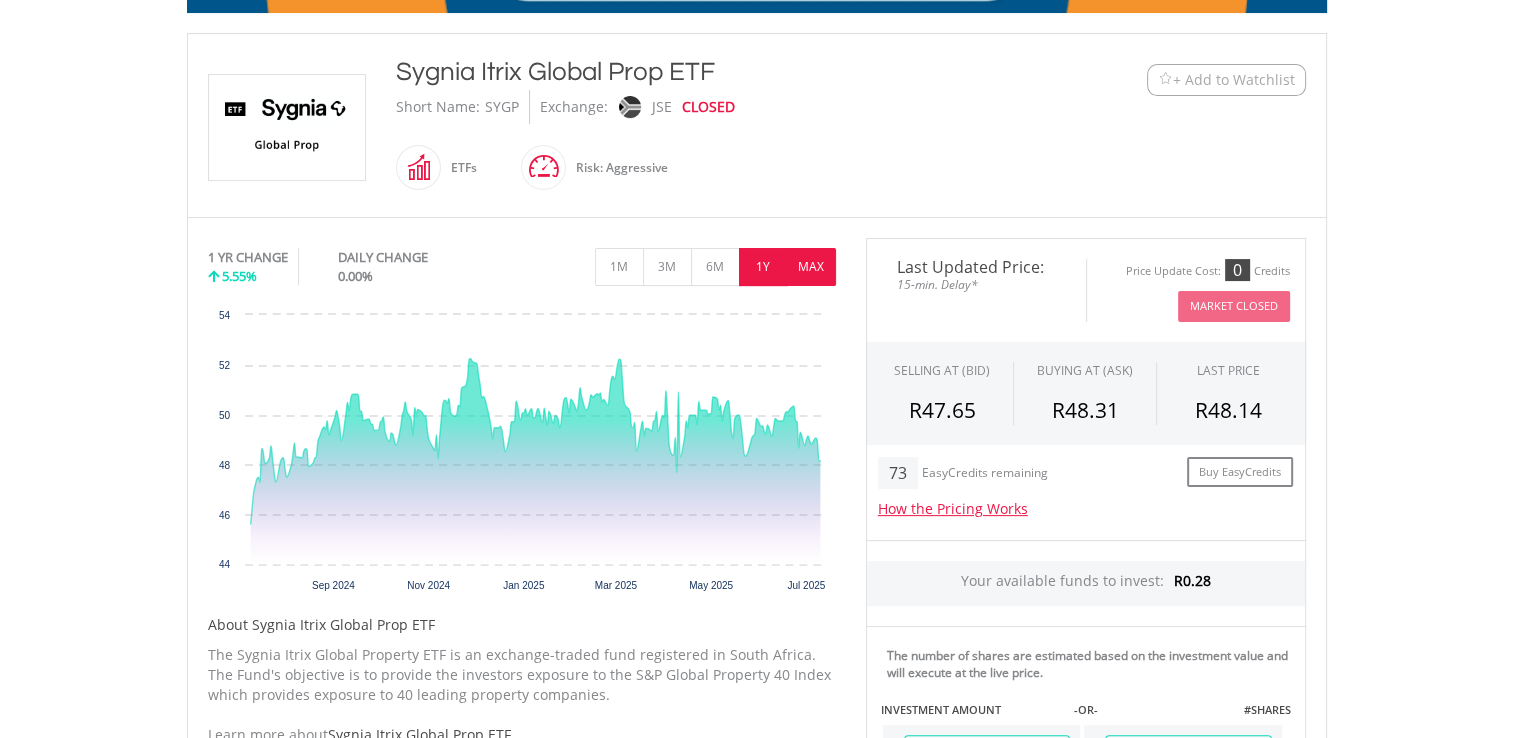 click on "MAX" at bounding box center (811, 267) 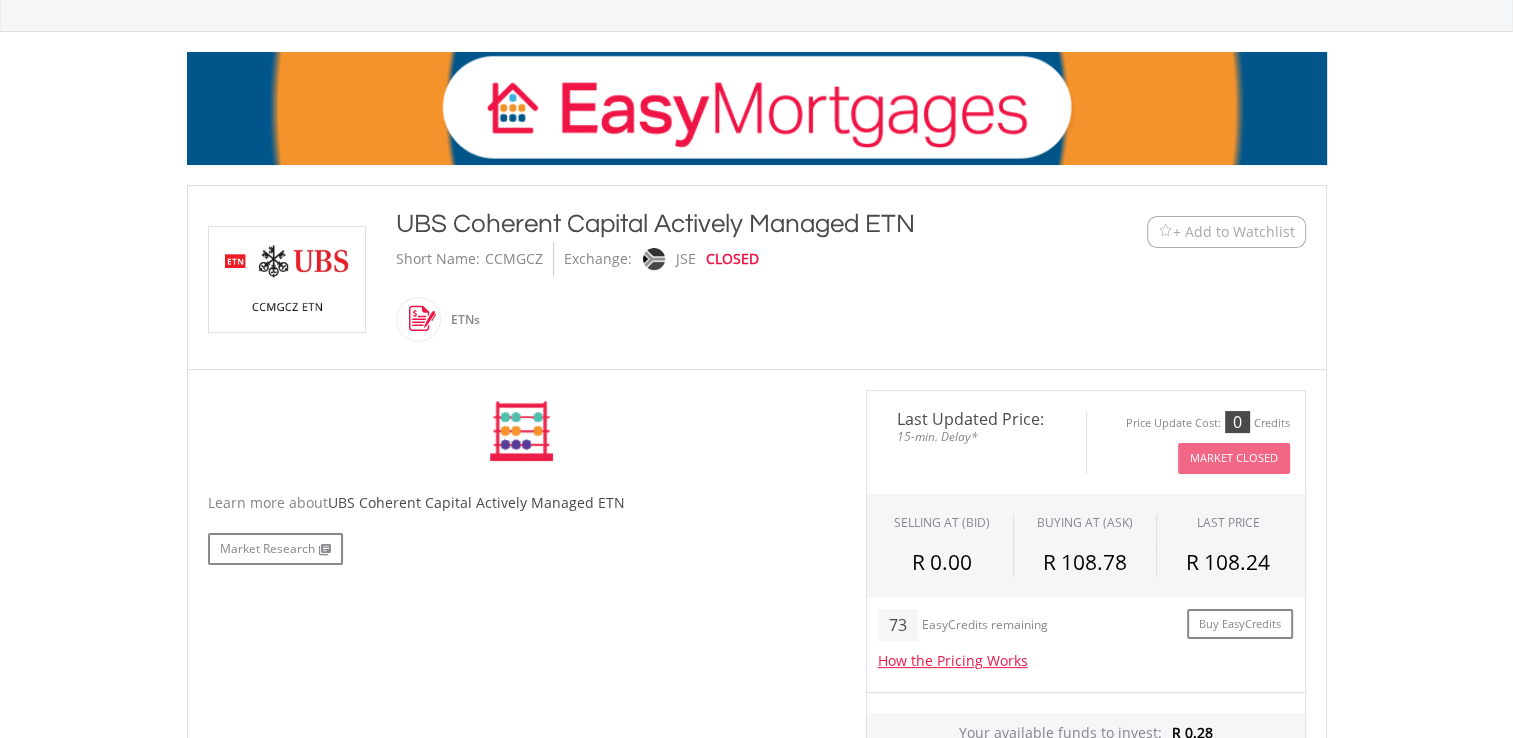 scroll, scrollTop: 262, scrollLeft: 0, axis: vertical 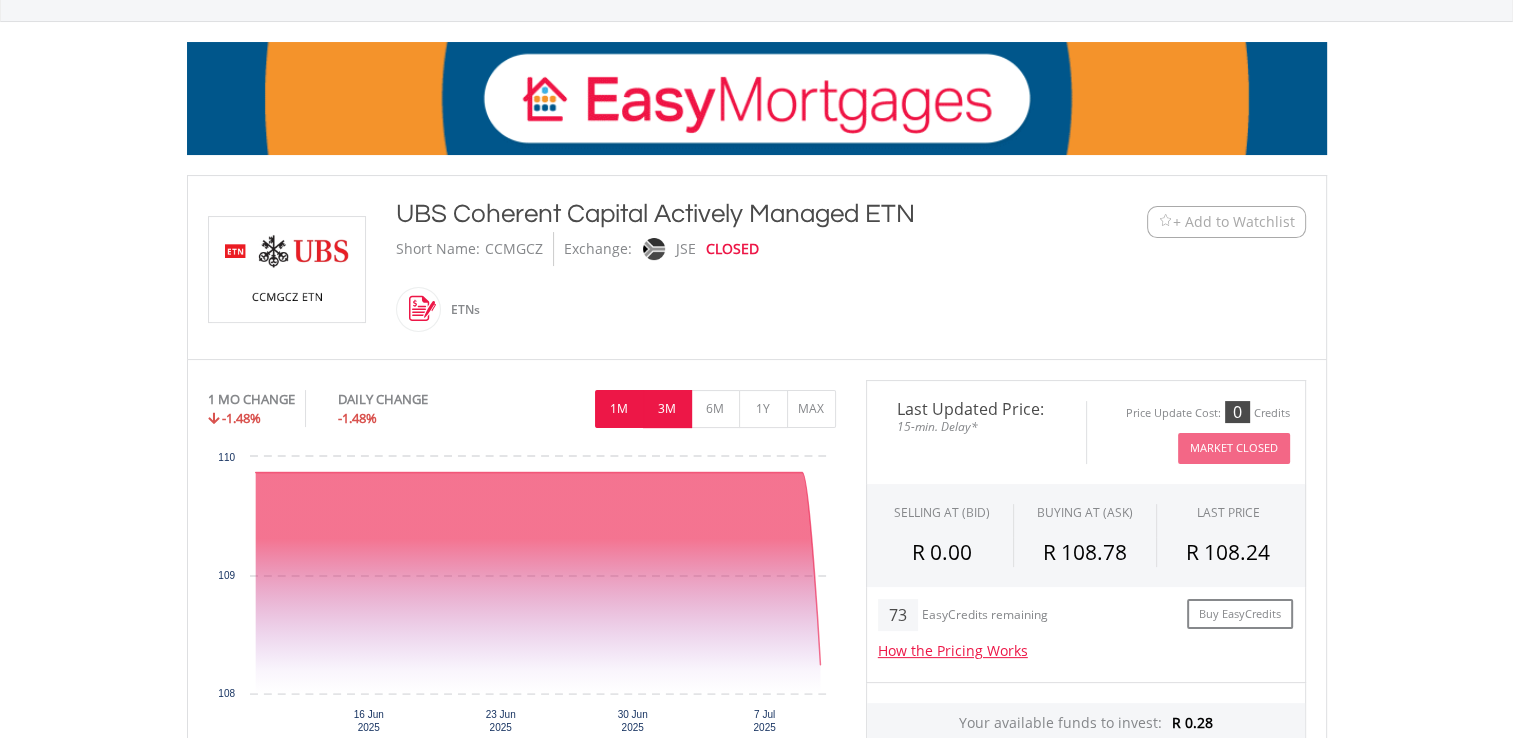 click on "3M" at bounding box center (667, 409) 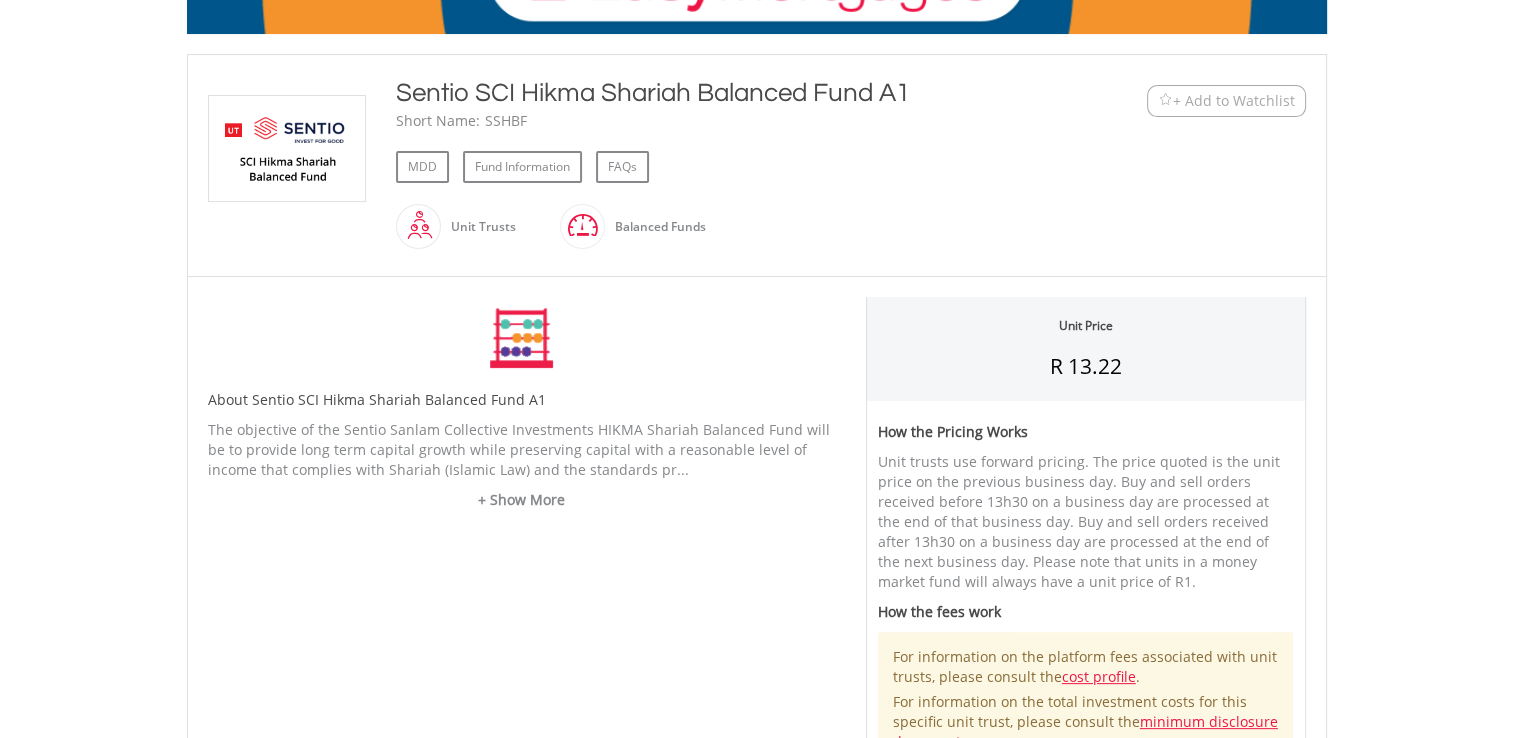 scroll, scrollTop: 384, scrollLeft: 0, axis: vertical 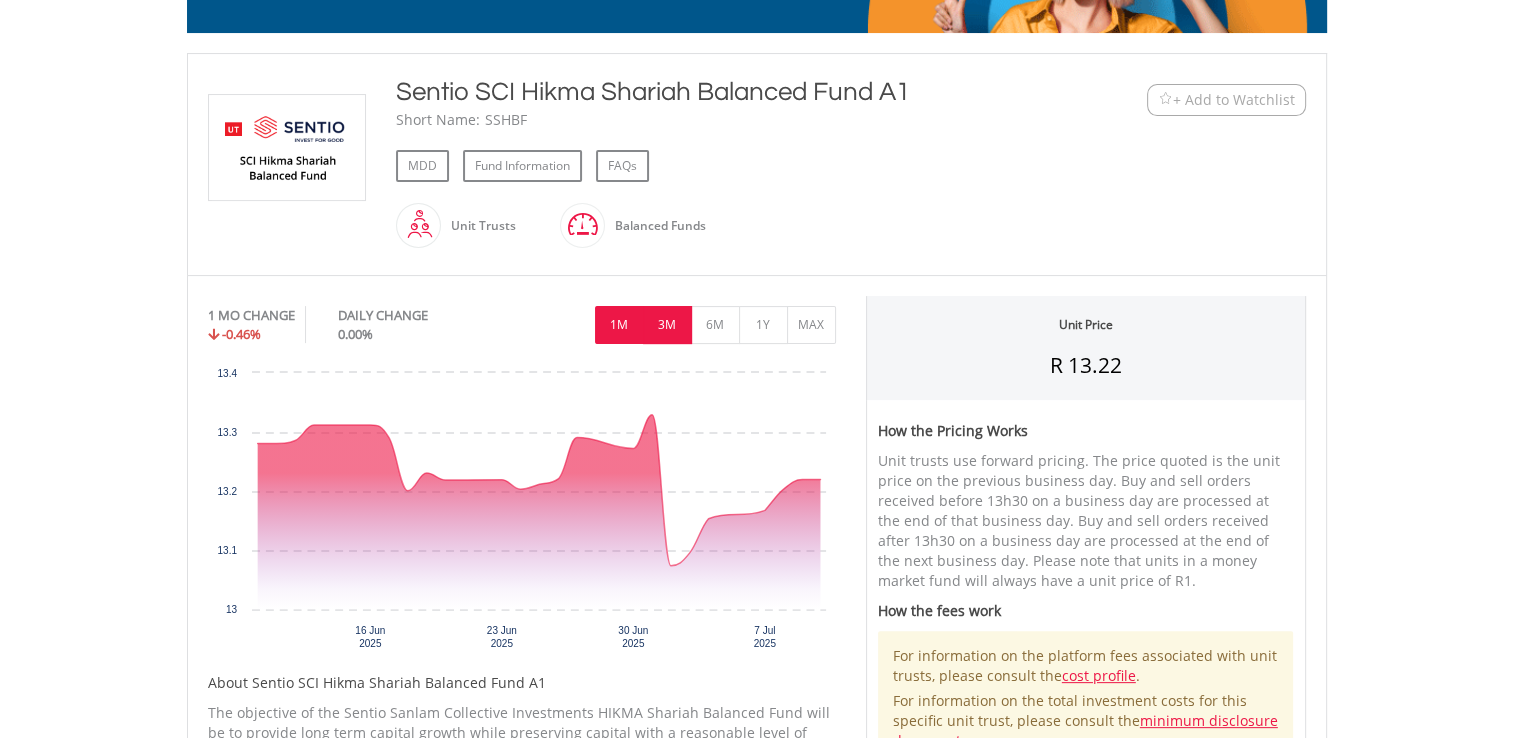 click on "3M" at bounding box center [667, 325] 